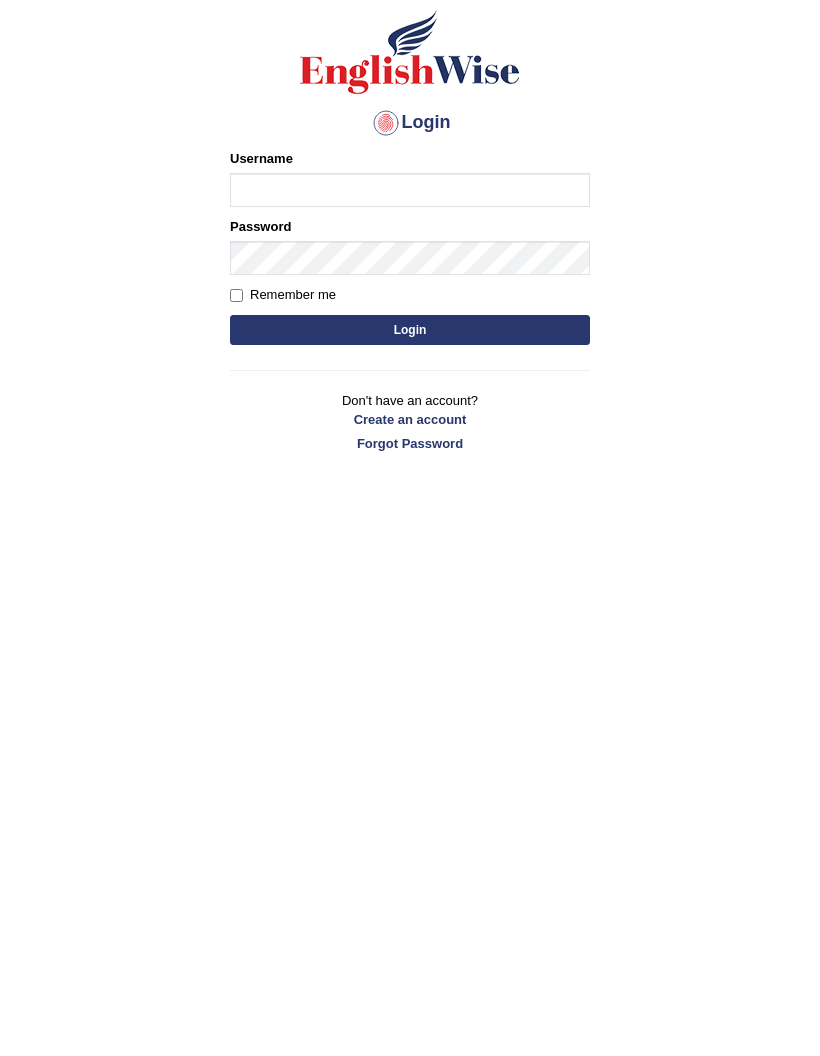 scroll, scrollTop: 124, scrollLeft: 0, axis: vertical 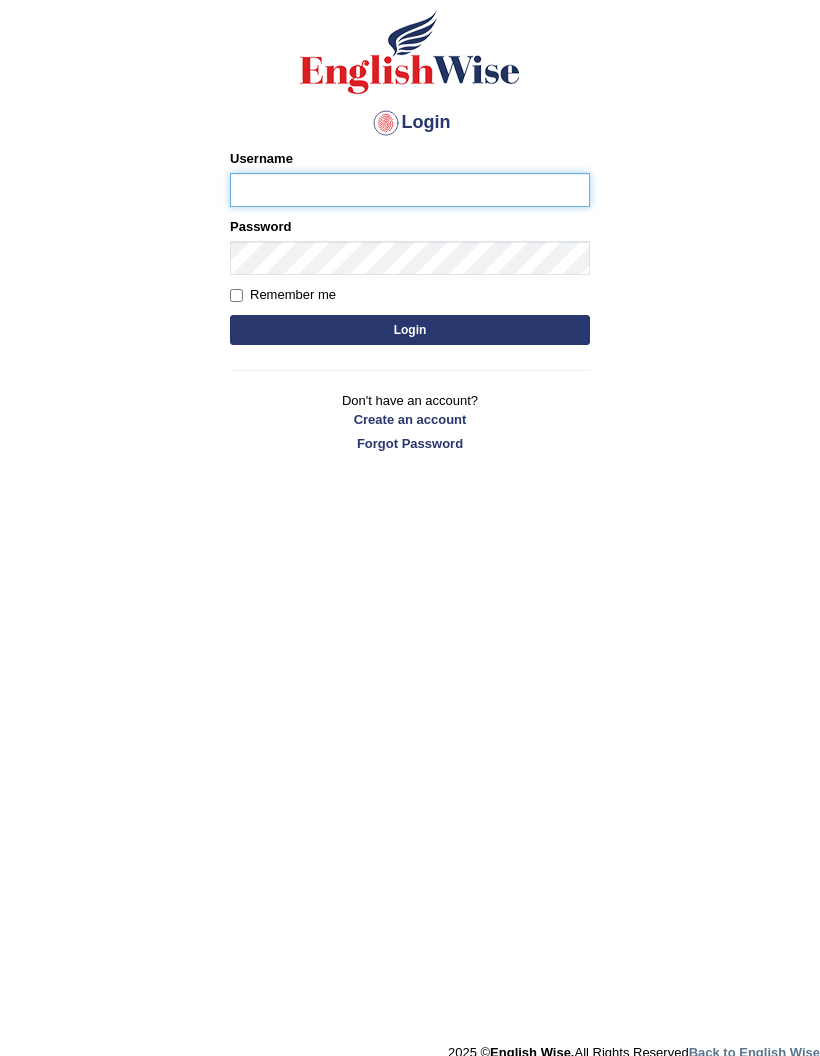 click on "Username" at bounding box center (410, 190) 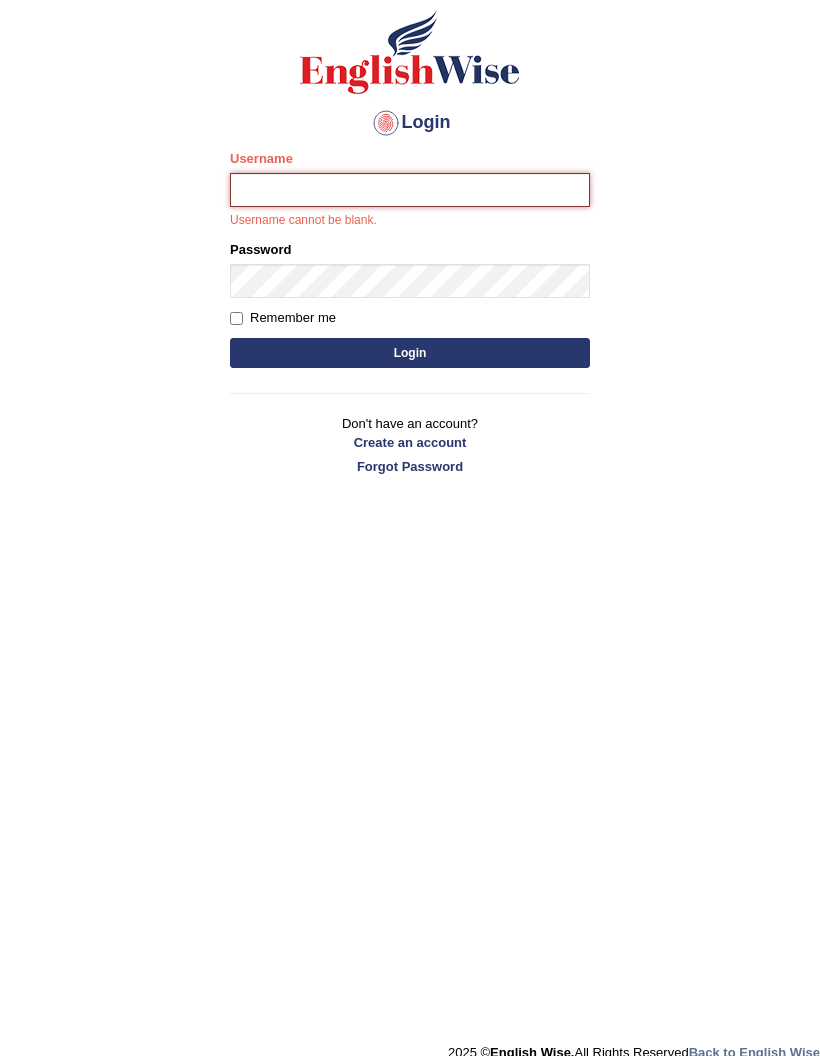 type on "Ivona" 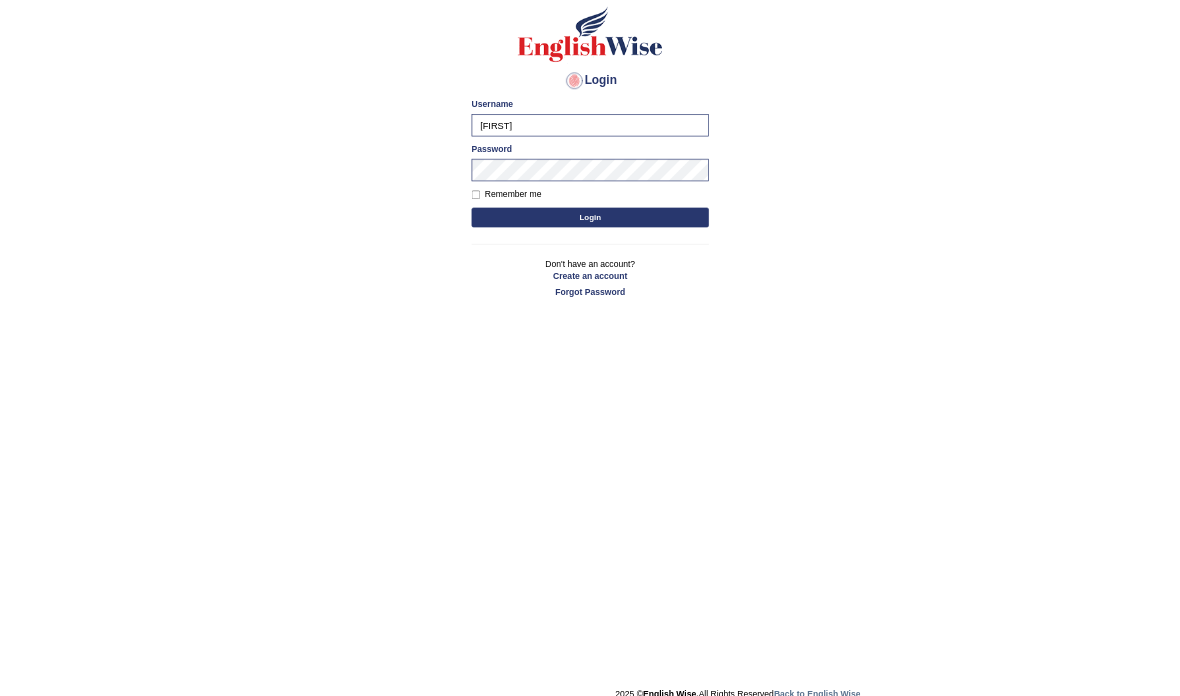 scroll, scrollTop: 0, scrollLeft: 0, axis: both 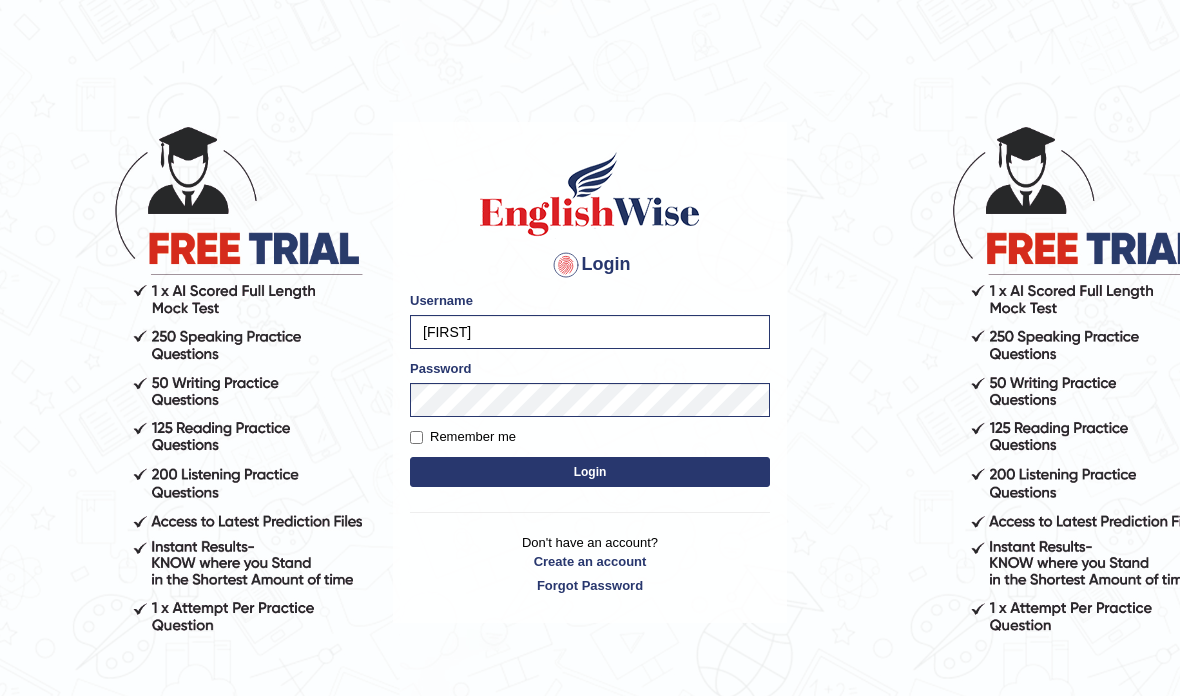click on "Remember me" at bounding box center [463, 437] 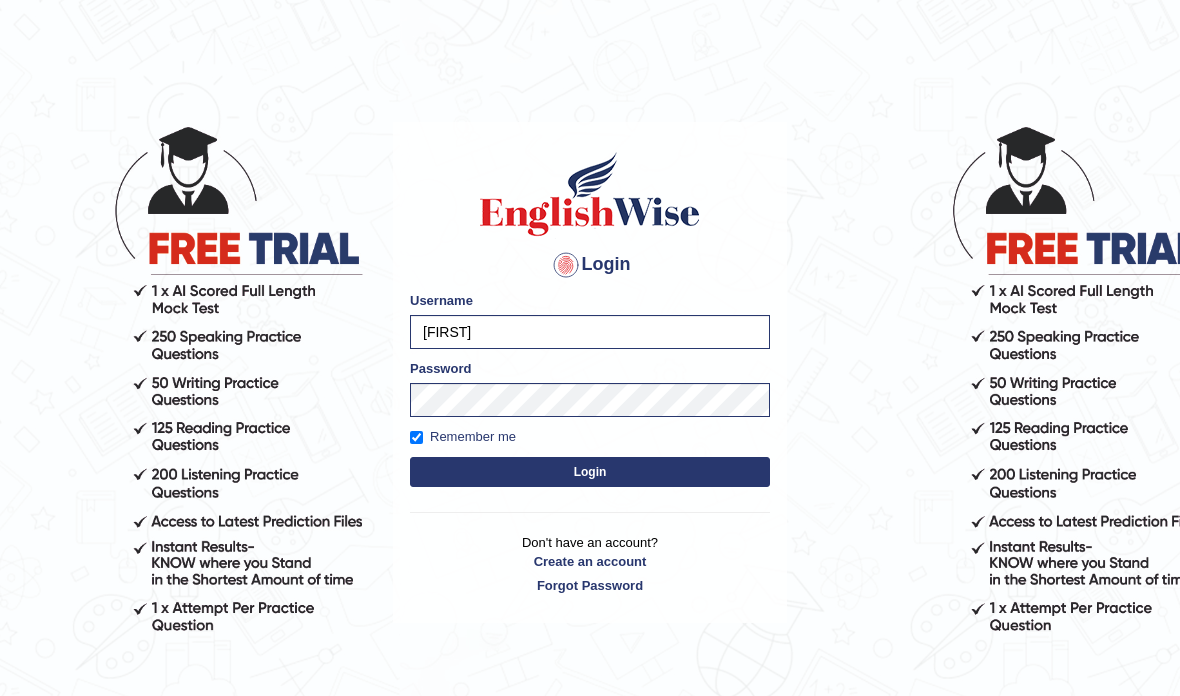 click on "Login" at bounding box center [590, 472] 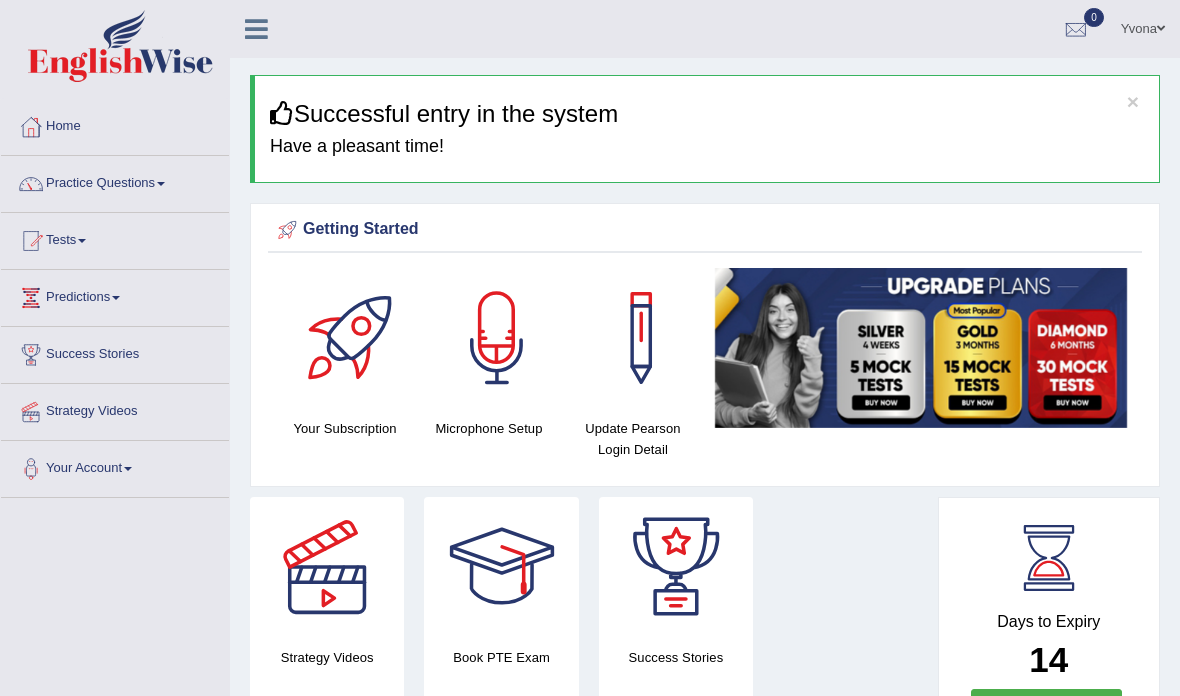 scroll, scrollTop: 0, scrollLeft: 0, axis: both 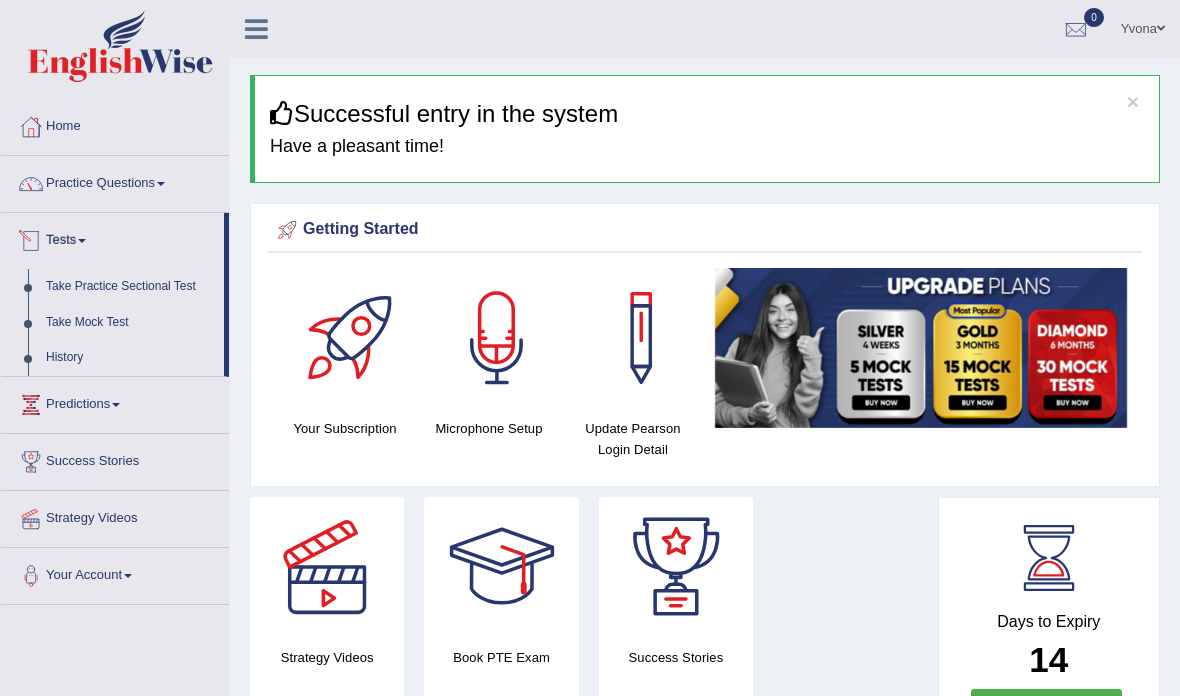 click at bounding box center (590, 348) 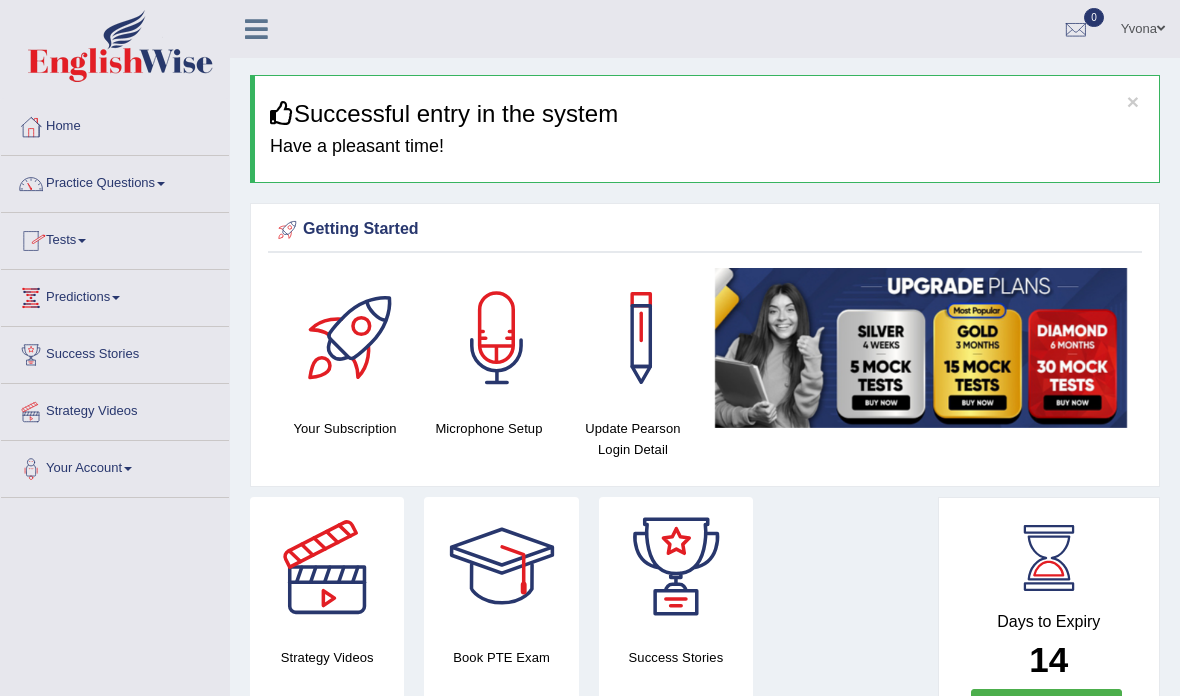 click on "Practice Questions" at bounding box center [115, 181] 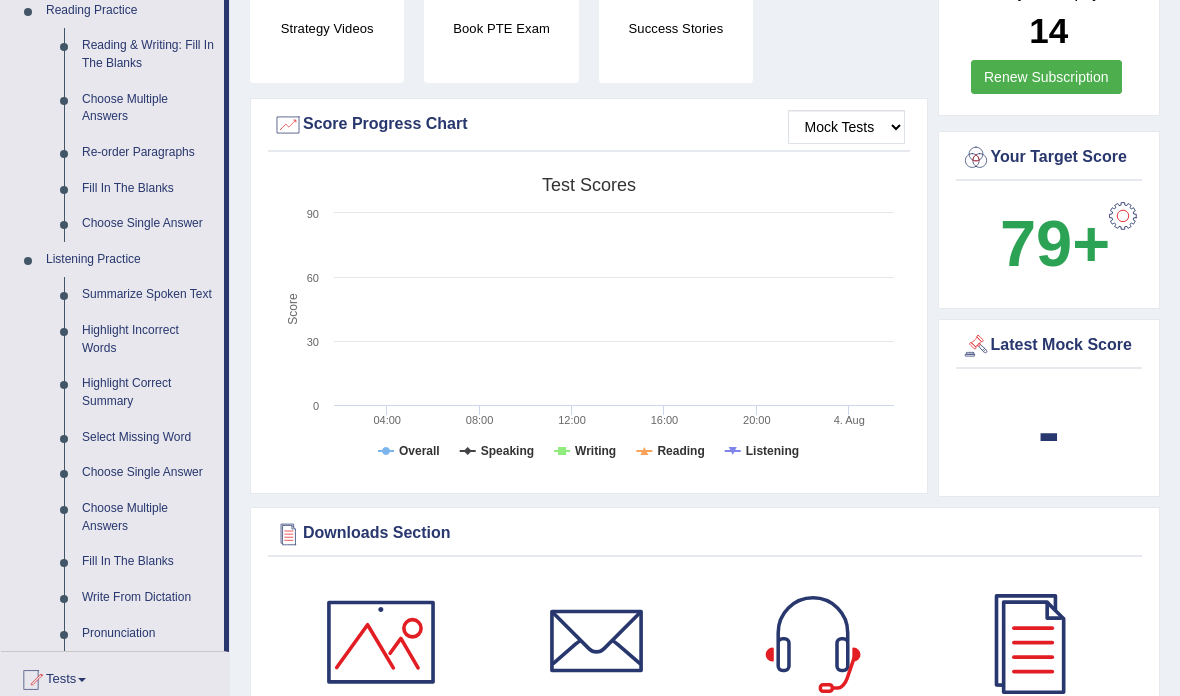 scroll, scrollTop: 632, scrollLeft: 0, axis: vertical 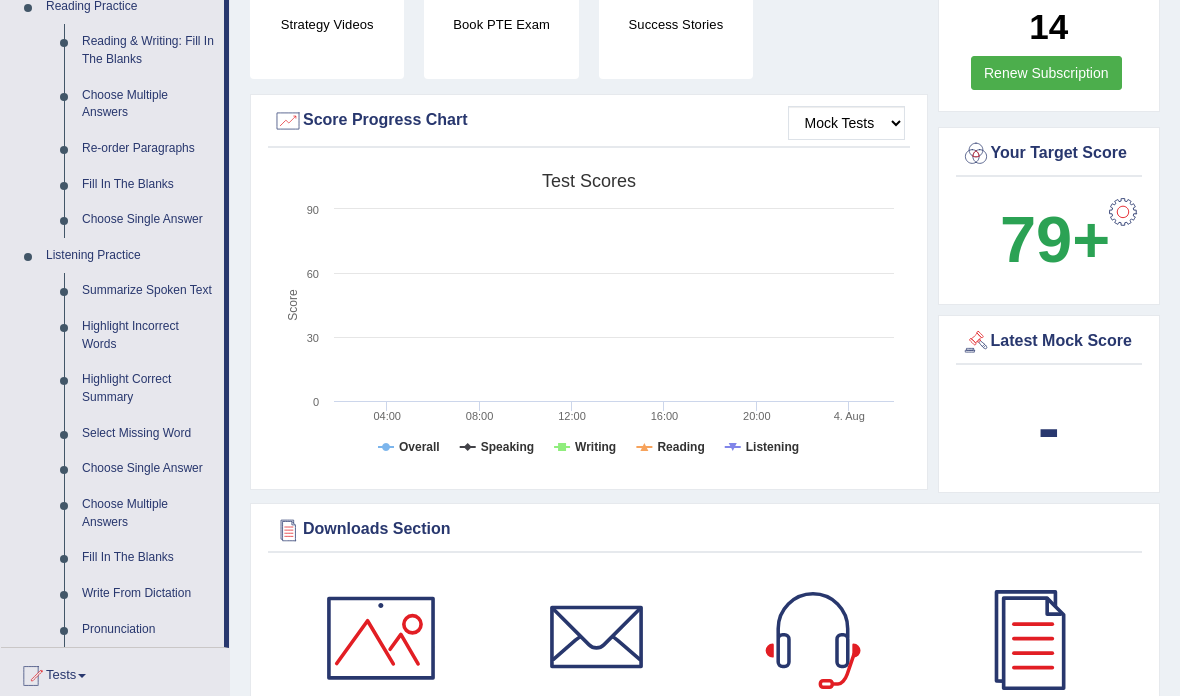 click at bounding box center (590, 348) 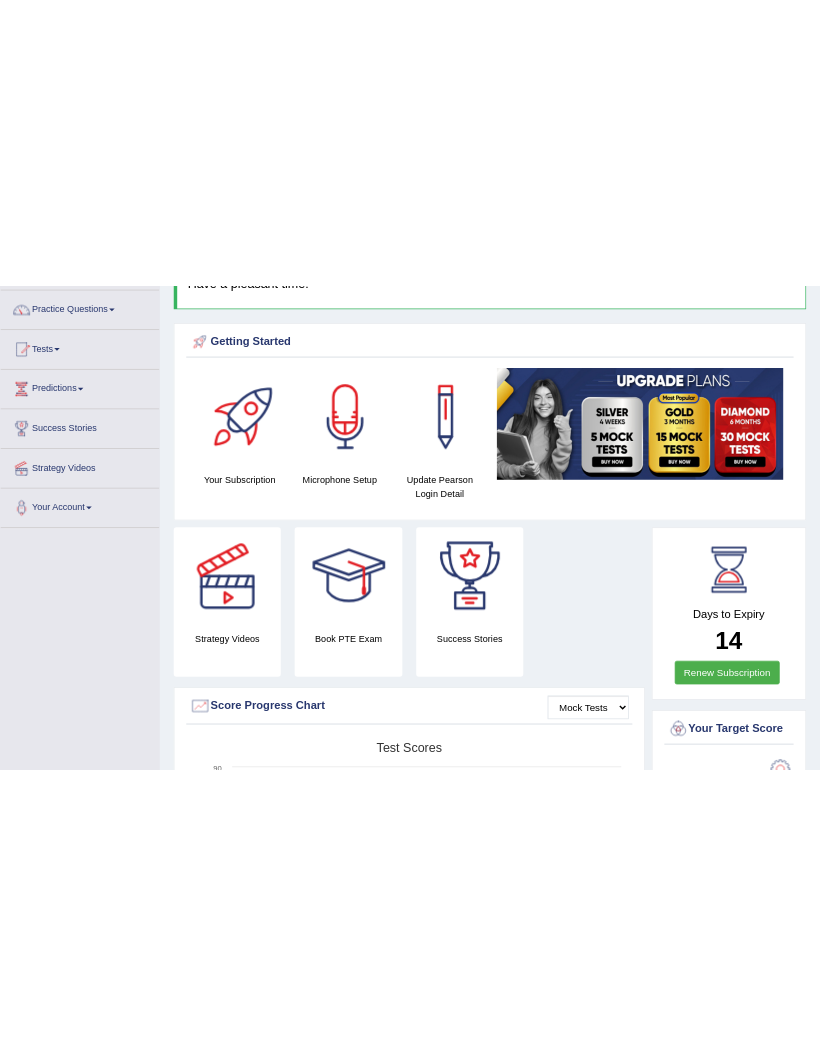 scroll, scrollTop: 0, scrollLeft: 0, axis: both 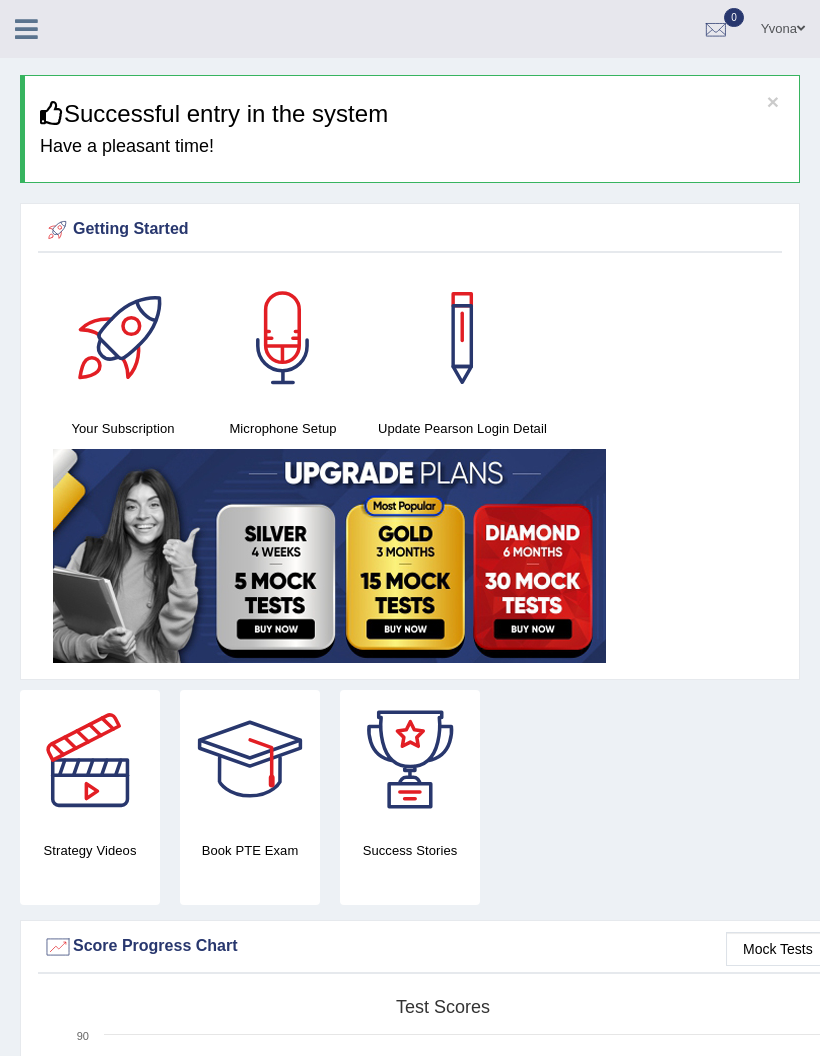 click at bounding box center [26, 27] 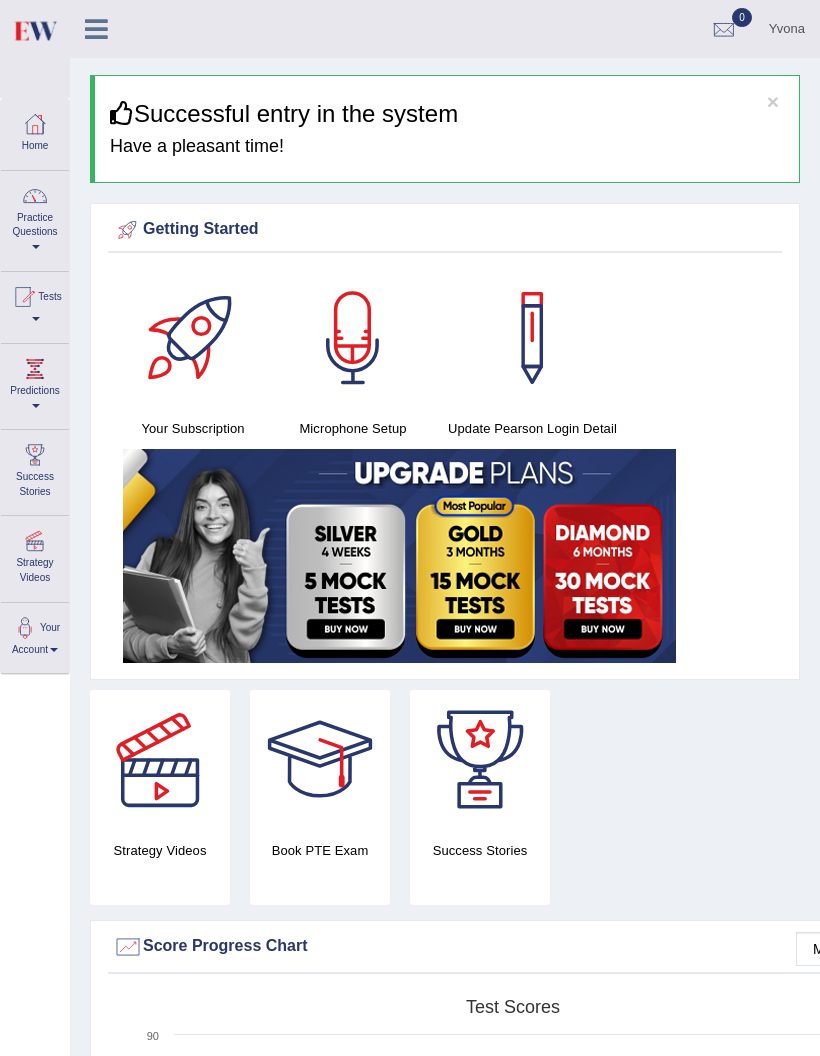 click on "Practice Questions" at bounding box center (35, 218) 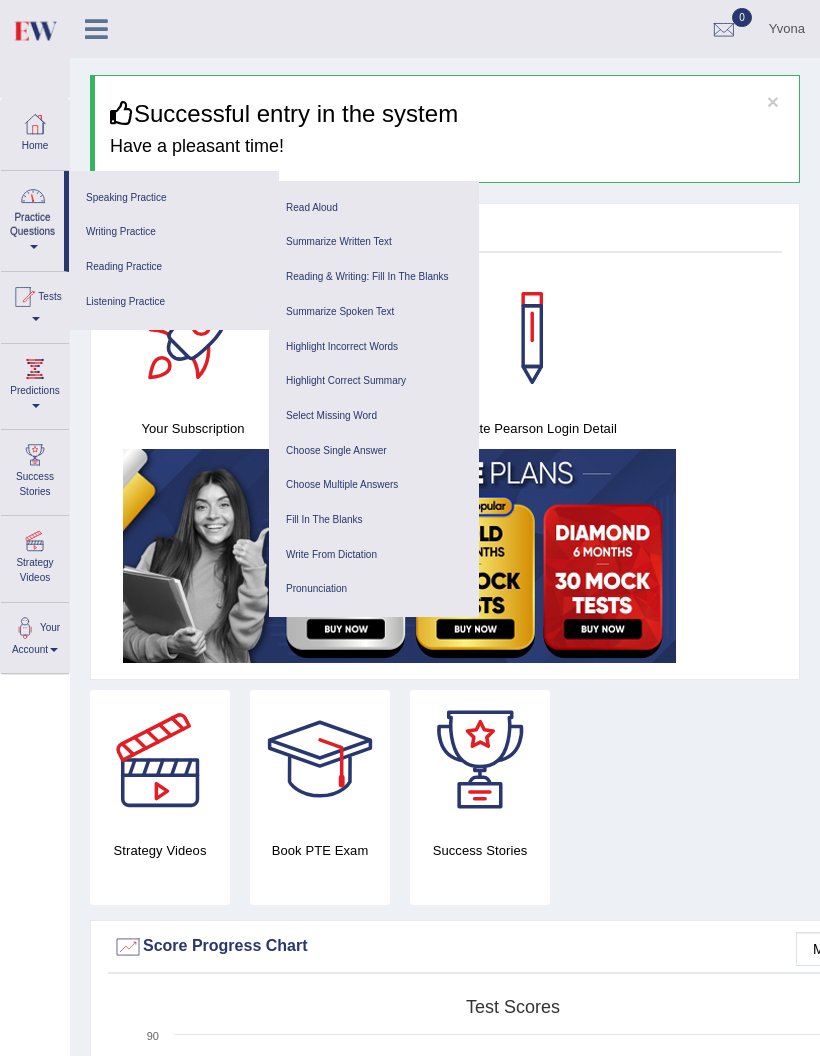 click on "Write From Dictation" at bounding box center (374, 555) 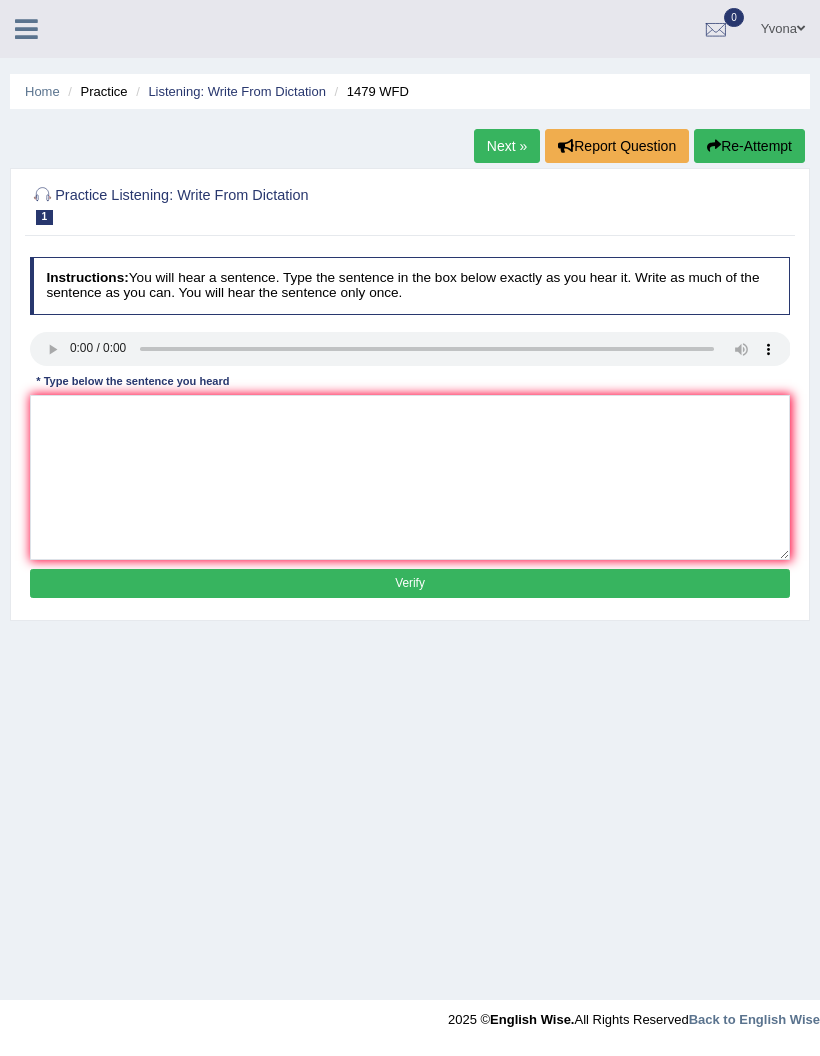 scroll, scrollTop: 0, scrollLeft: 0, axis: both 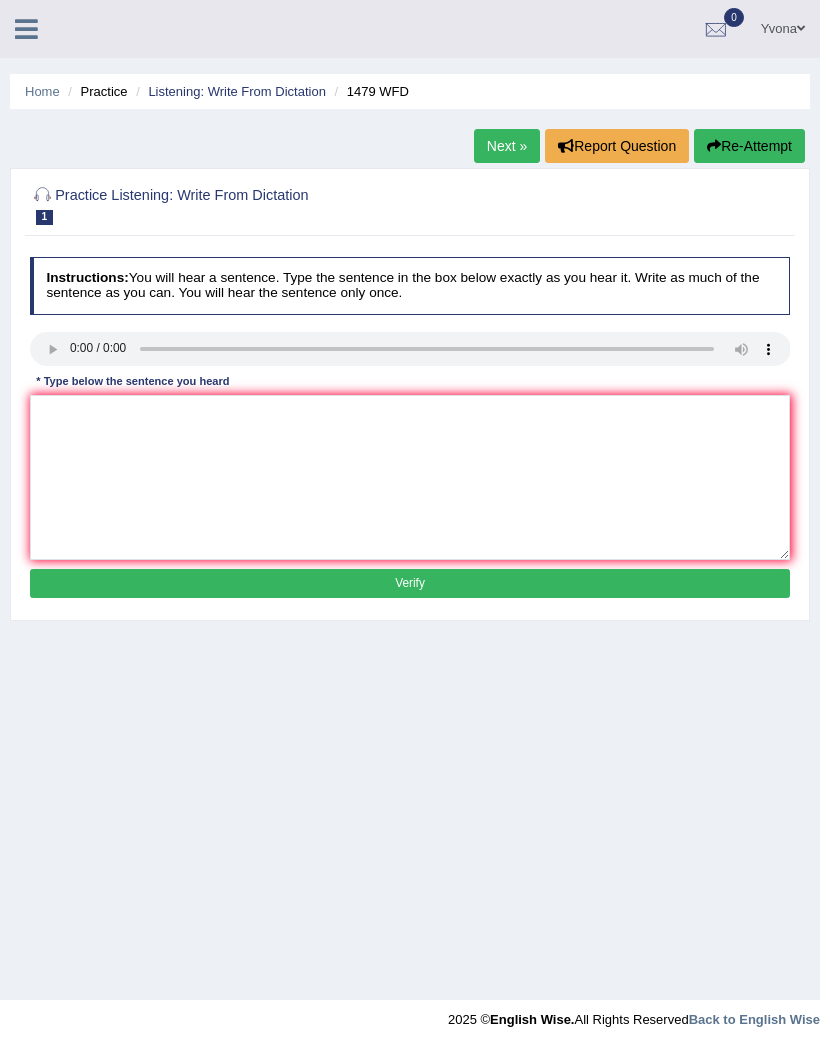 click on "Next »" at bounding box center (507, 146) 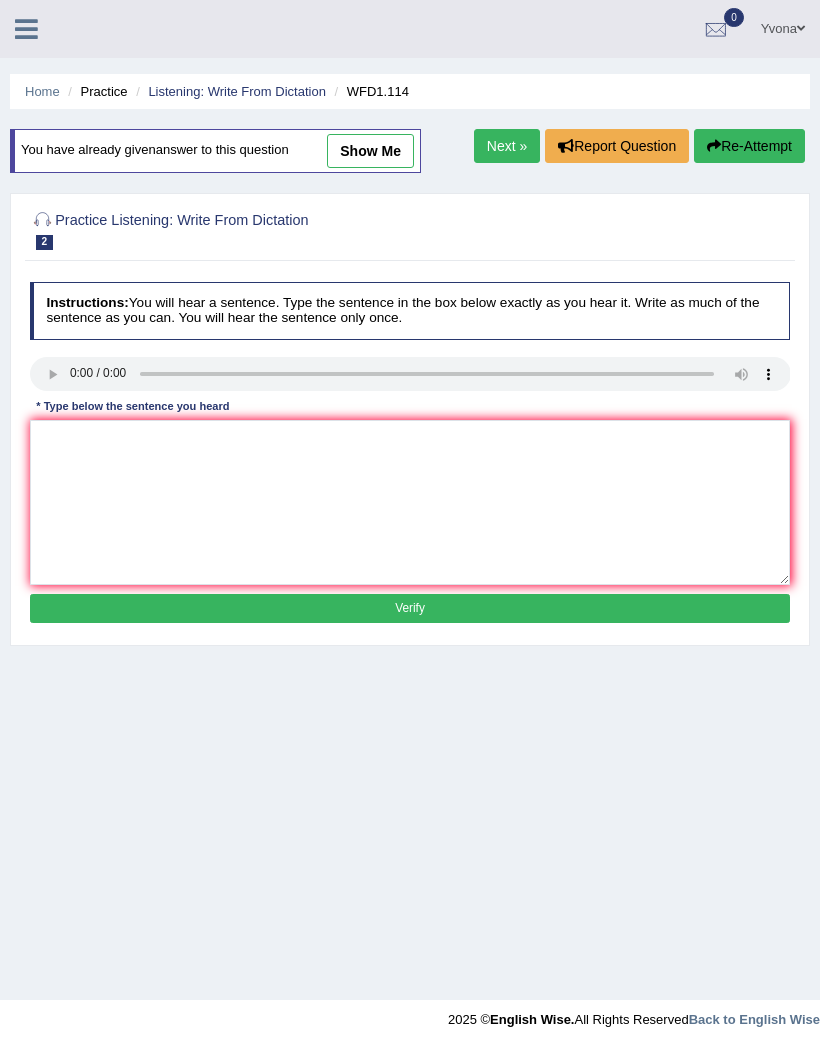 scroll, scrollTop: 0, scrollLeft: 0, axis: both 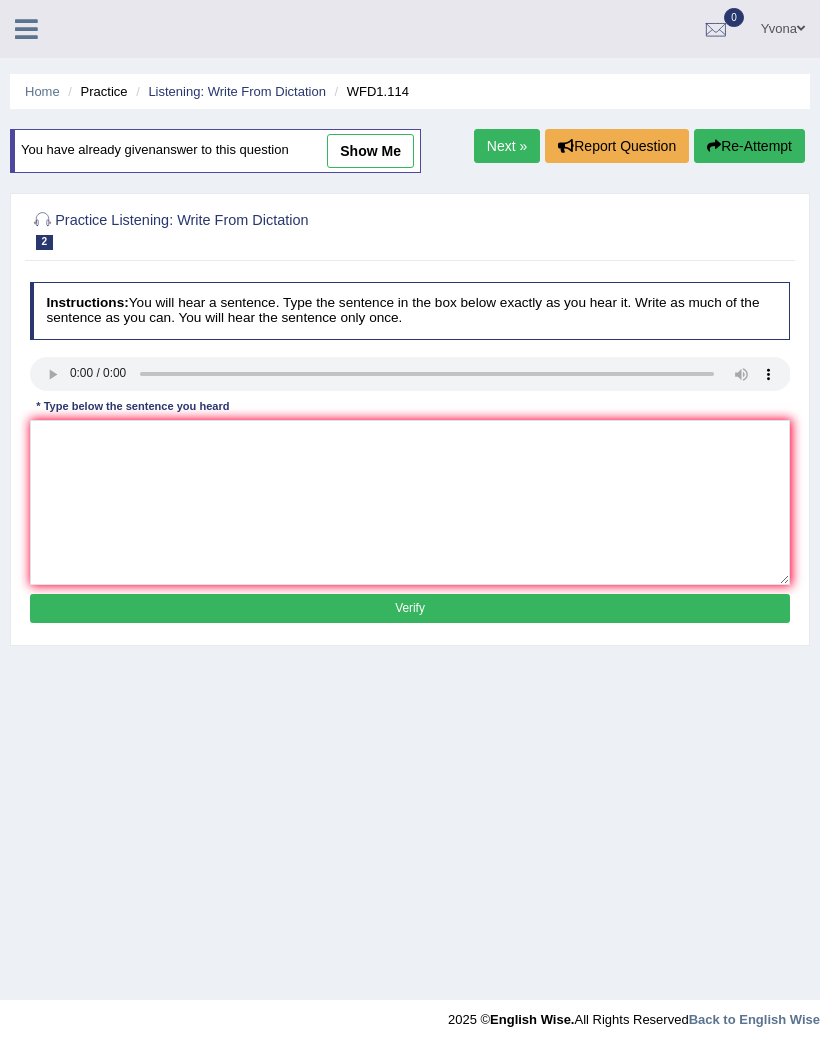 click on "show me" at bounding box center (370, 151) 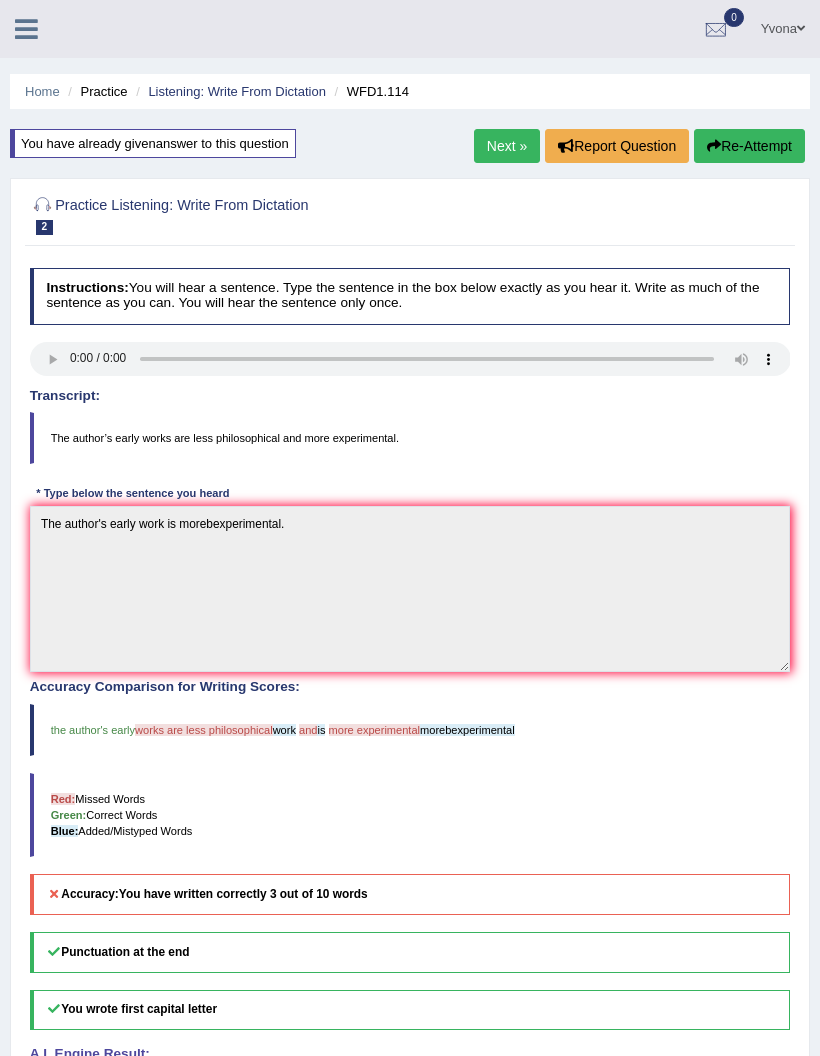click on "Next »" at bounding box center [507, 146] 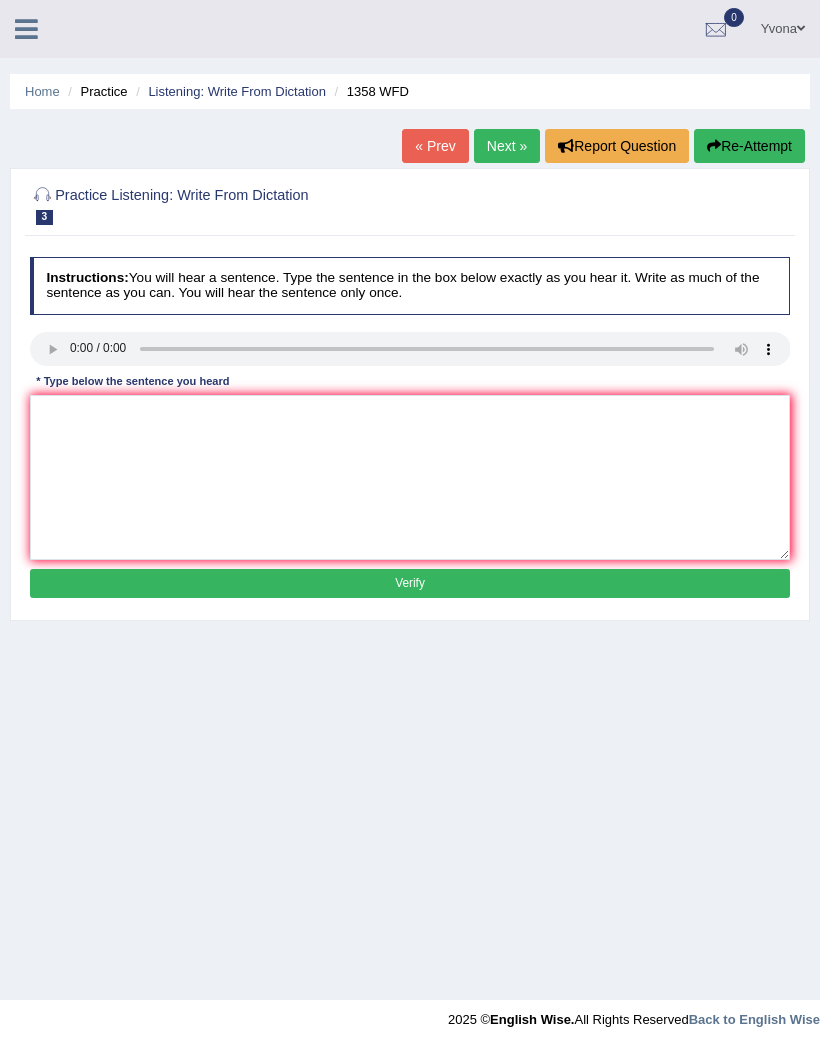 scroll, scrollTop: 0, scrollLeft: 0, axis: both 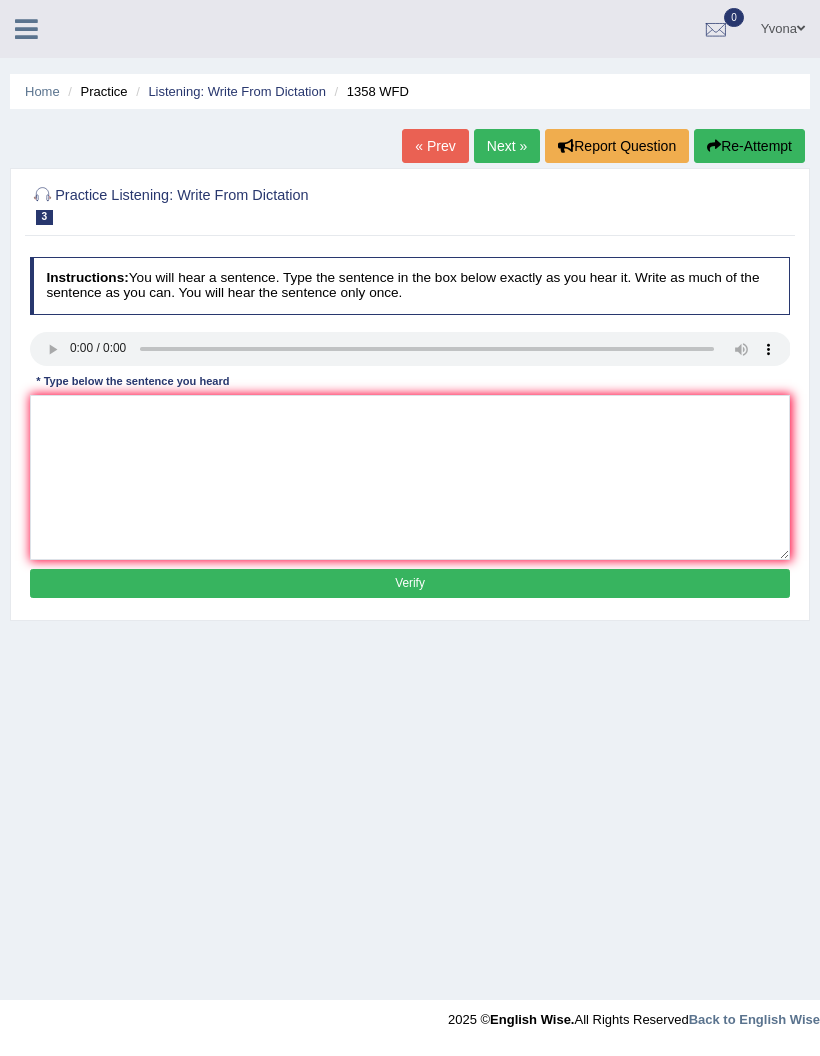 click at bounding box center [410, 349] 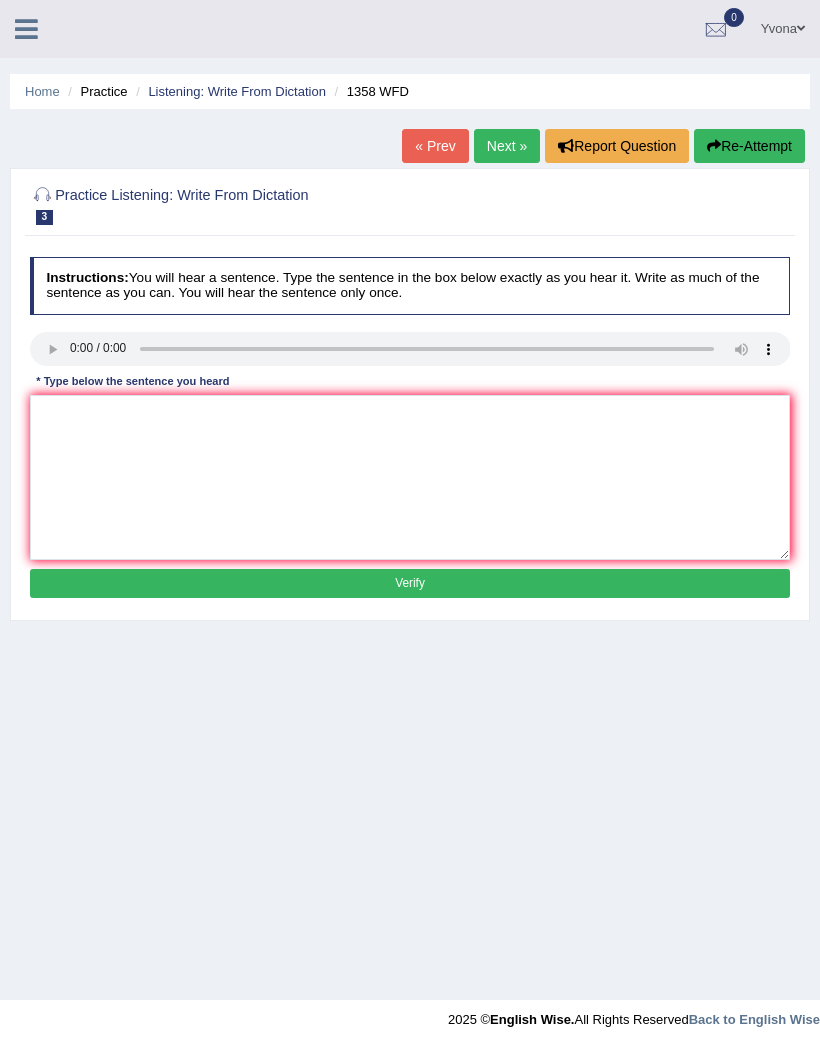 click at bounding box center (410, 349) 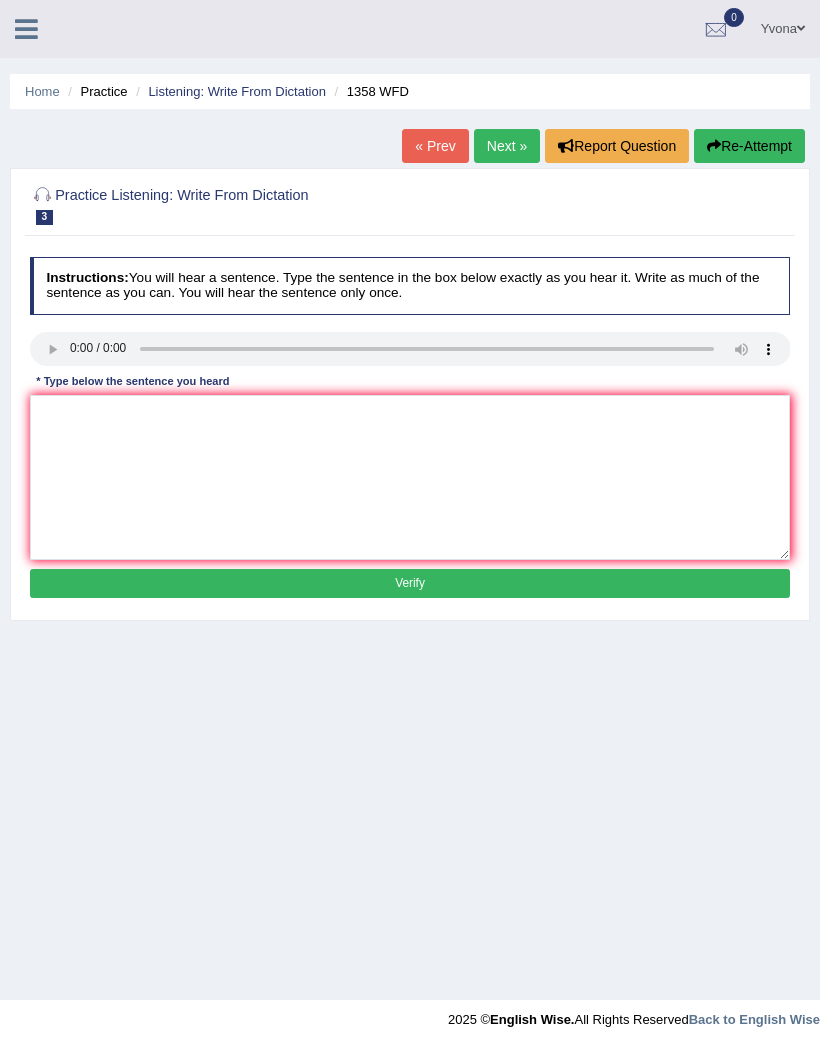 scroll, scrollTop: 0, scrollLeft: 0, axis: both 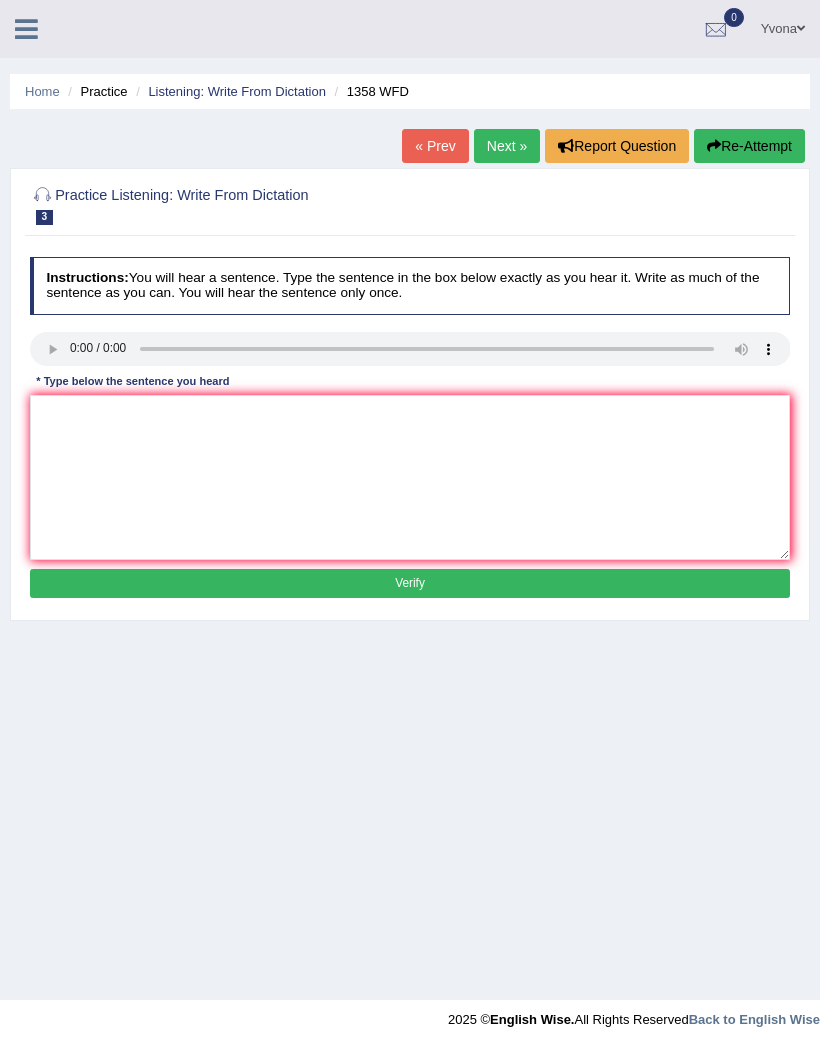 click on "Home" at bounding box center (42, 91) 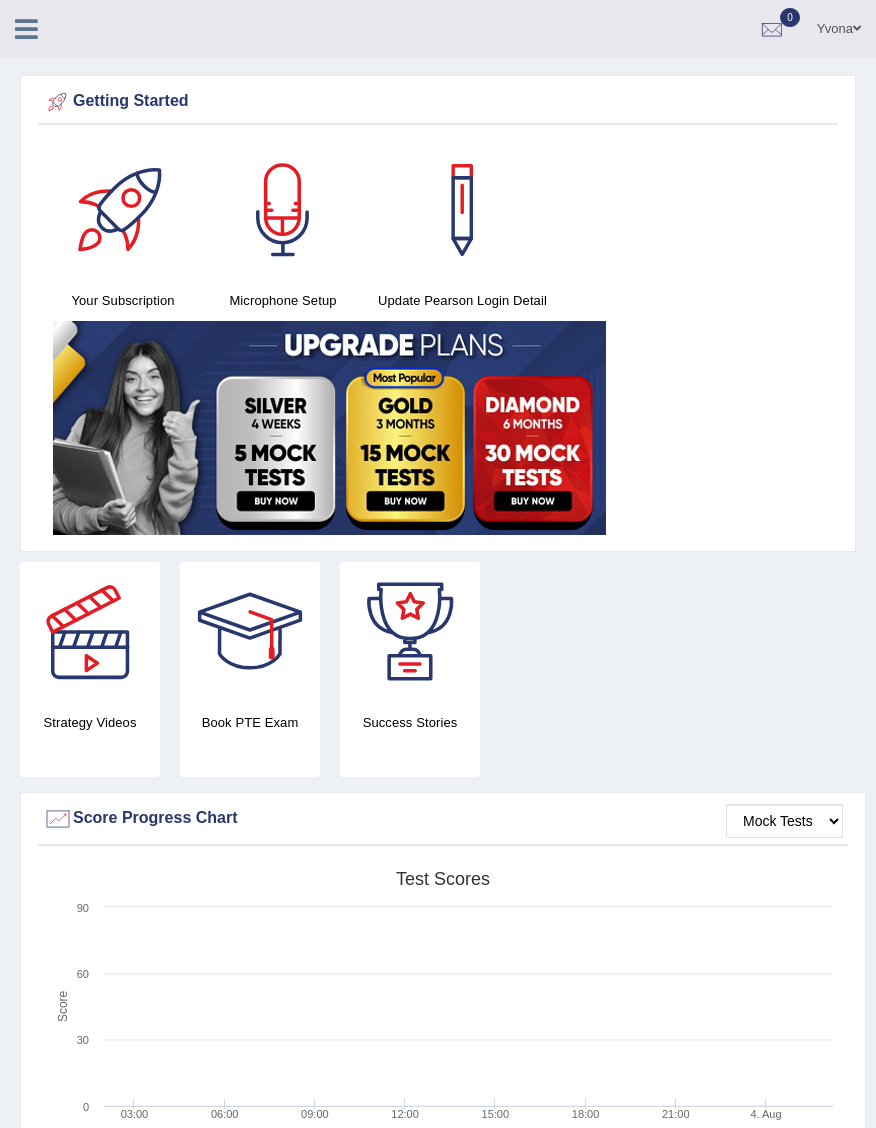 scroll, scrollTop: 9, scrollLeft: 0, axis: vertical 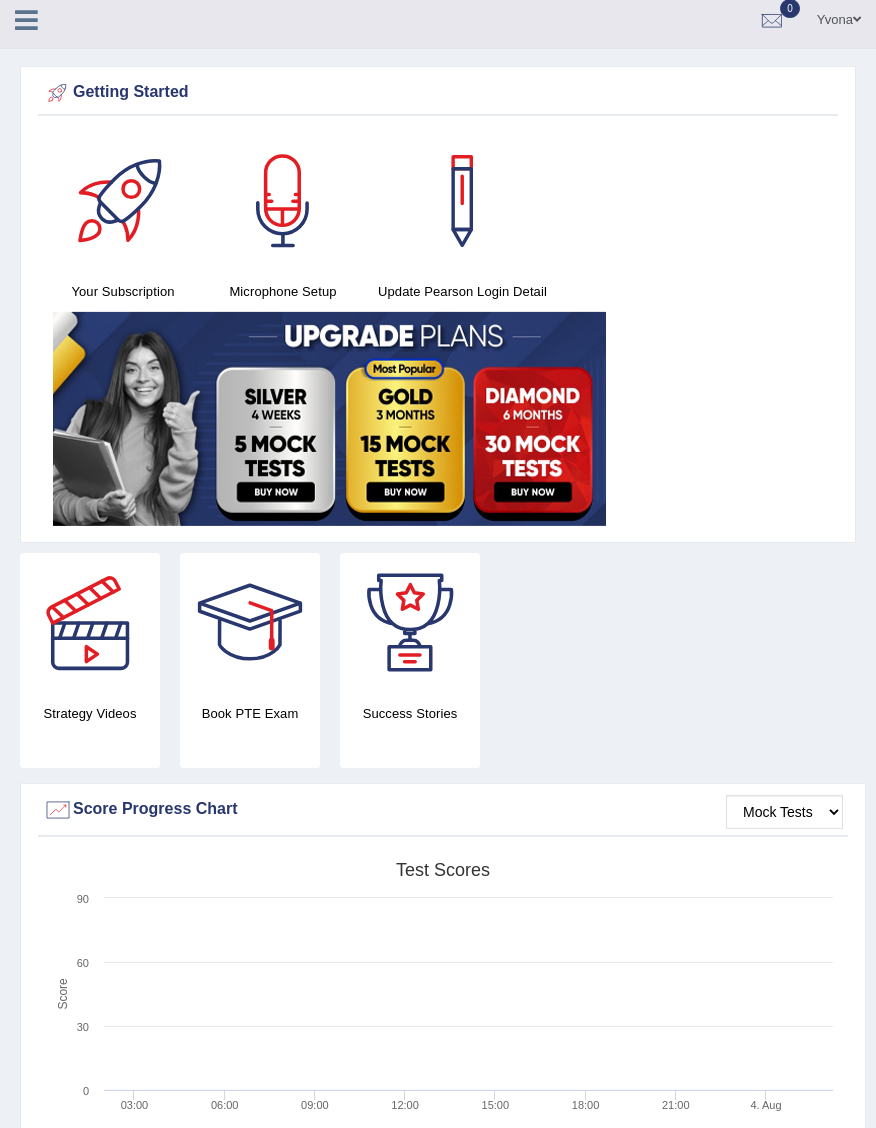 click at bounding box center (26, 20) 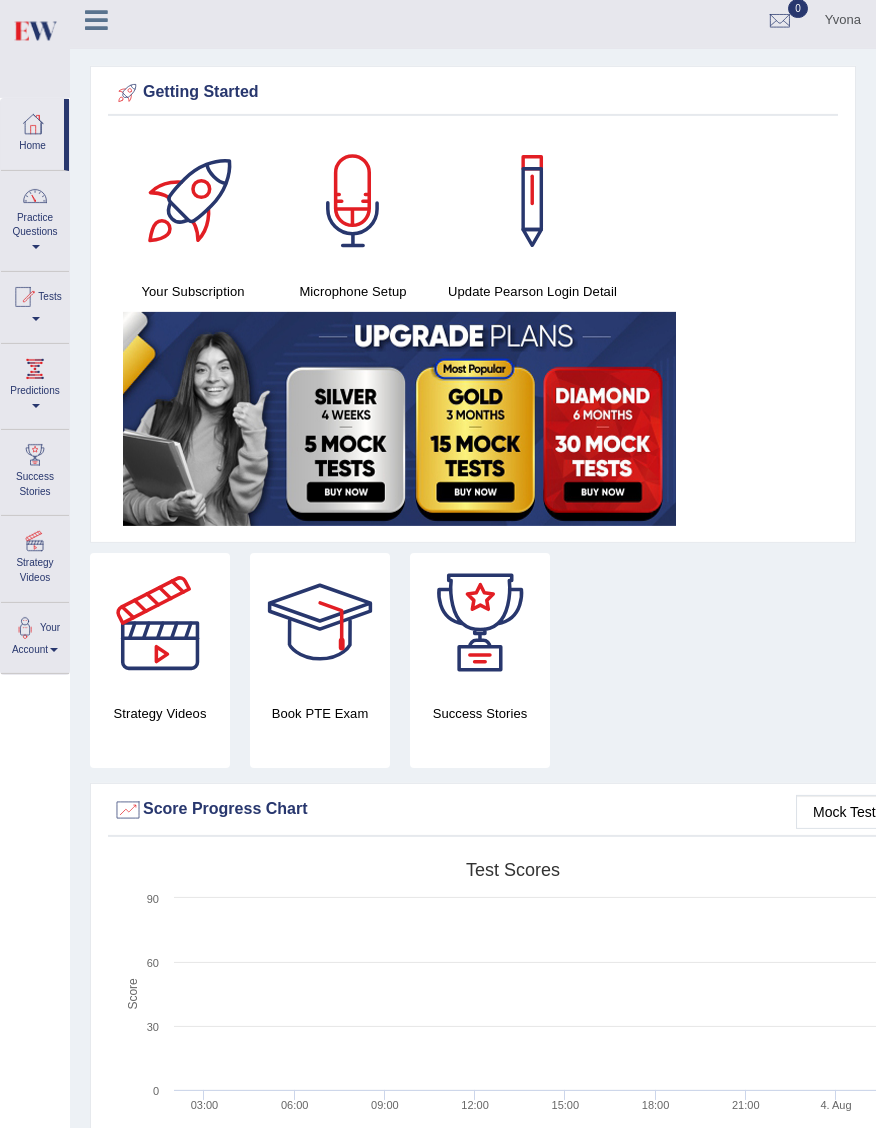 click on "Practice Questions" at bounding box center (35, 218) 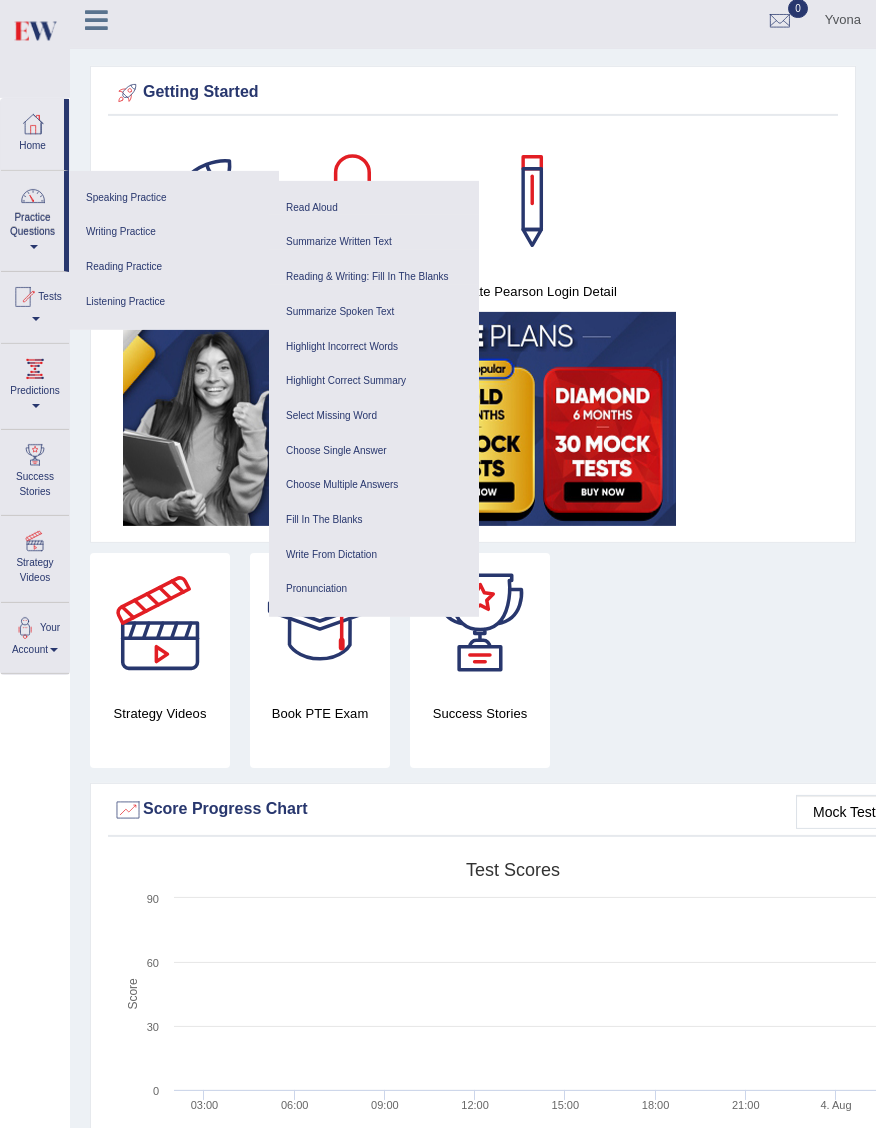 click on "Reading Practice" at bounding box center [174, 267] 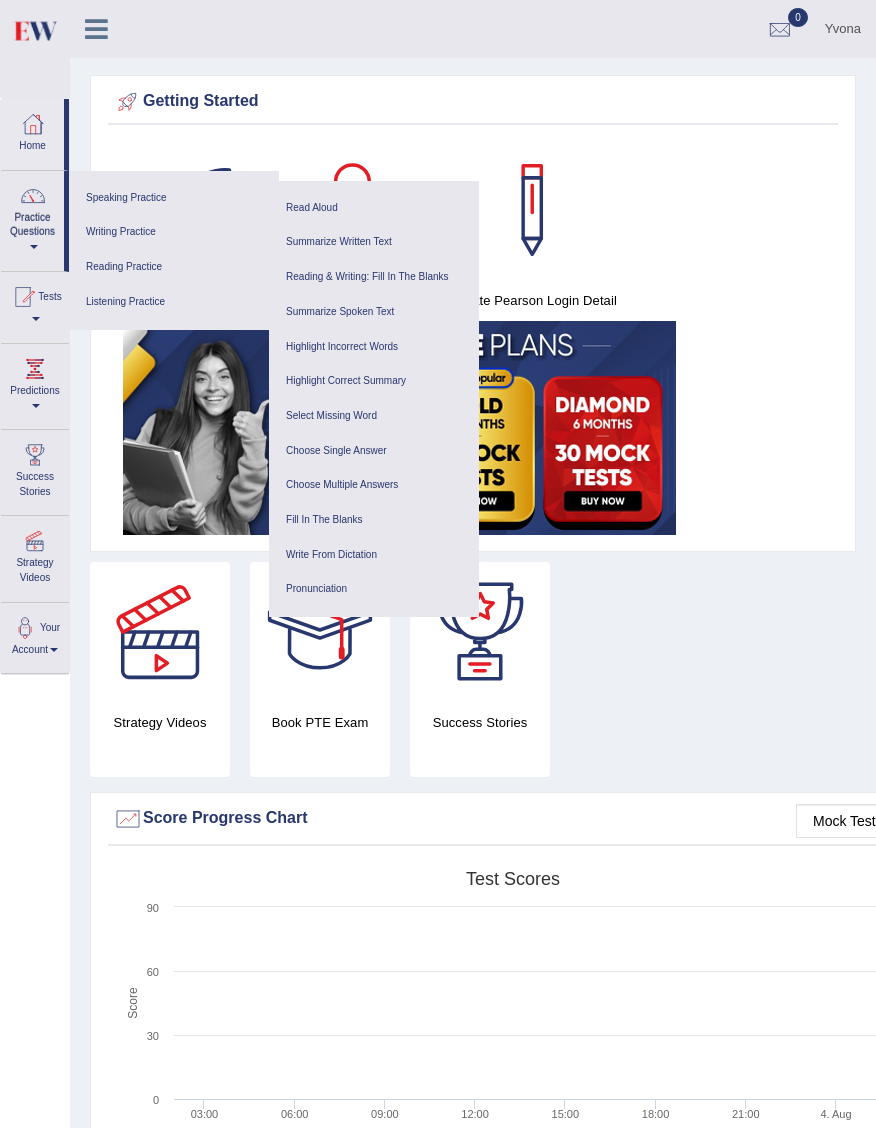 click on "Reading & Writing: Fill In The Blanks" at bounding box center [374, 277] 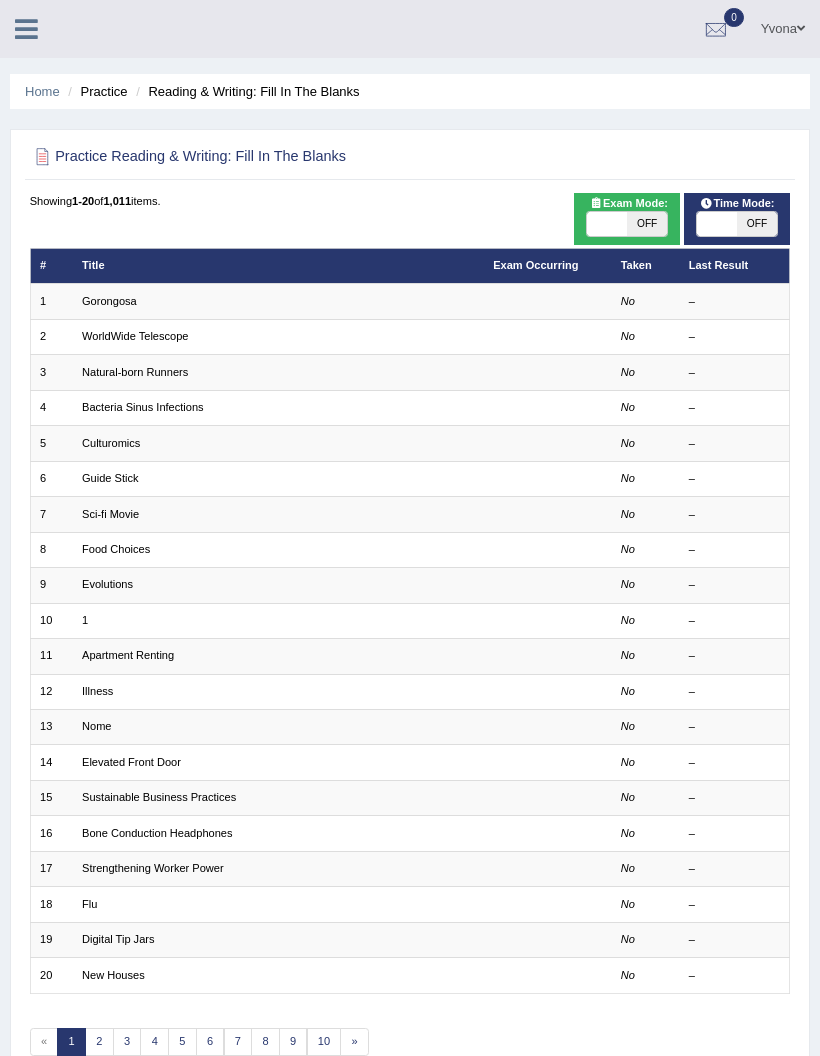 scroll, scrollTop: 0, scrollLeft: 0, axis: both 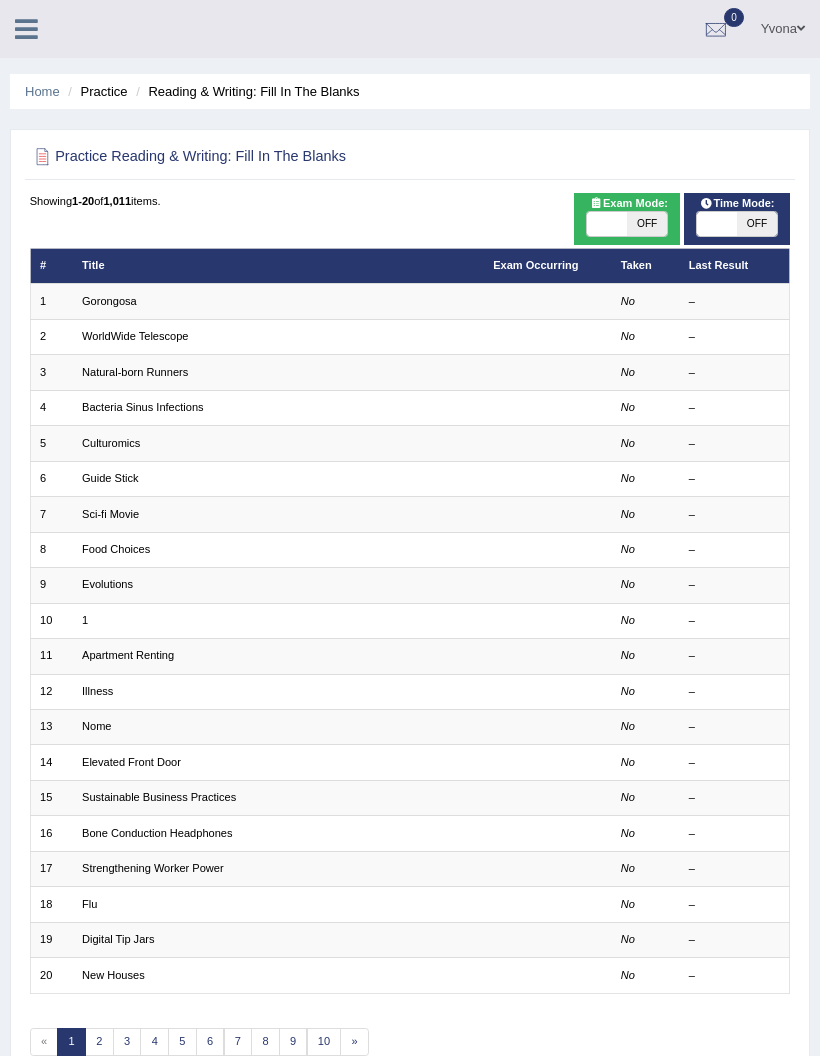 click on "Gorongosa" at bounding box center (109, 301) 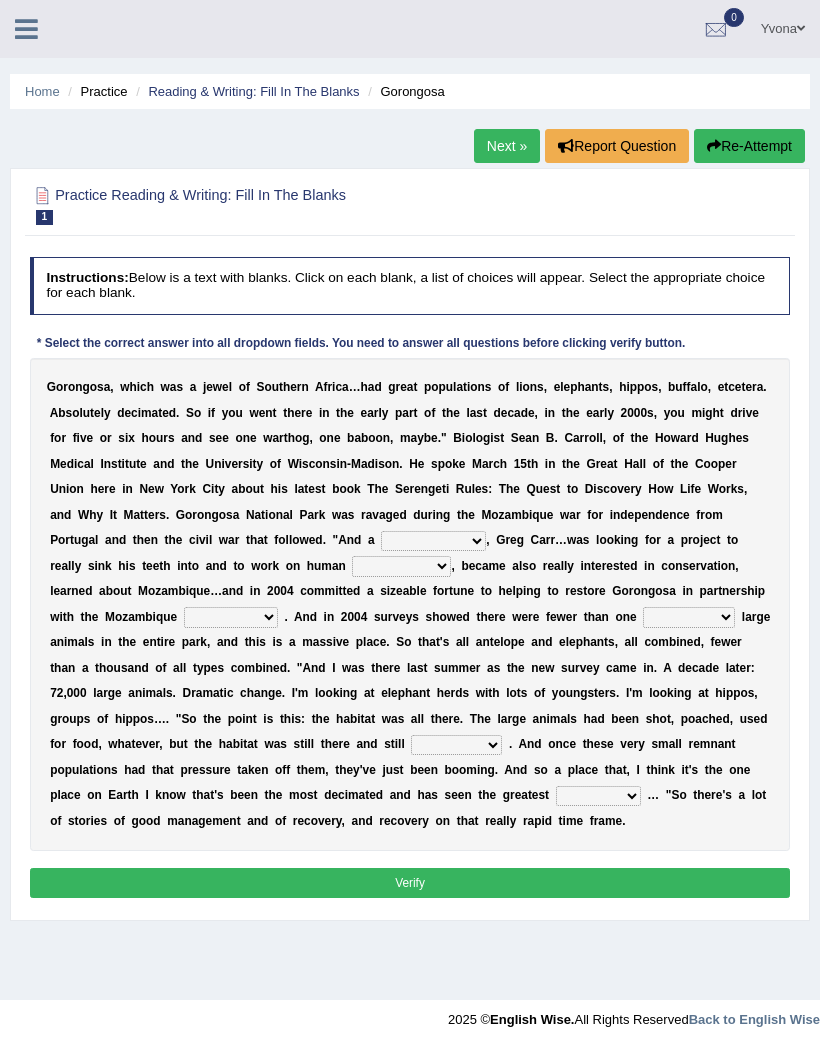 scroll, scrollTop: 0, scrollLeft: 0, axis: both 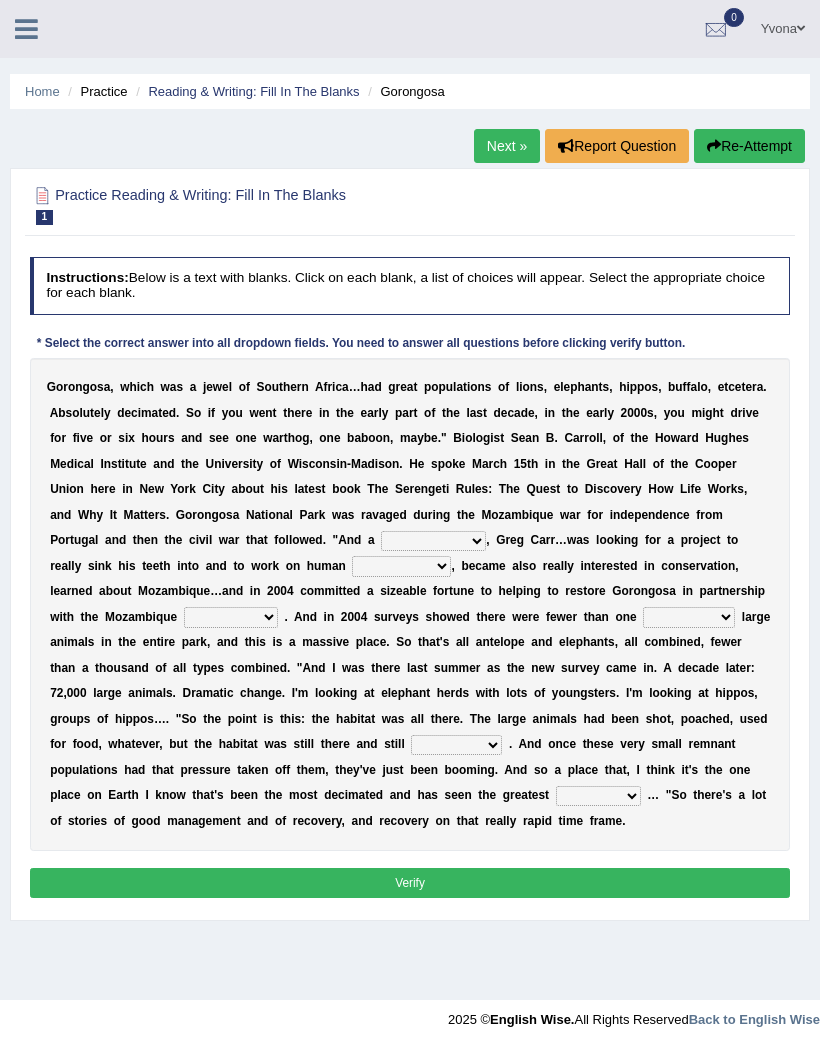 click on "o" at bounding box center (734, 540) 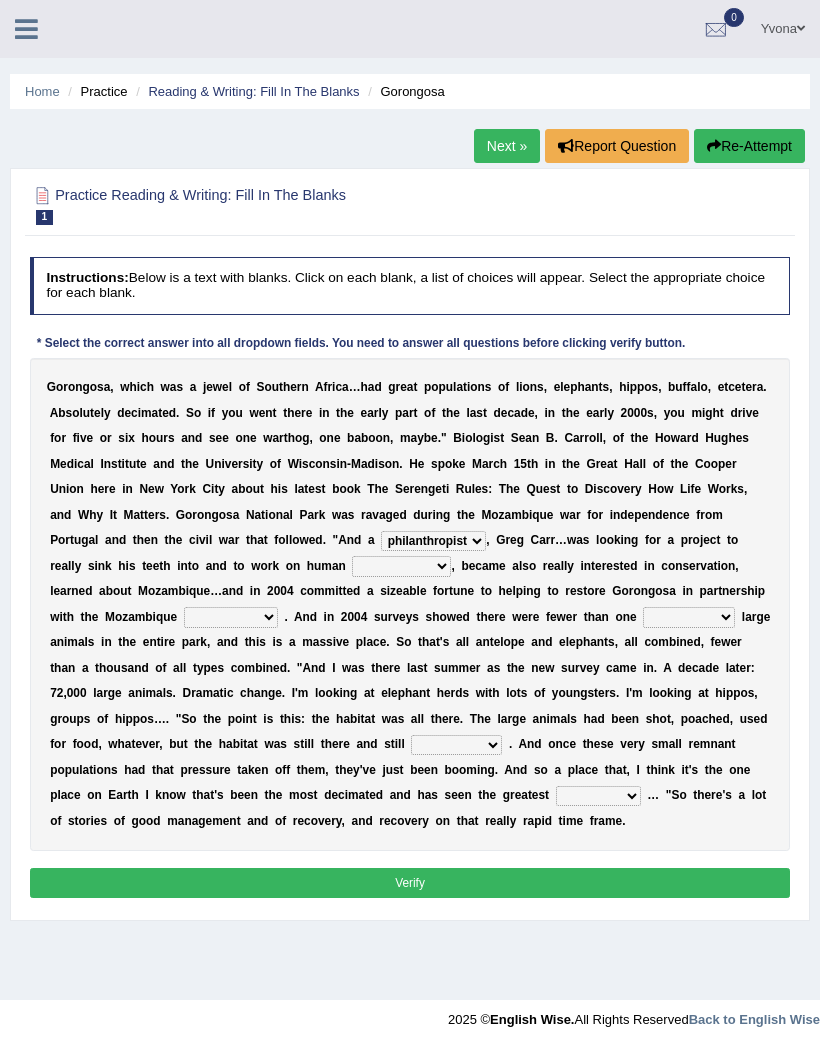 click on "negligence prevalence development malevolence" at bounding box center (401, 566) 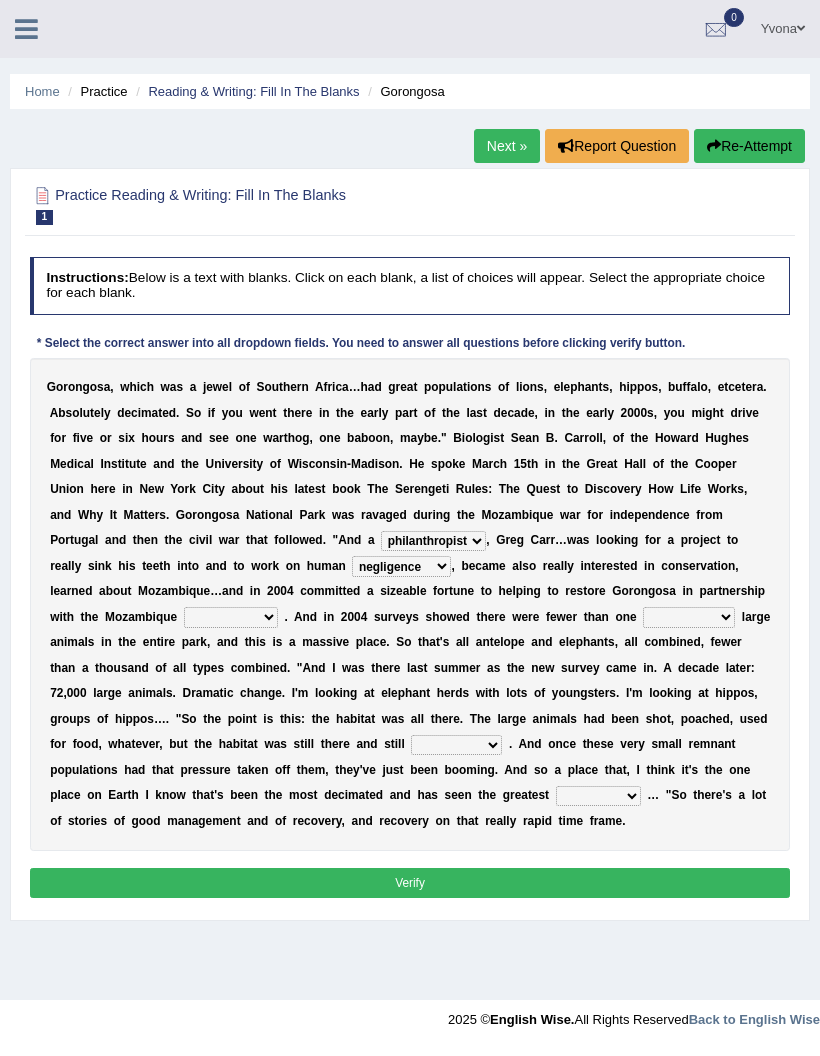 click on "parliament semanticist government journalist" at bounding box center [231, 617] 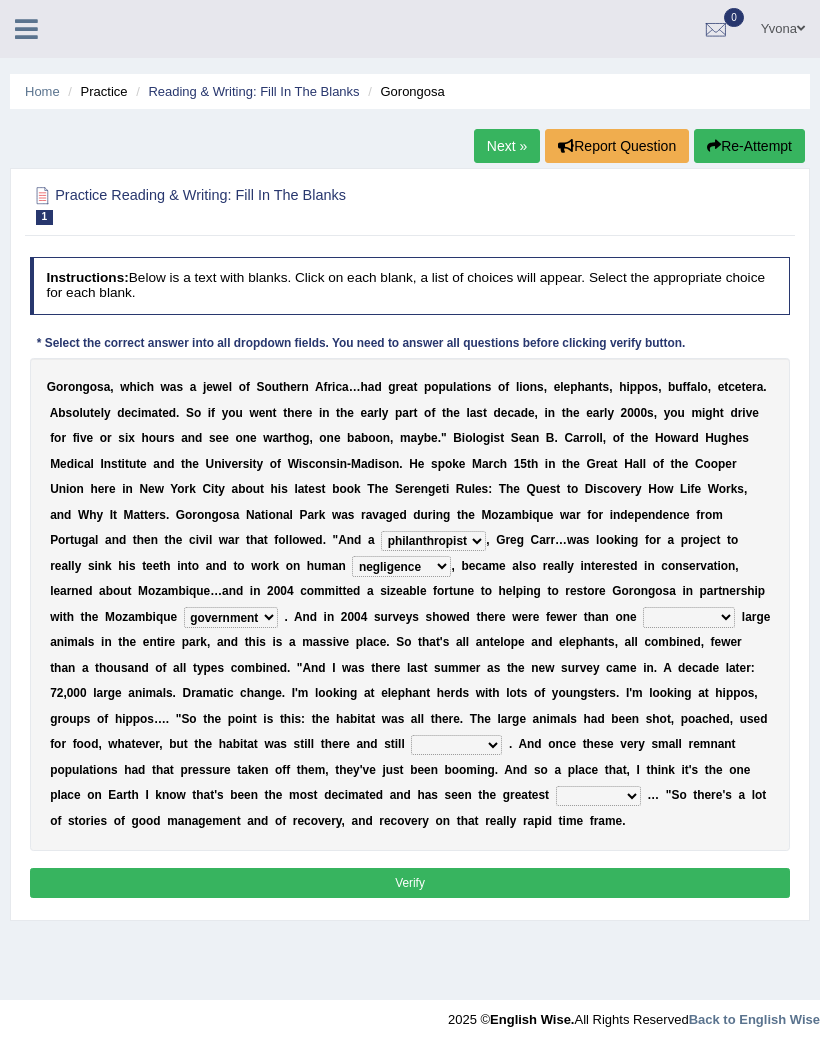 click on "deflowered embowered roundest thousand" at bounding box center (689, 617) 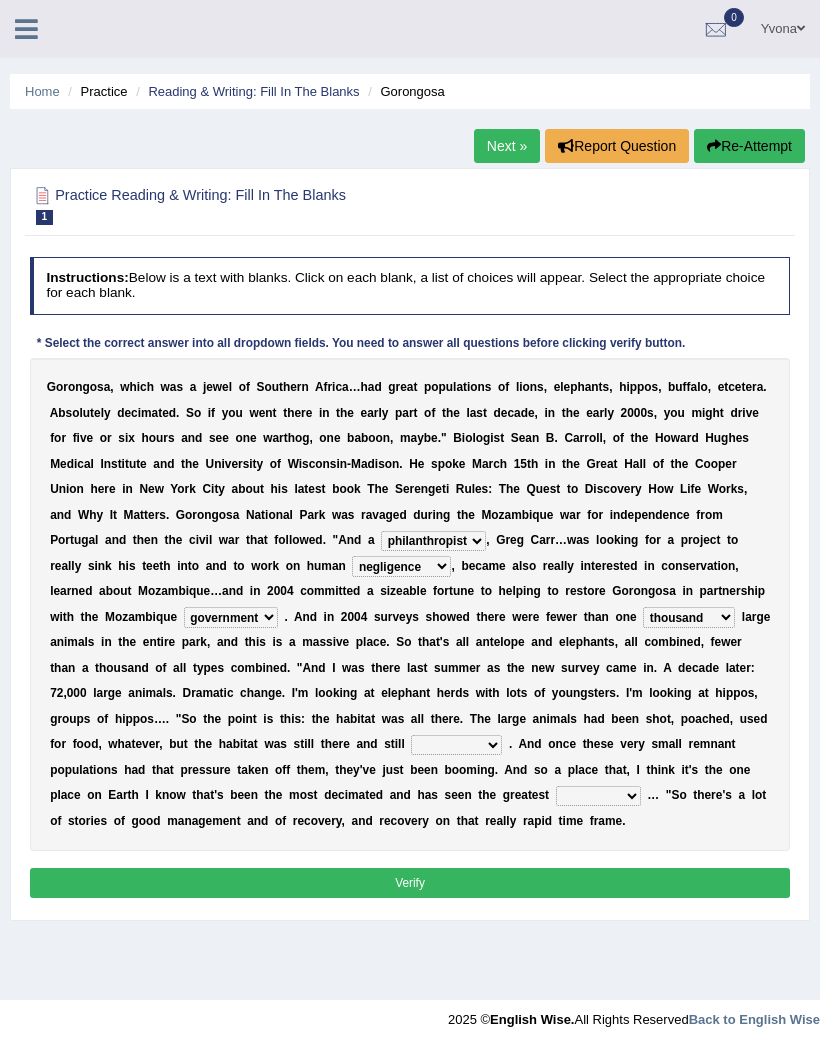 click on "assertive incidental compulsive productive" at bounding box center (456, 745) 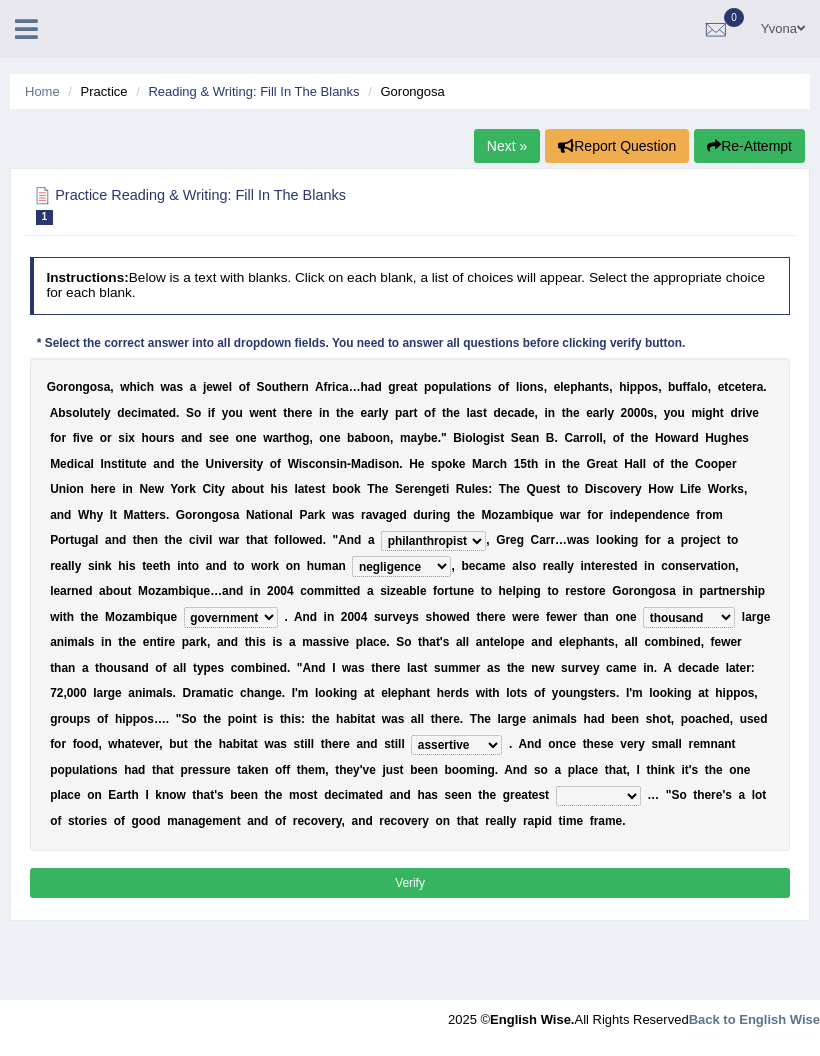 click on "recovery efficacy golly stumpy" at bounding box center [598, 796] 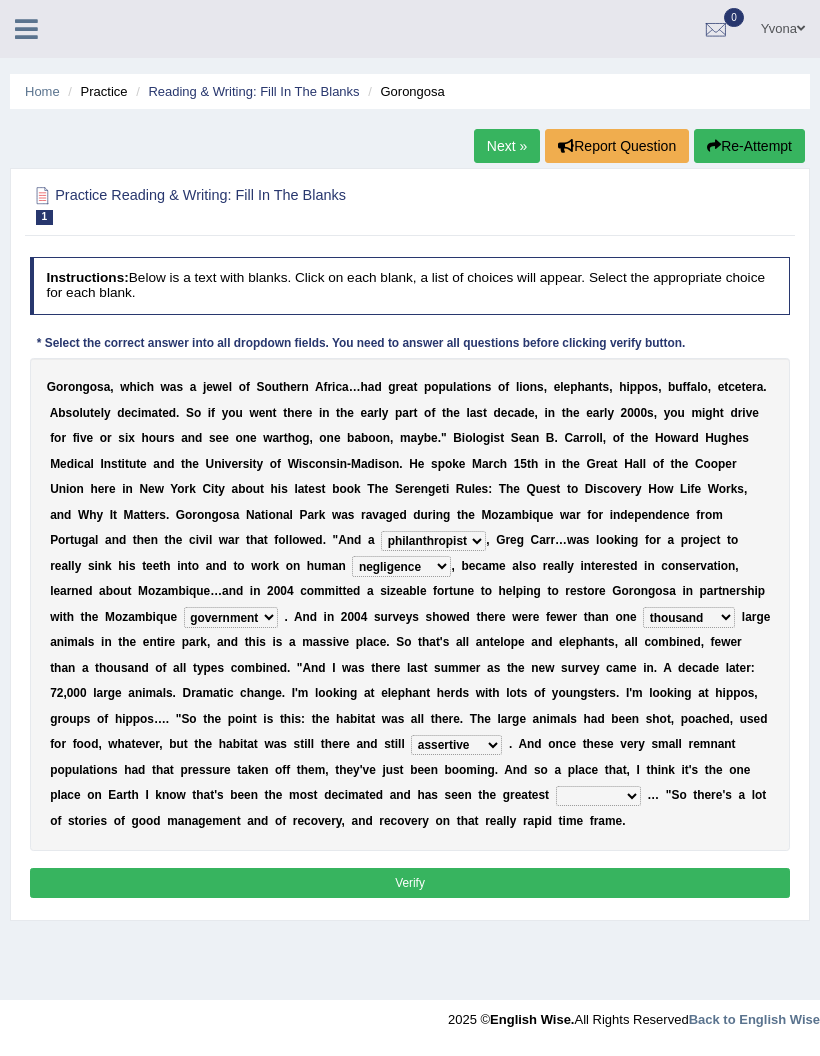 click on "G o r o n g o s a ,    w h i c h    w a s    a    j e w e l    o f    S o u t h e r n    A f r i c a … h a d    g r e a t    p o p u l a t i o n s    o f    l i o n s ,    e l e p h a n t s ,    h i p p o s ,    b u f f a l o ,    e t c e t e r a .    A b s o l u t e l y    d e c i m a t e d .    S o    i f    y o u    w e n t    t h e r e    i n    t h e    e a r l y    p a r t    o f    t h e    l a s t    d e c a d e ,    i n    t h e    e a r l y    2 0 0 0 s ,    y o u    m i g h t    d r i v e    f o r    f i v e    o r    s i x    h o u r s    a n d    s e e    o n e    w a r t h o g ,    o n e    b a b o o n ,    m a y b e . "    B i o l o g i s t    S e a n    B .    C a r r o l l ,    o f    t h e    H o w a r d    H u g h e s    M e d i c a l    I n s t i t u t e    a n d    t h e    U n i v e r s i t y    o f    W i s c o n s i n - M a d i s o n .    H e    s p o k e    M a r c h    1 5 t h    i n    t h e    G r e a t    H" at bounding box center (410, 604) 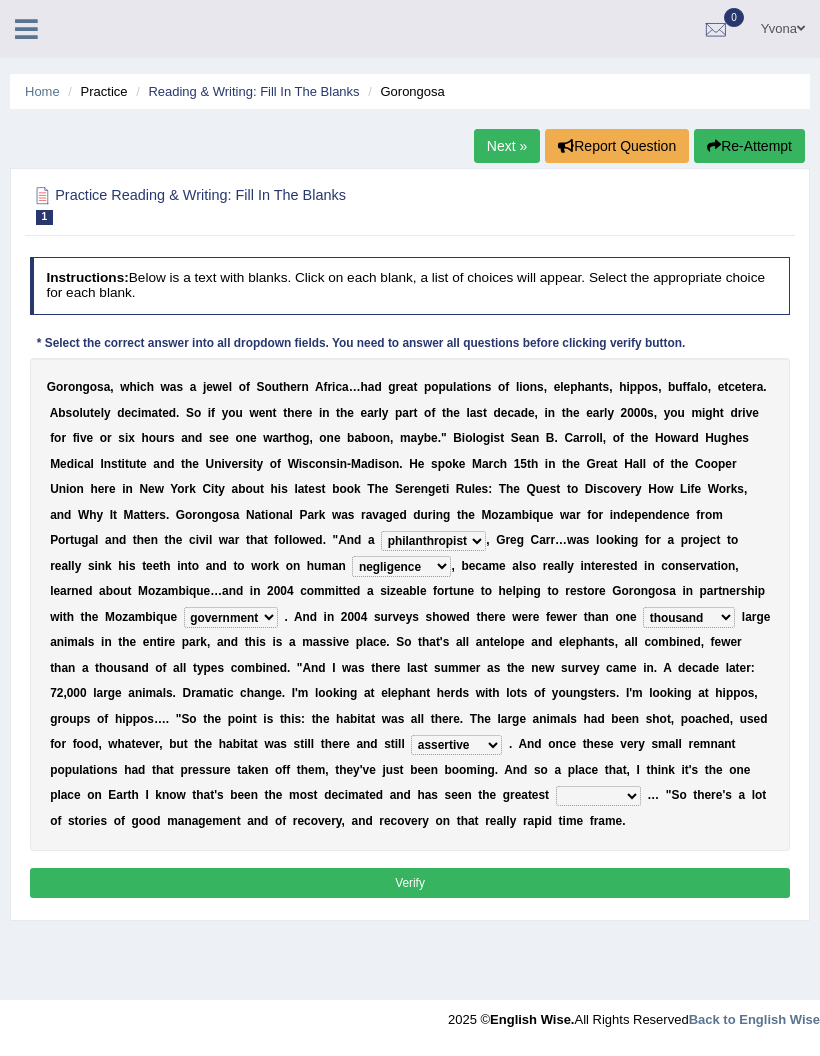 select on "recovery" 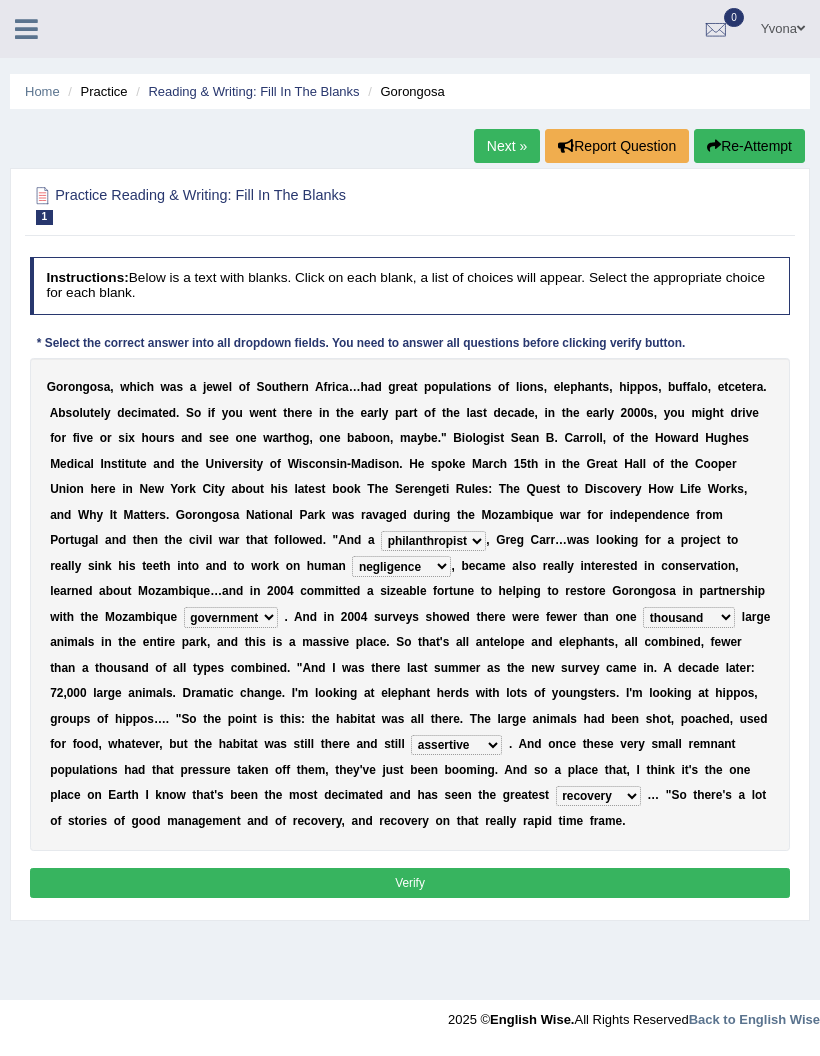 click on "negligence prevalence development malevolence" at bounding box center (401, 566) 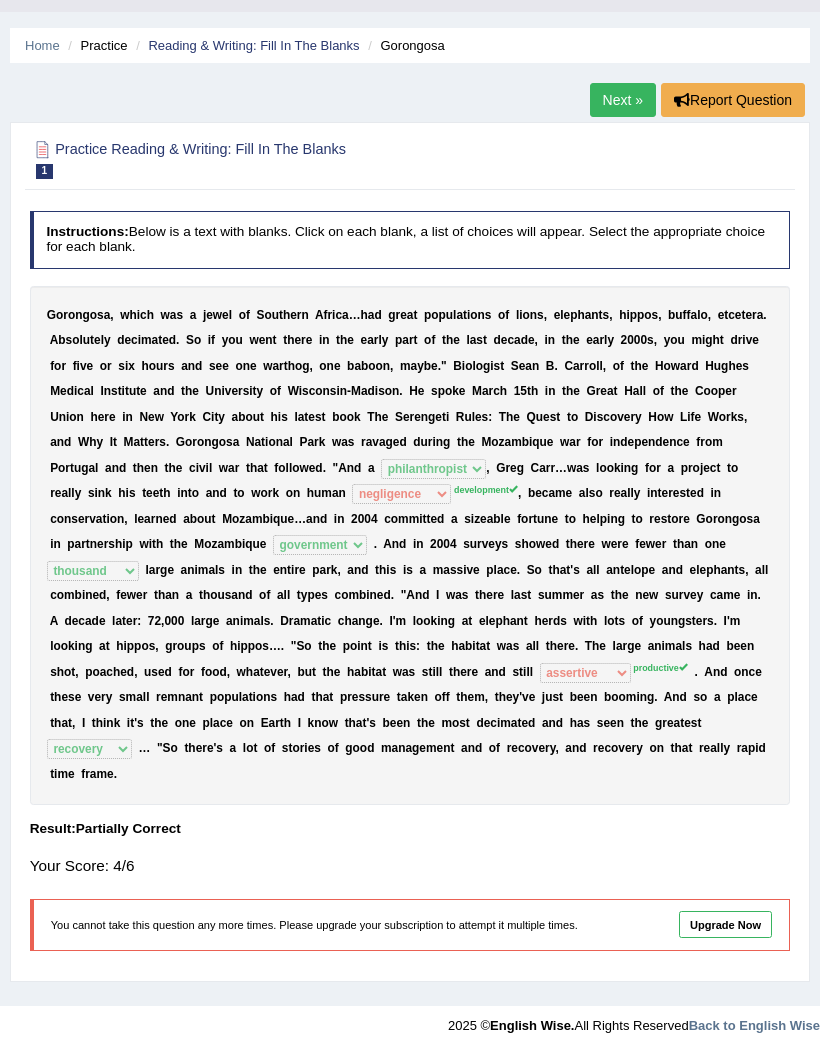 scroll, scrollTop: 0, scrollLeft: 0, axis: both 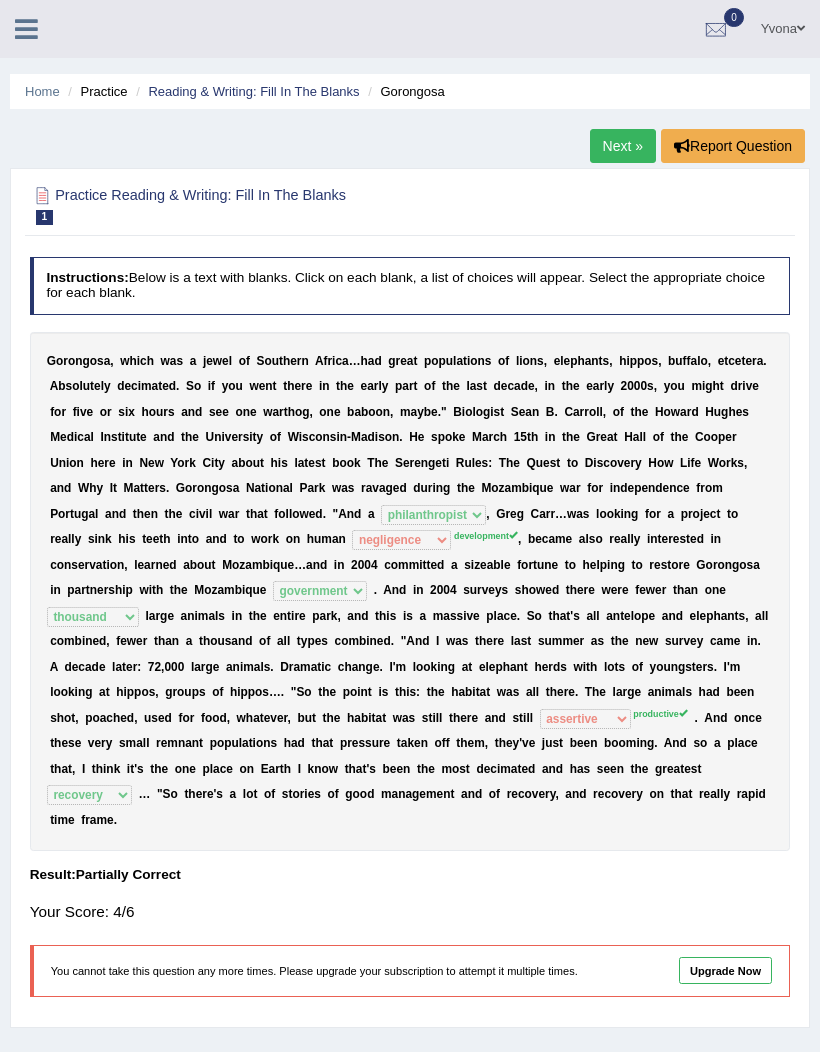 click on "Next »" at bounding box center (623, 146) 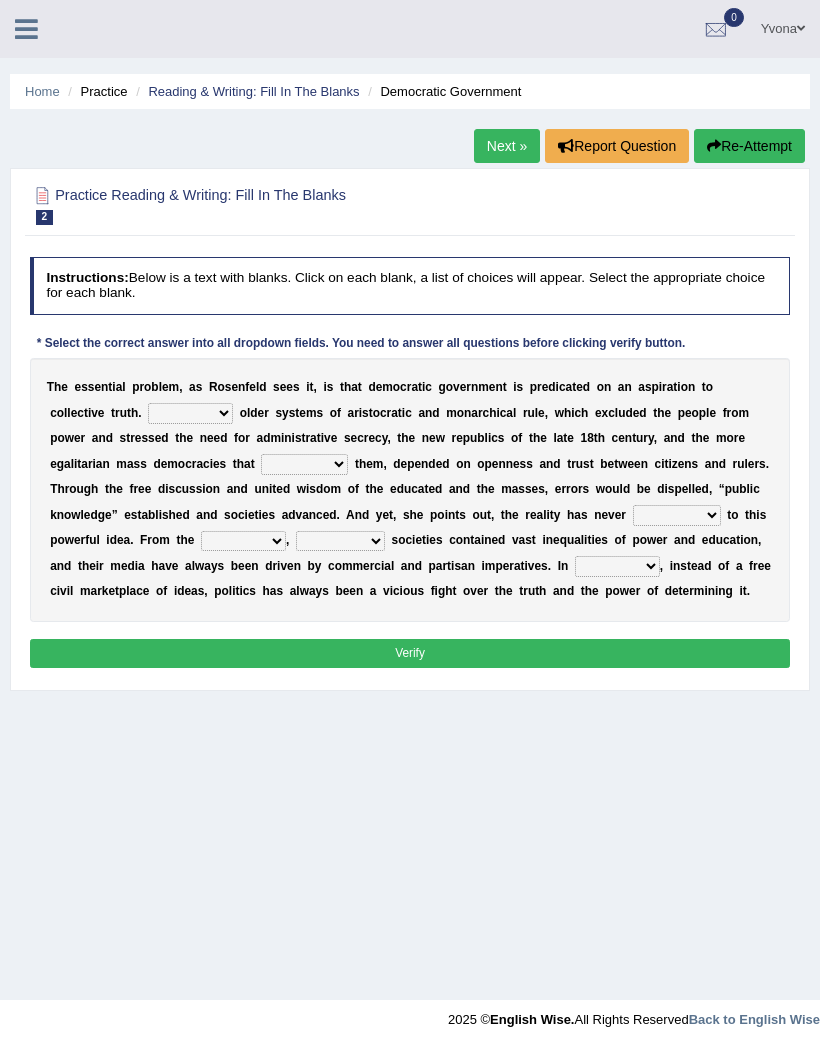 scroll, scrollTop: 0, scrollLeft: 0, axis: both 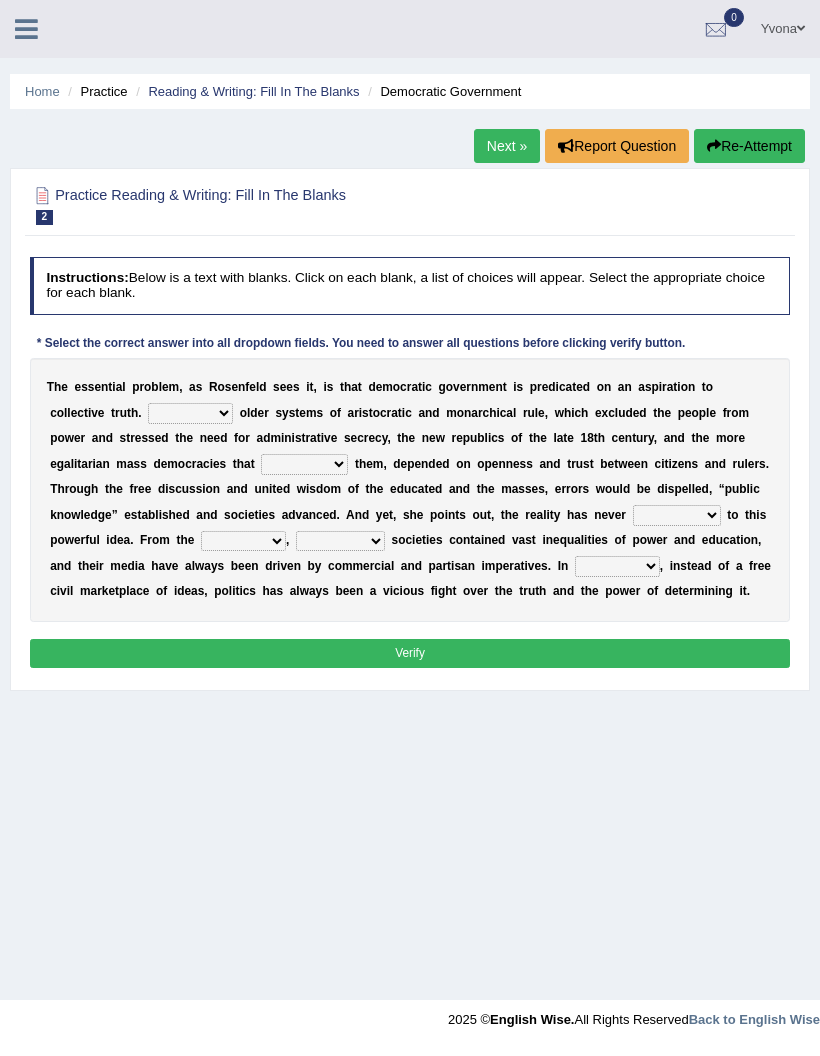 click on "Like Unlike Likely Safely" at bounding box center [190, 413] 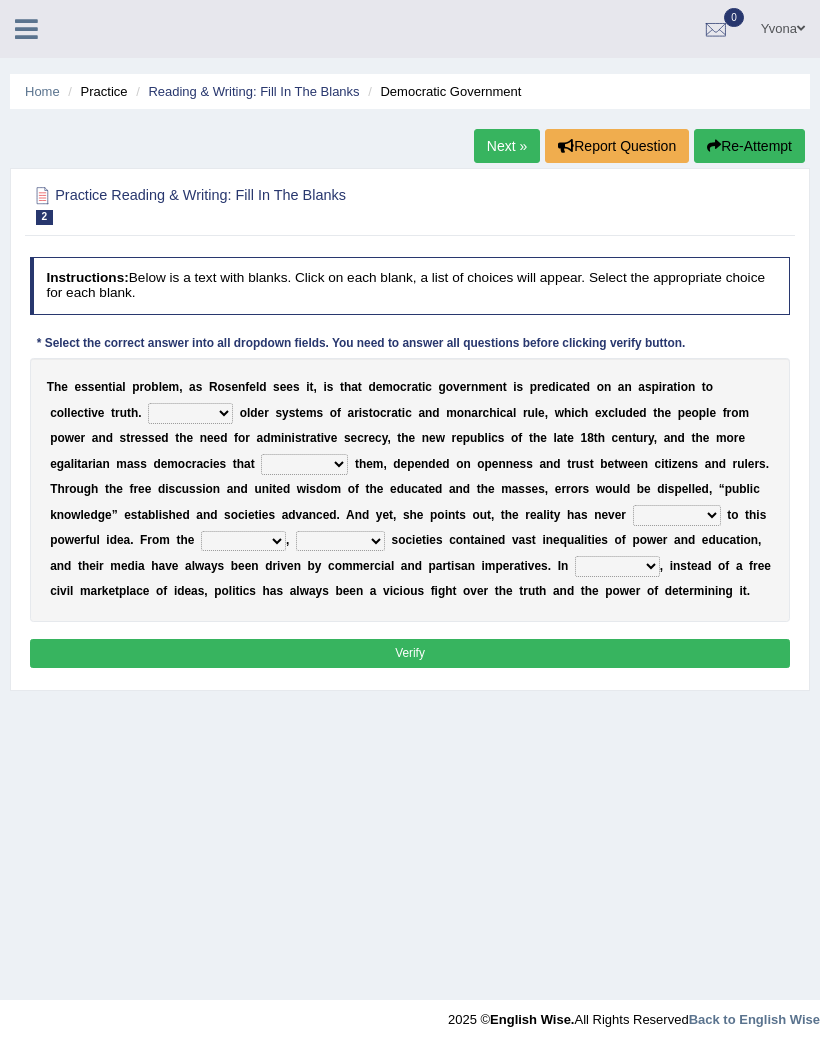 select on "Like" 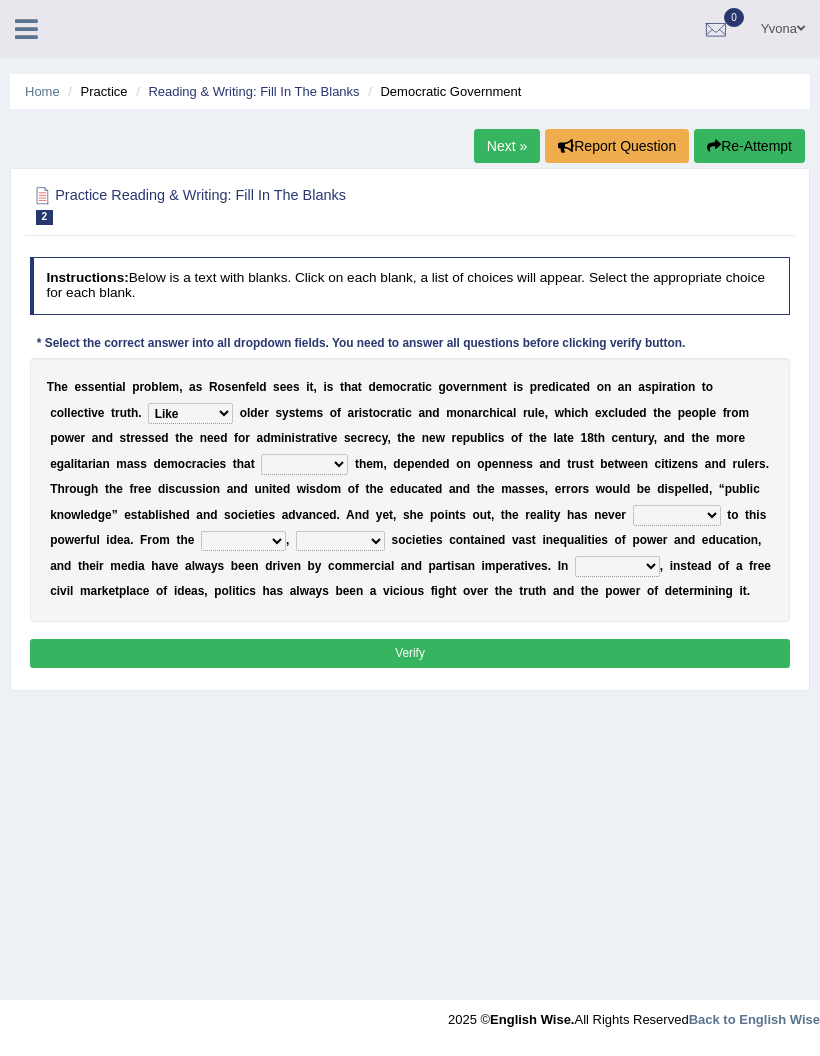click on "readed grated succeeded printed" at bounding box center [304, 464] 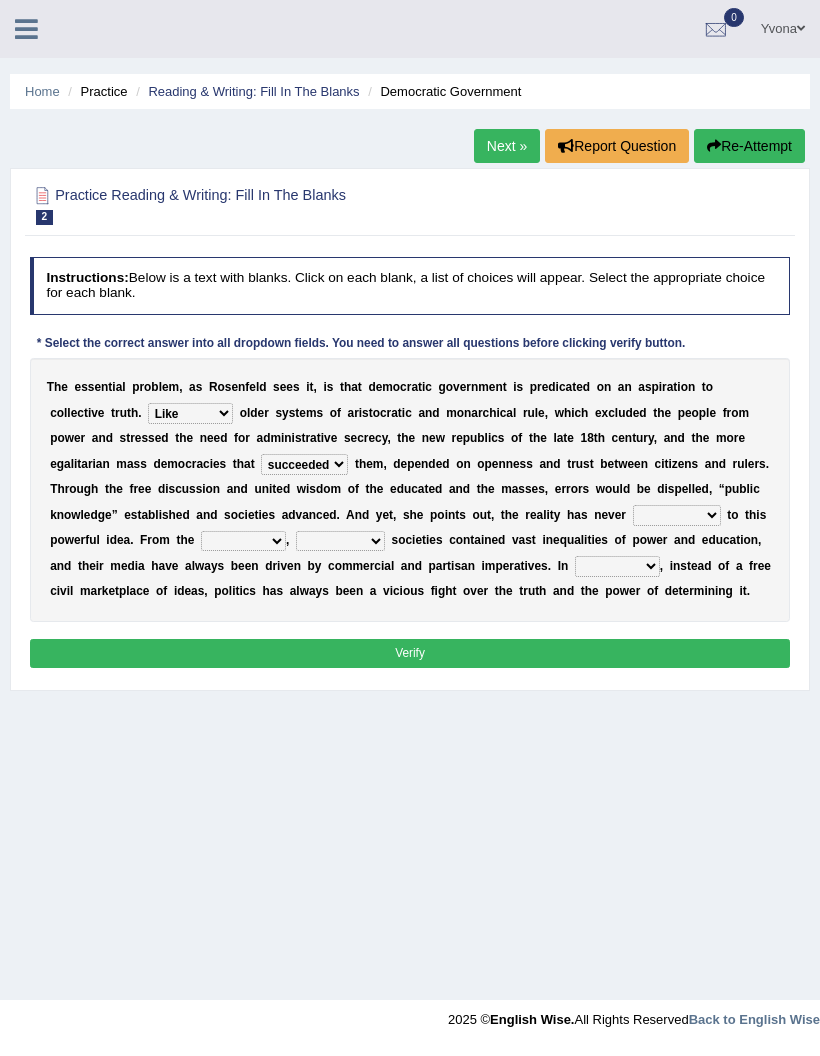 click on "readed grated succeeded printed" at bounding box center [304, 464] 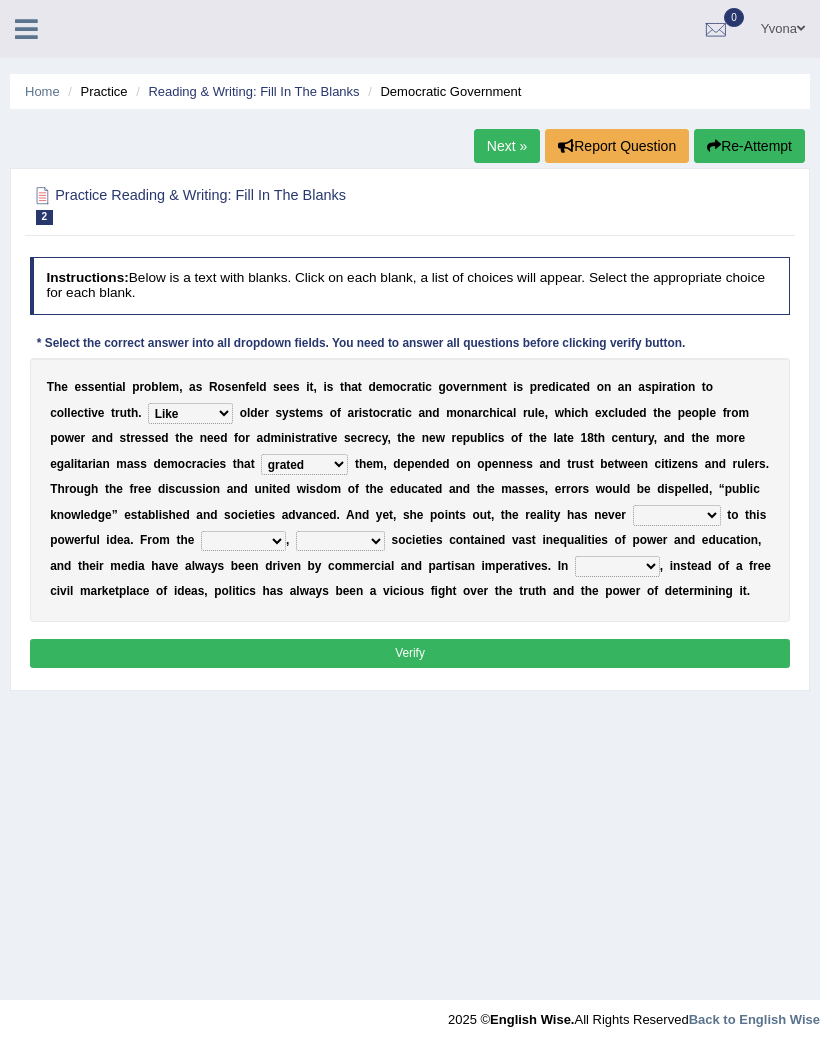 click on "saved up stood up brought up lived up" at bounding box center (677, 515) 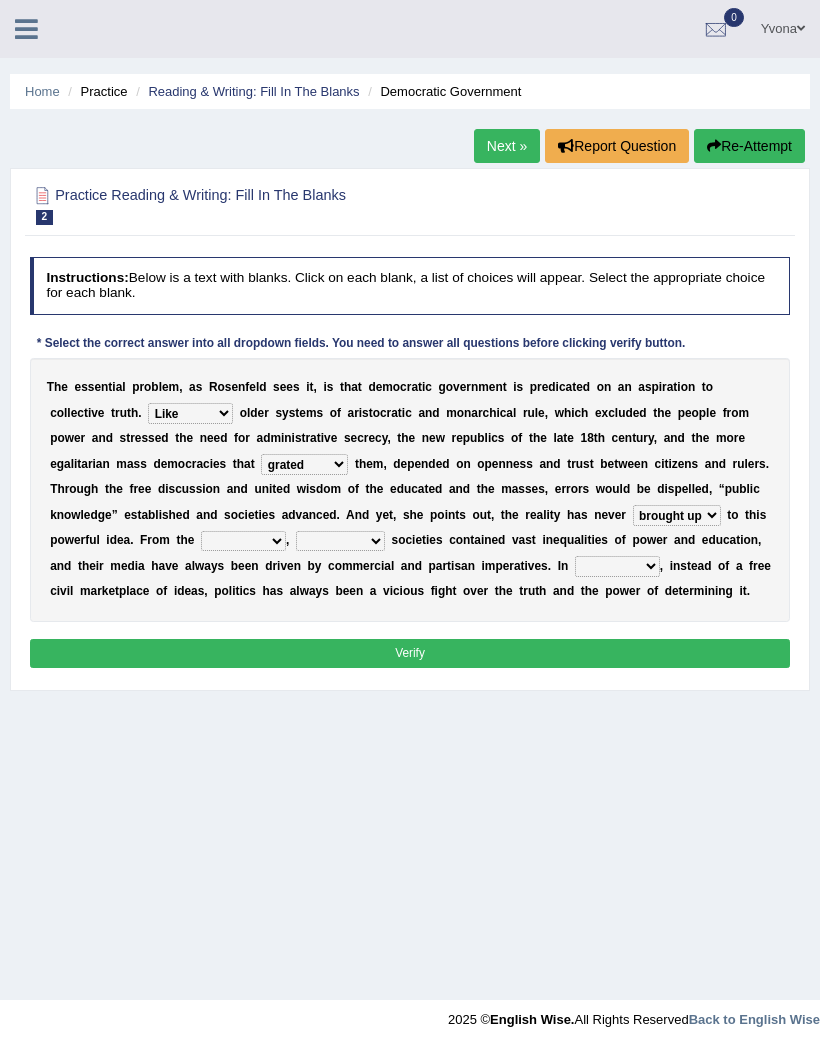click on "outset ranged stood caught" at bounding box center [243, 541] 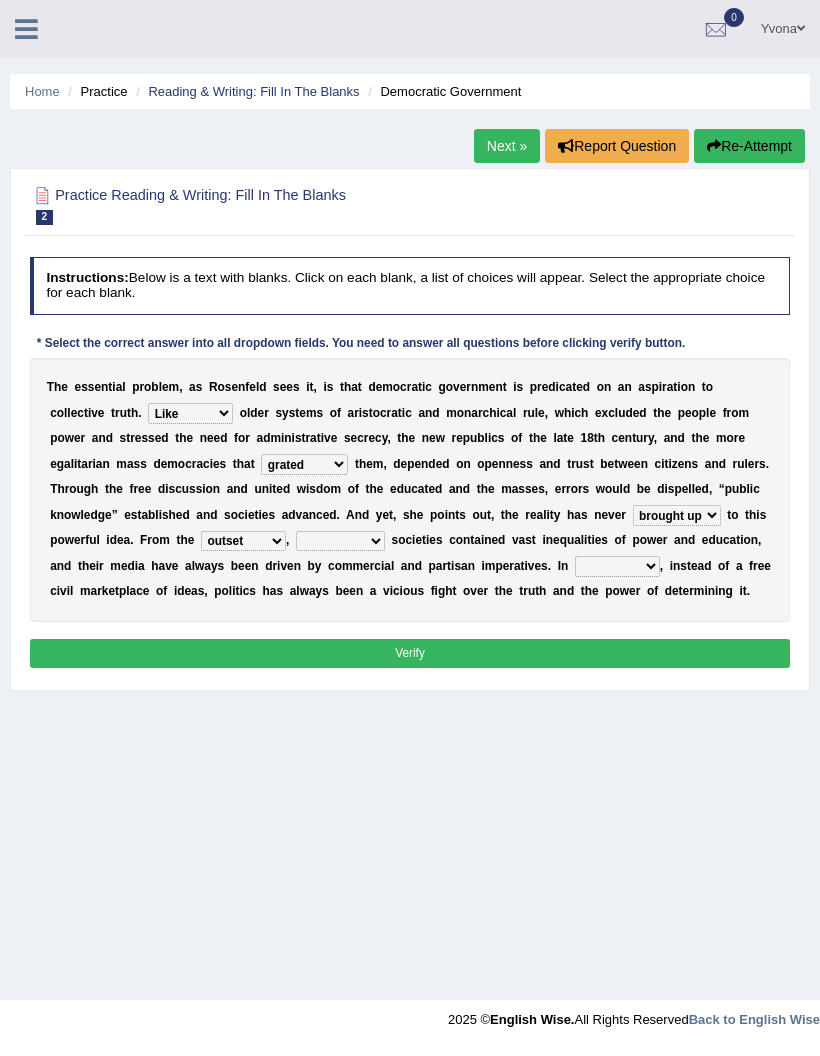 click on "freedom democratic media stilled" at bounding box center [340, 541] 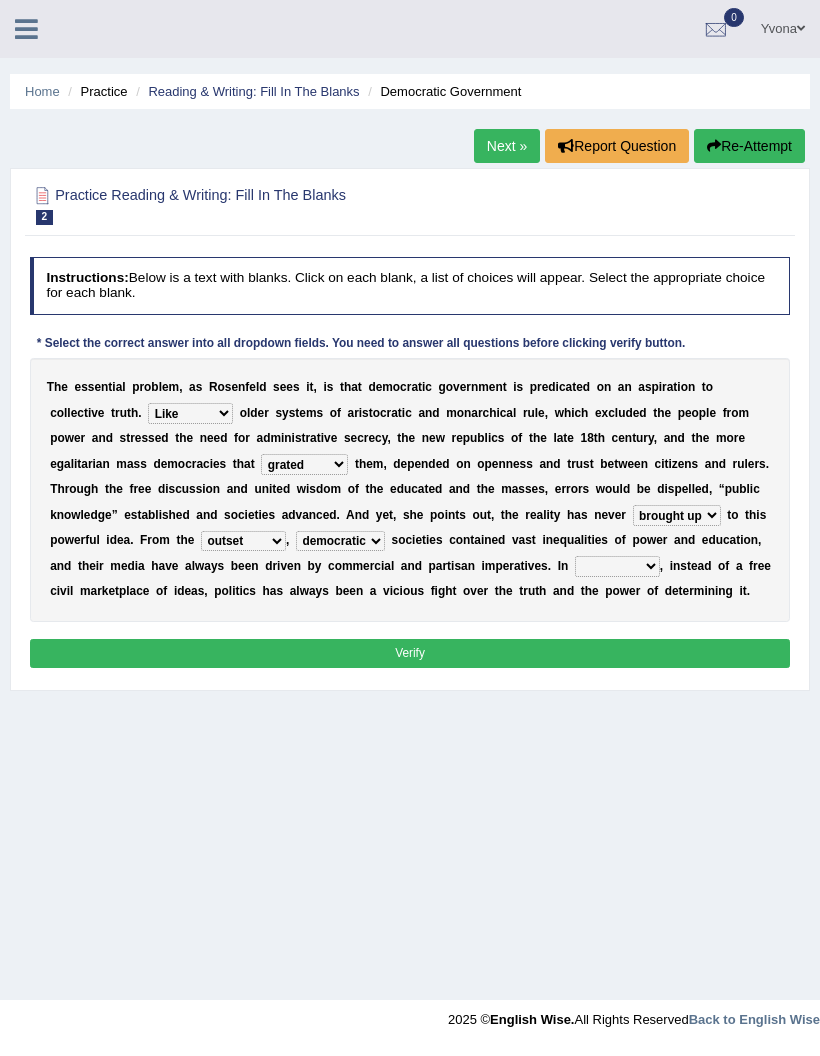 click on "power practice ideas fought" at bounding box center [617, 566] 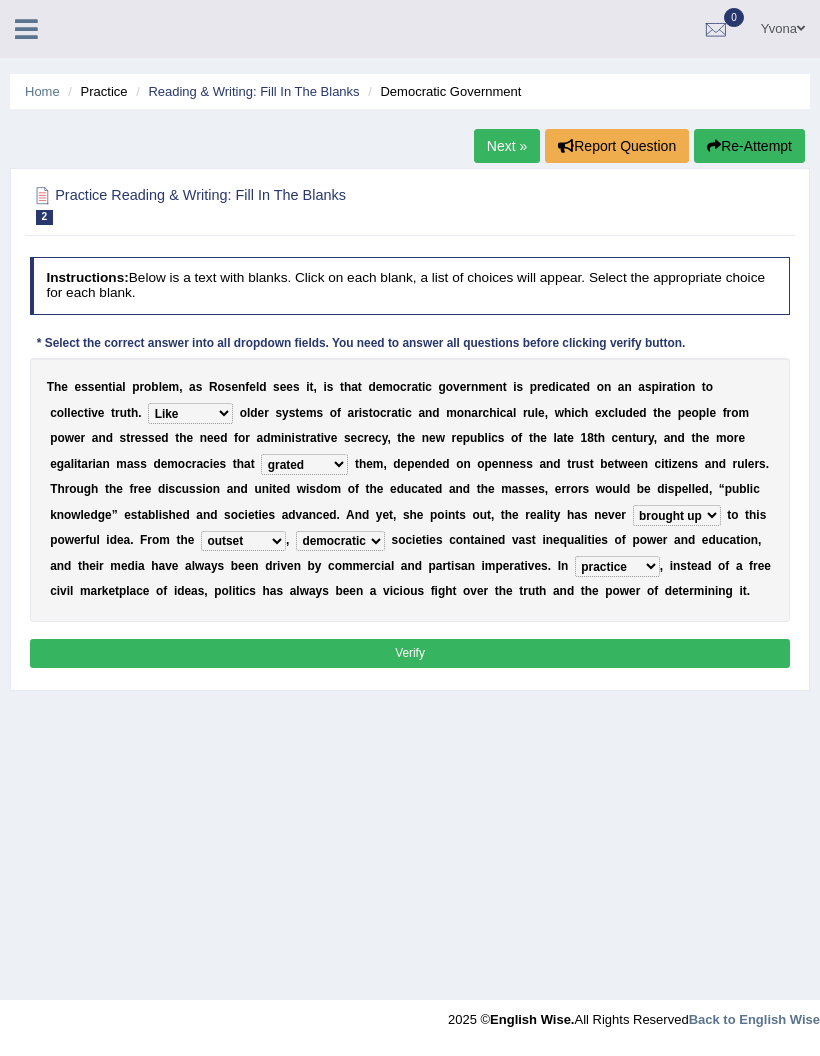 click on "Verify" at bounding box center [410, 653] 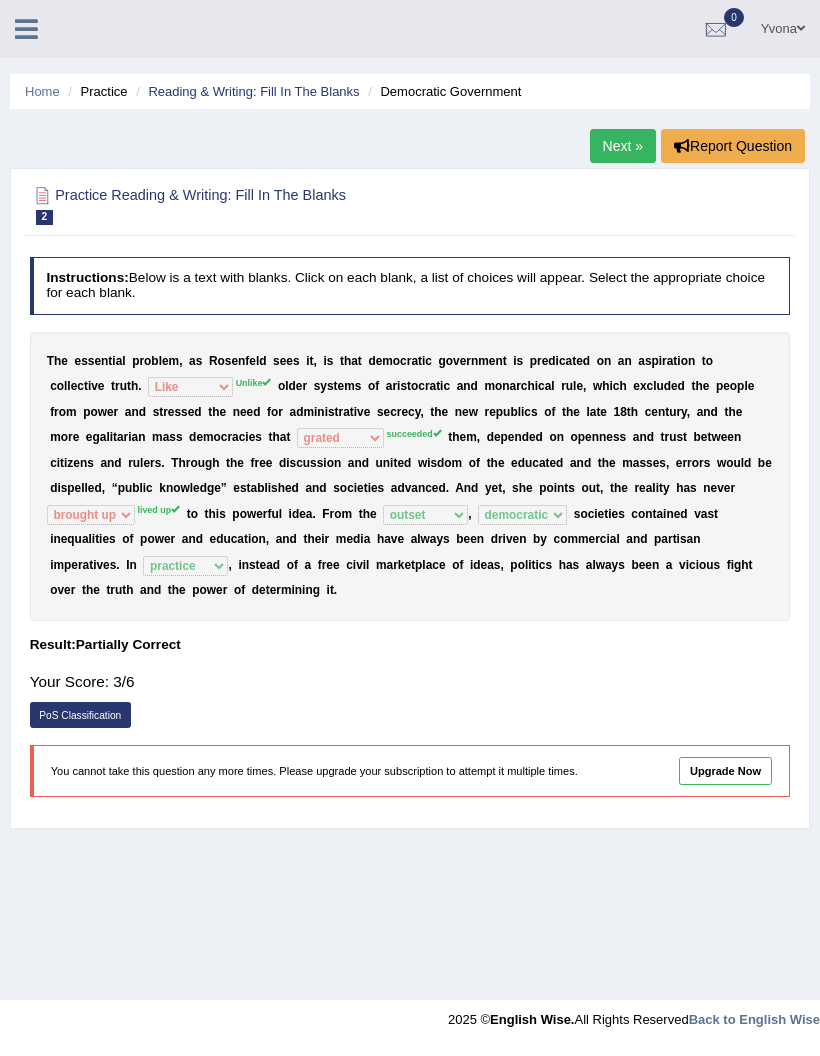 click on "Next »" at bounding box center [623, 146] 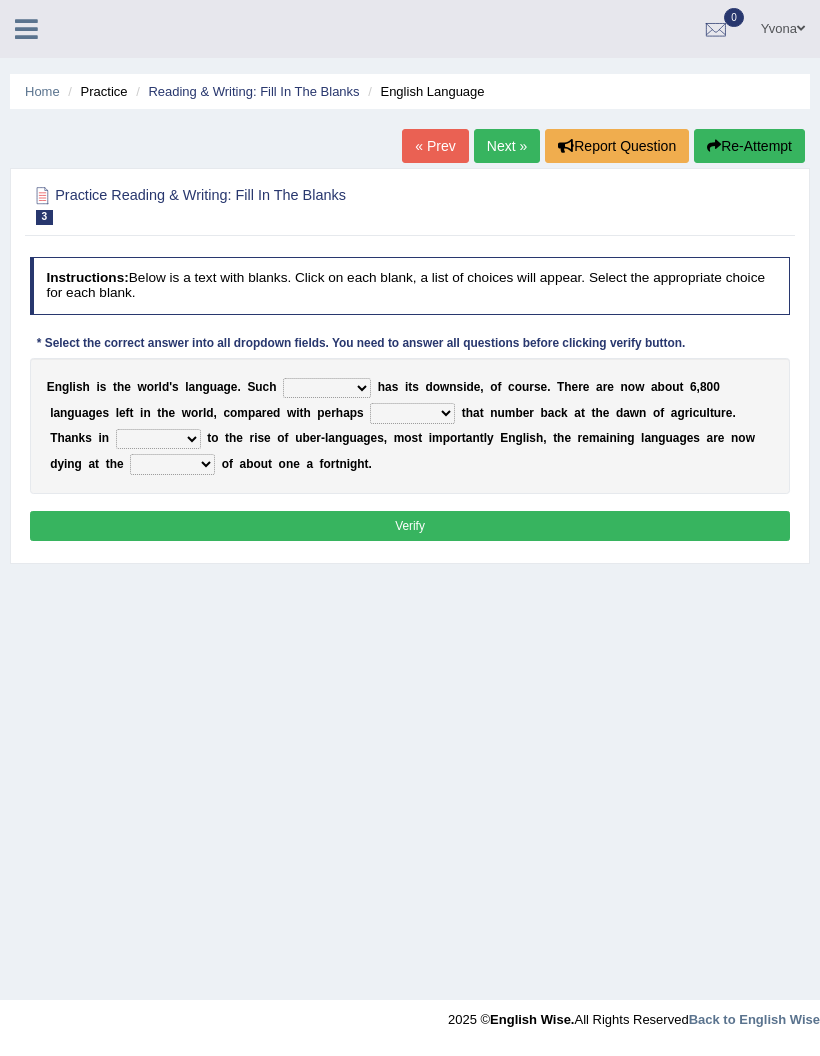 scroll, scrollTop: 0, scrollLeft: 0, axis: both 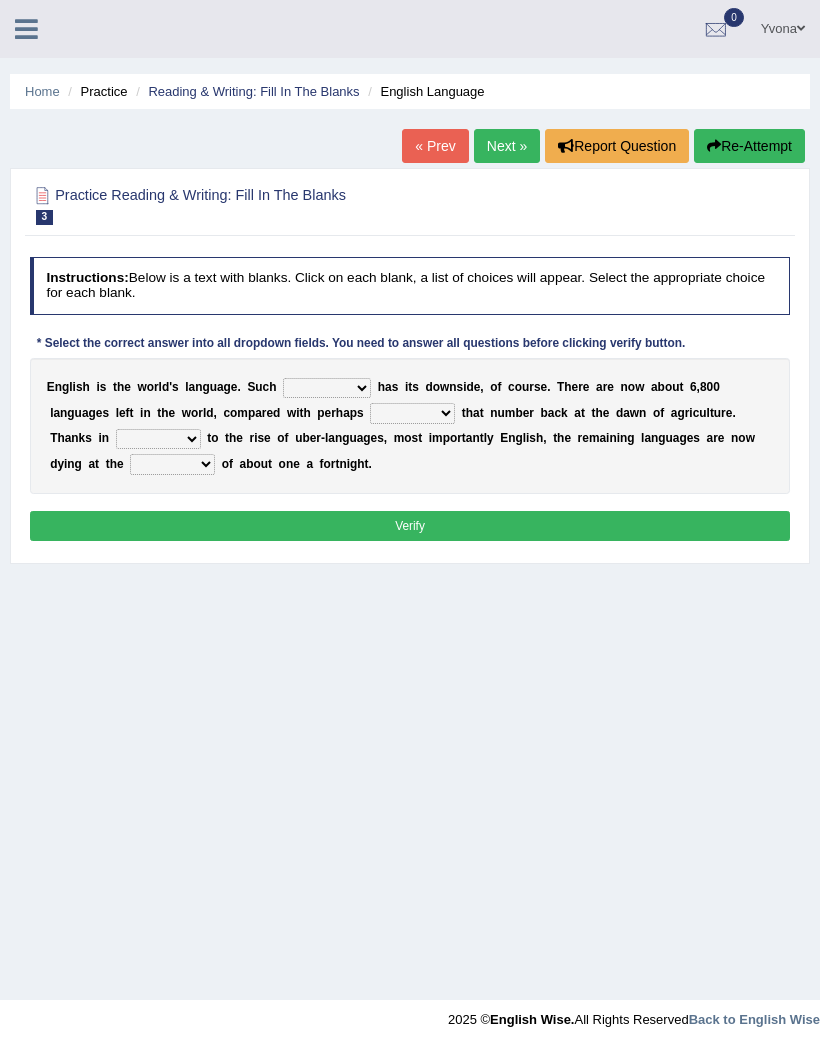 click on "power idea subject dominance" at bounding box center (327, 388) 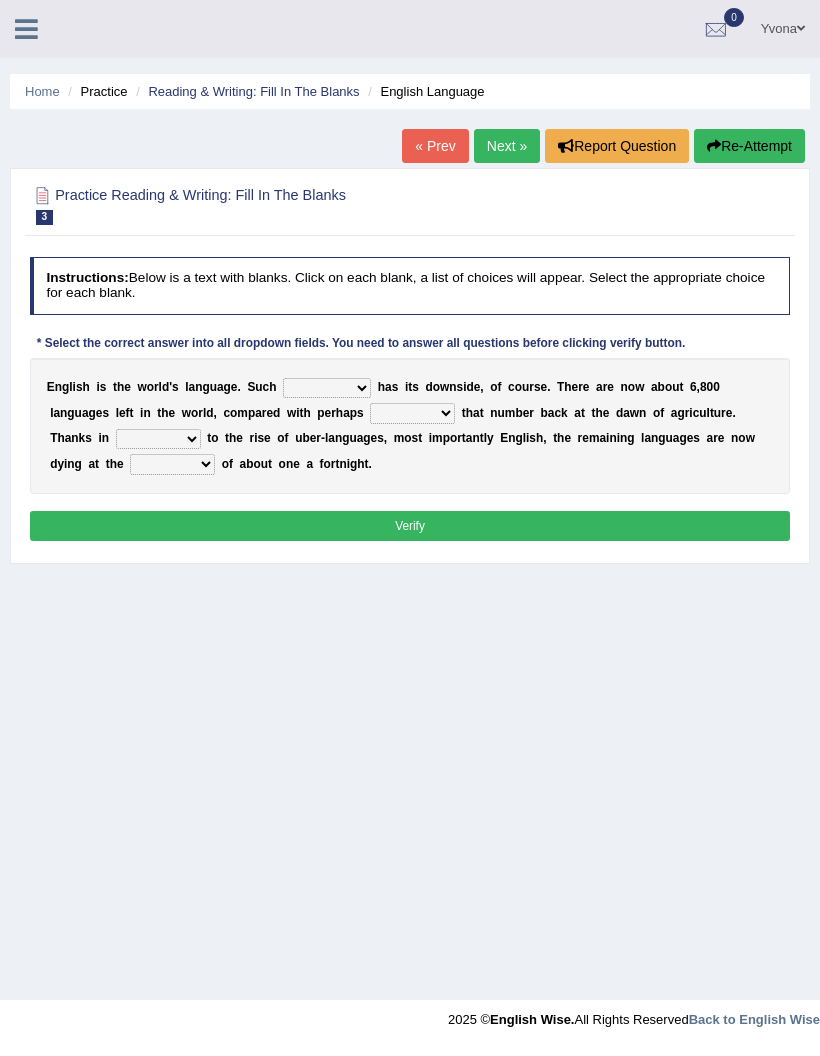 select on "dominance" 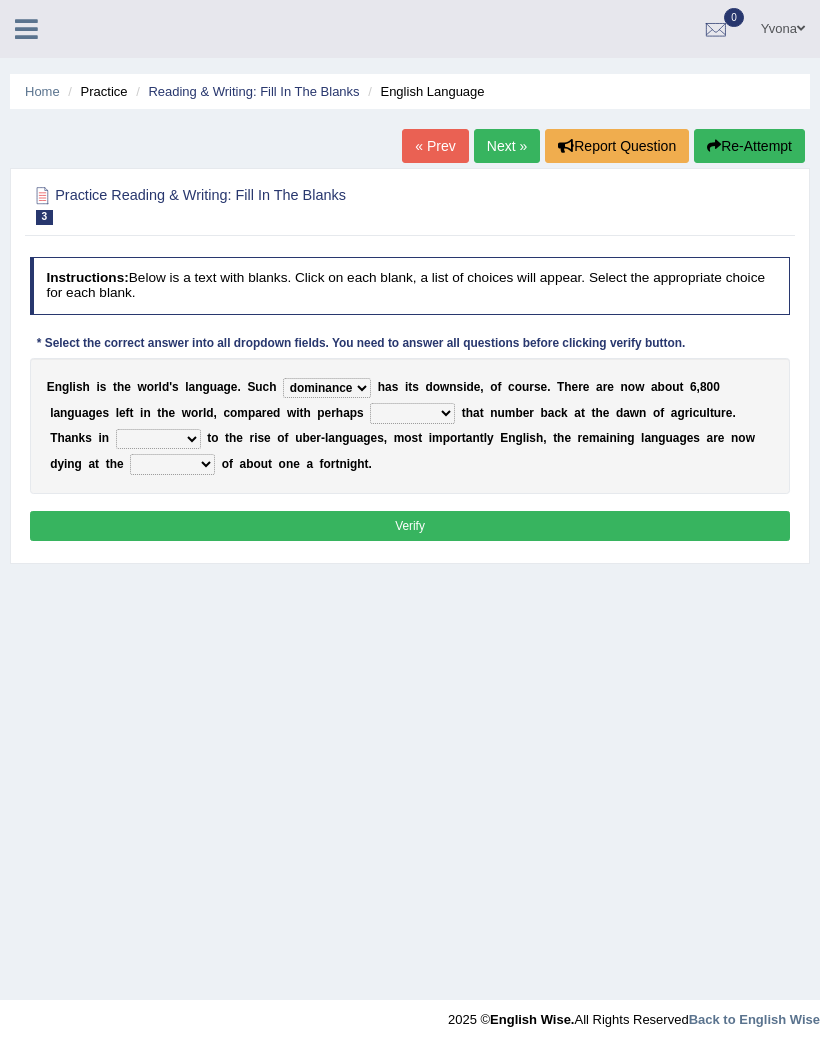 click on "rise twice firstly never" at bounding box center (412, 413) 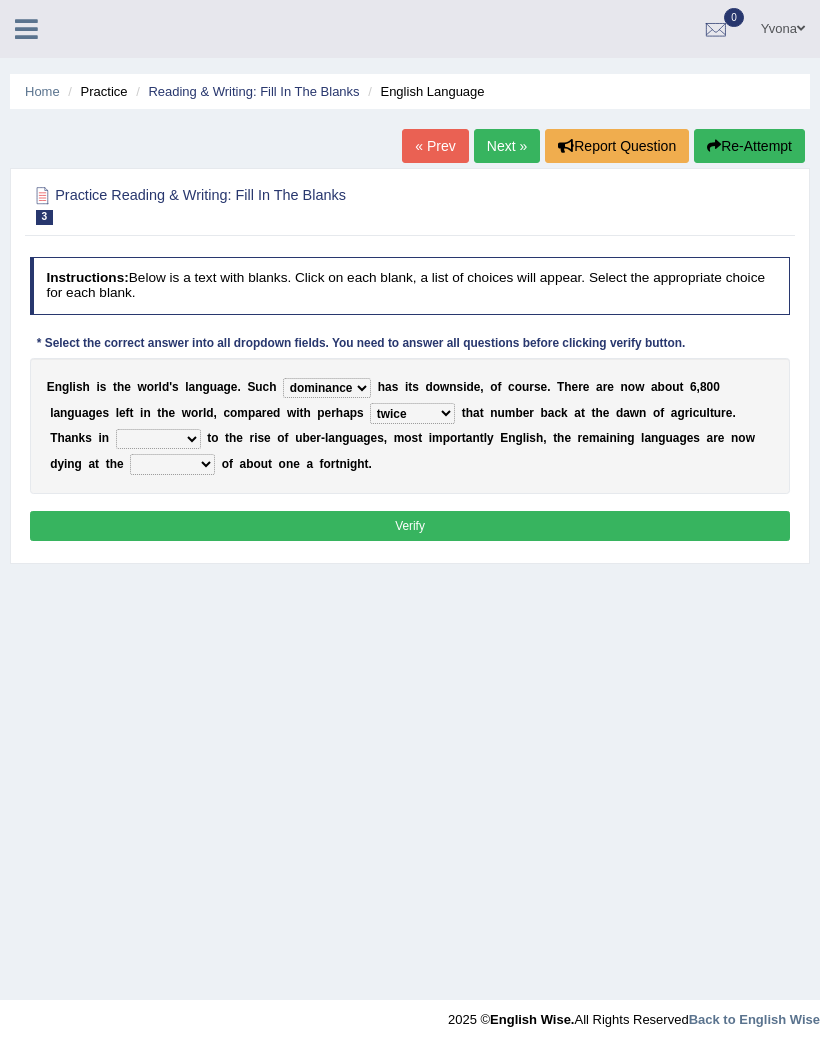 click on "rare start part bother" at bounding box center [158, 439] 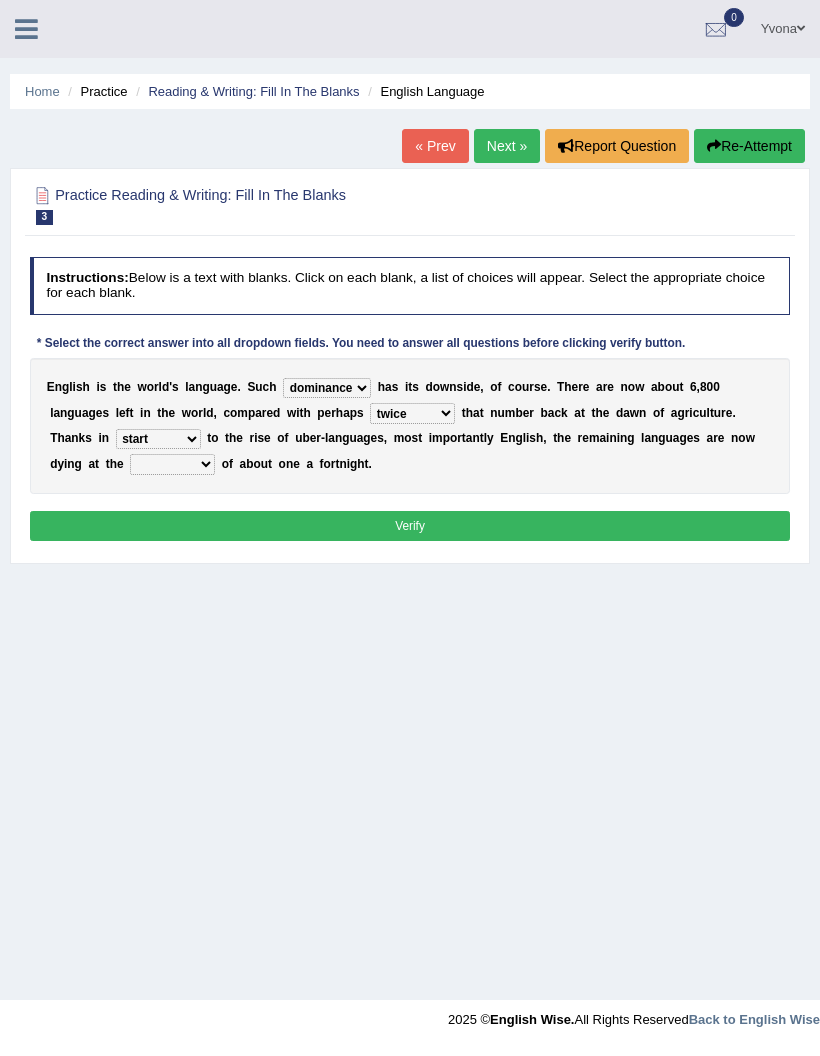click on "state rate wait great" at bounding box center [172, 464] 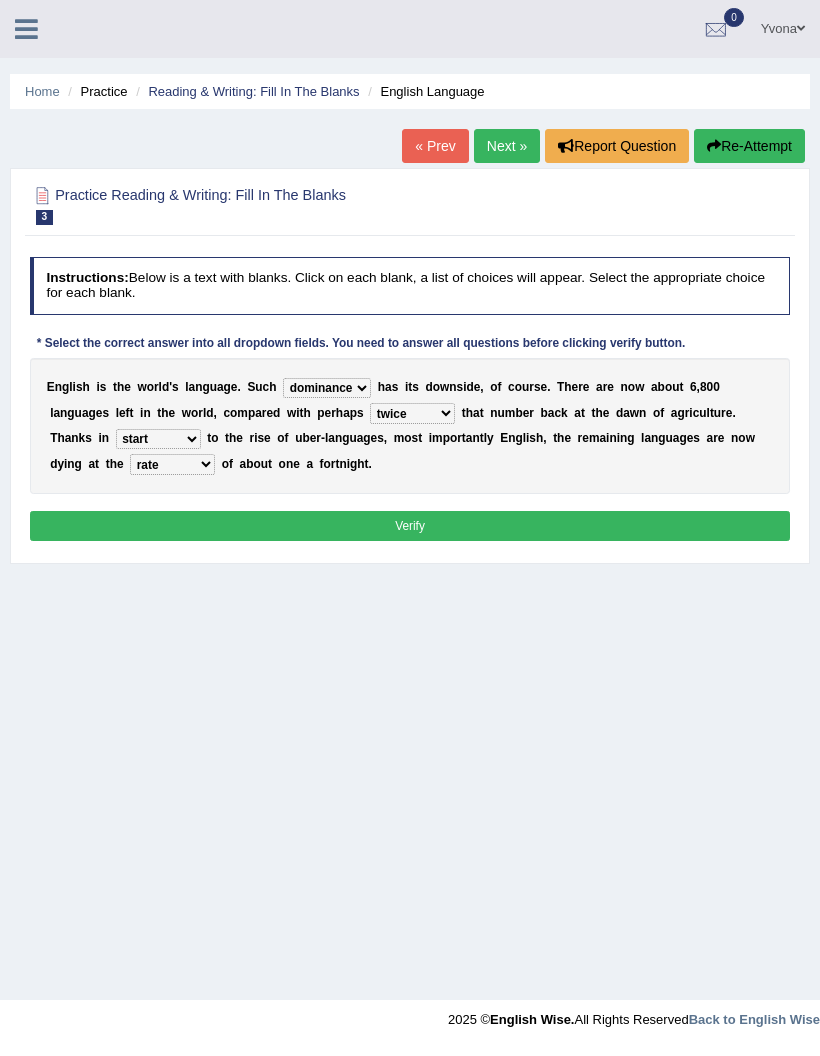 click on "Instructions:  Below is a text with blanks. Click on each blank, a list of choices will appear. Select the appropriate choice for each blank.
* Select the correct answer into all dropdown fields. You need to answer all questions before clicking verify button. E n g l i s h    i s    t h e    w o r l d ' s    l a n g u a g e .    S u c h    power idea subject dominance    h a s    i t s    d o w n s i d e ,    o f    c o u r s e .    T h e r e    a r e    n o w    a b o u t    6 , 8 0 0    l a n g u a g e s    l e f t    i n    t h e    w o r l d ,    c o m p a r e d    w i t h    p e r h a p s    rise twice firstly never    t h a t    n u m b e r    b a c k    a t    t h e    d a w n    o f    a g r i c u l t u r e .    T h a n k s    i n    rare start part bother    t o    t h e    r i s e    o f    u b e r - l a n g u a g e s ,    m o s t    i m p o r t a n t l y    E n g l i s h ,    t h e    r e m a i n i n g    l a n g u a g e s    a r e    n" at bounding box center [409, 401] 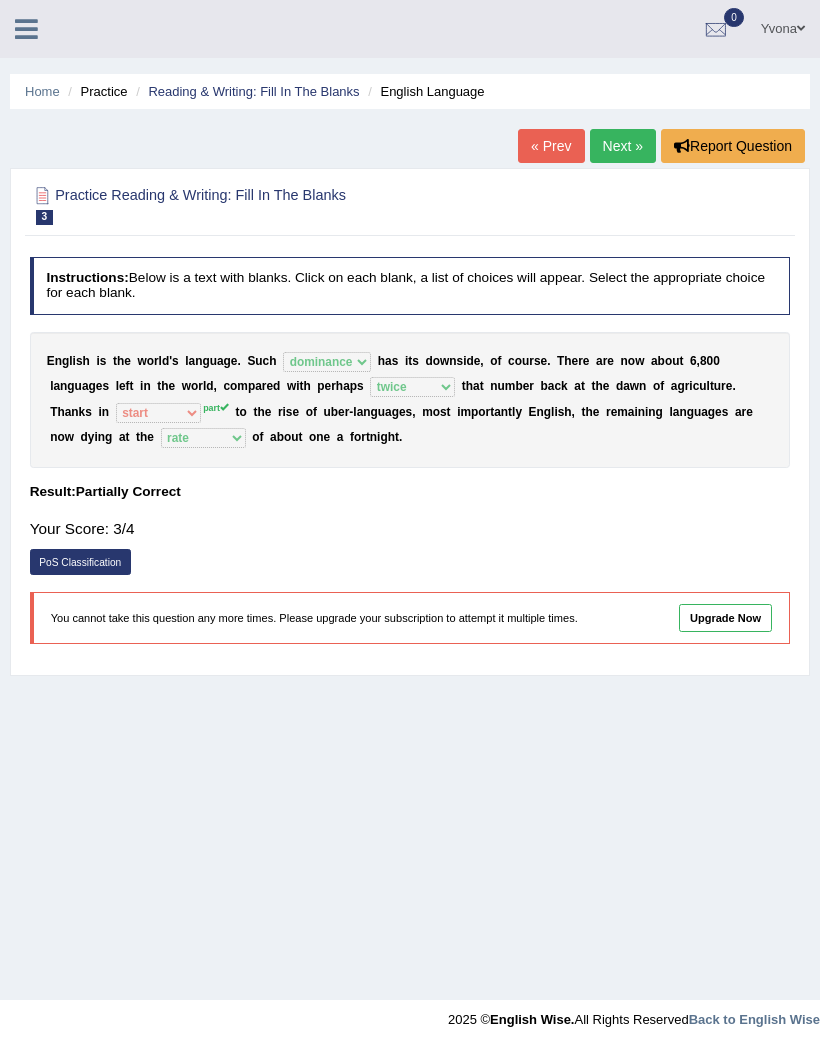 click on "Next »" at bounding box center [623, 146] 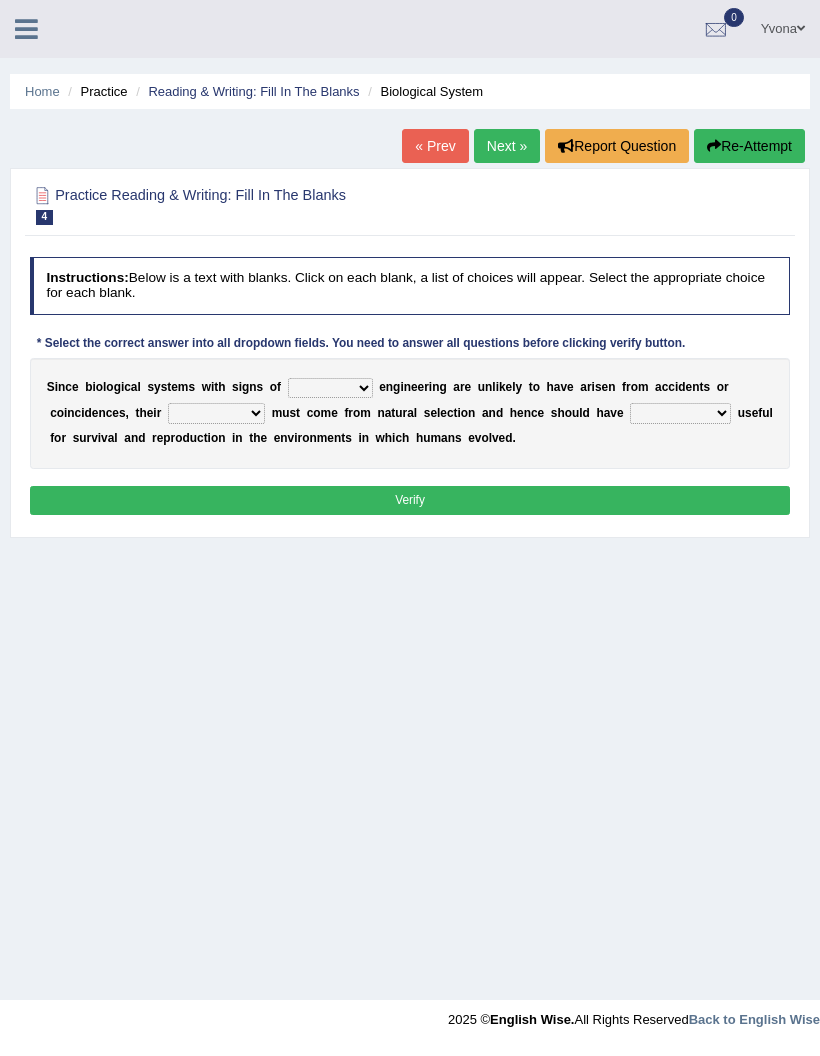 scroll, scrollTop: 0, scrollLeft: 0, axis: both 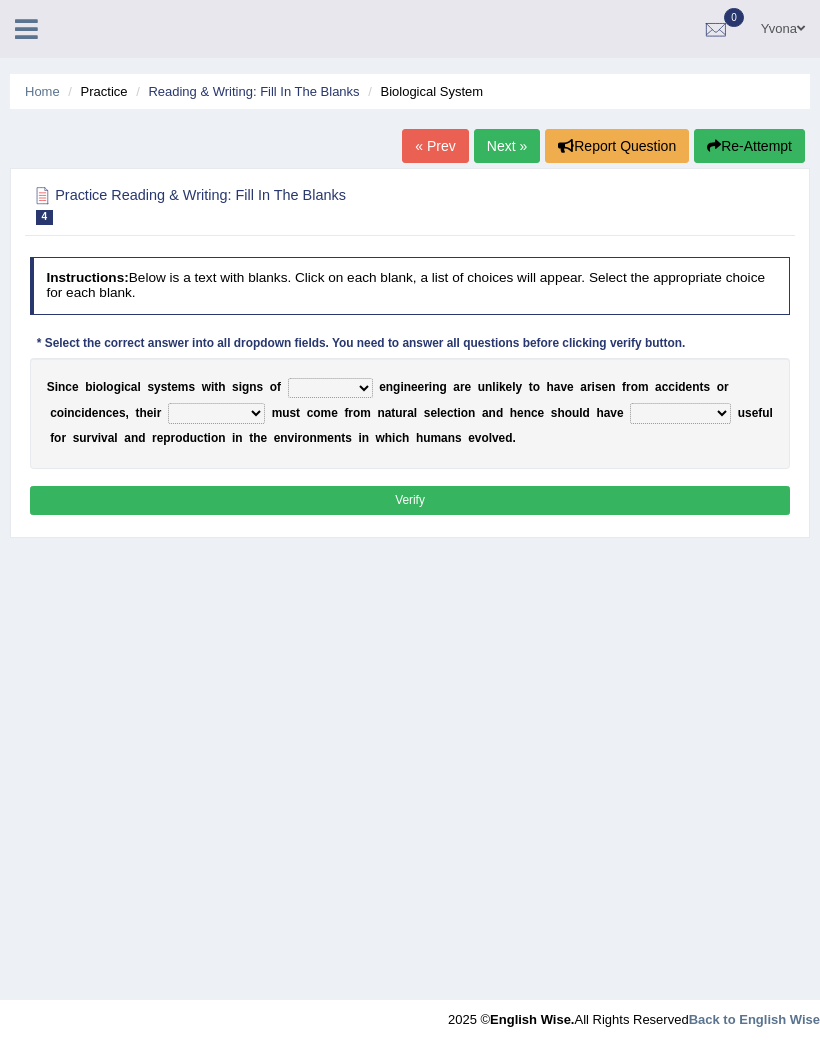 click on "system national extra complex" at bounding box center (330, 388) 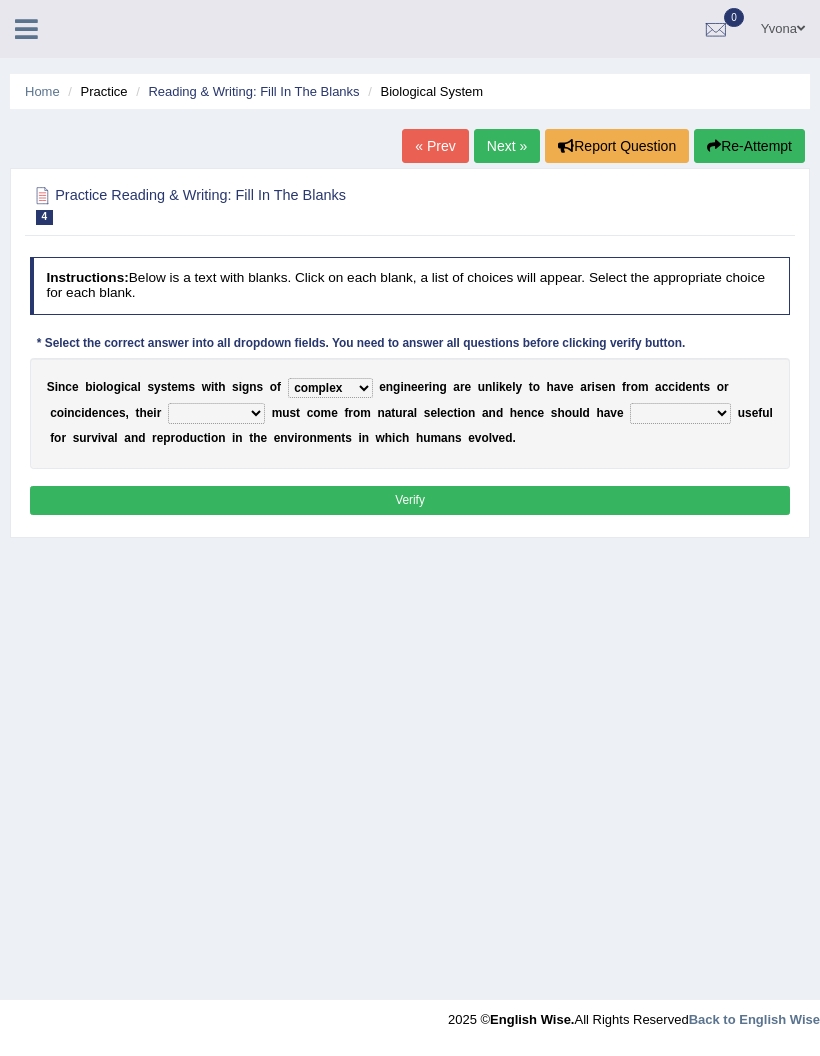click on "presence organisation registration structures" at bounding box center (216, 413) 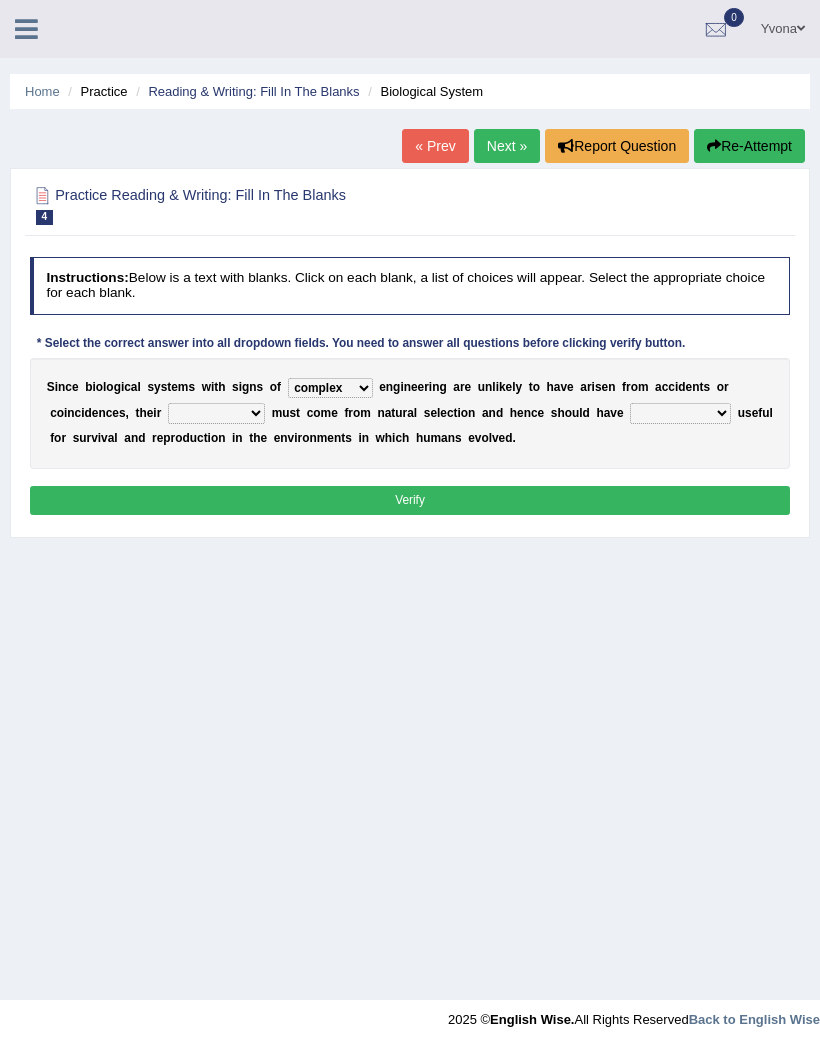 select on "presence" 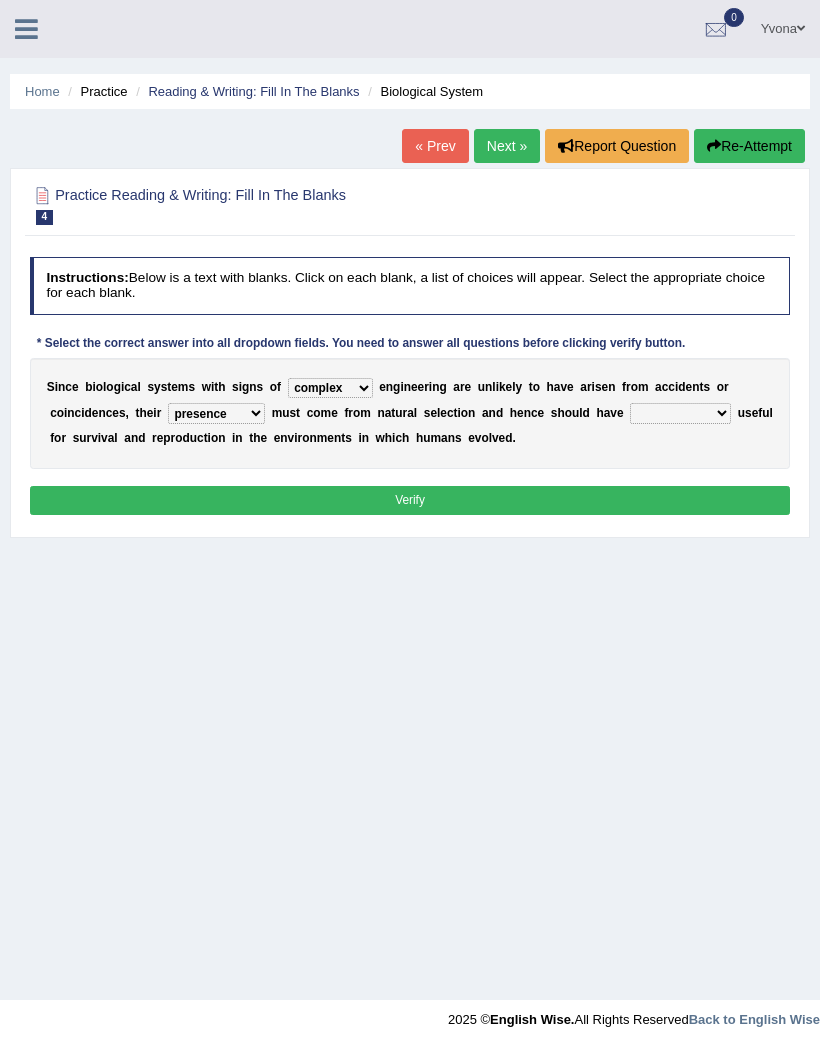 click on "functions cultures samples introductions" at bounding box center (680, 413) 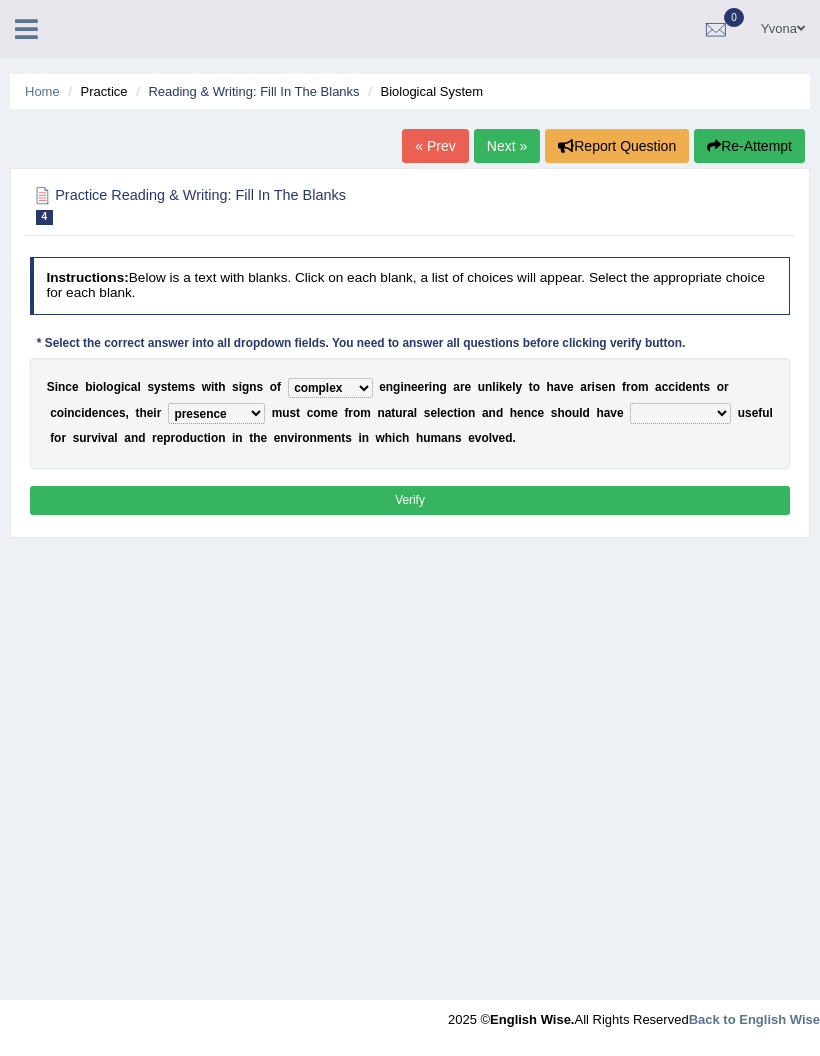 select on "cultures" 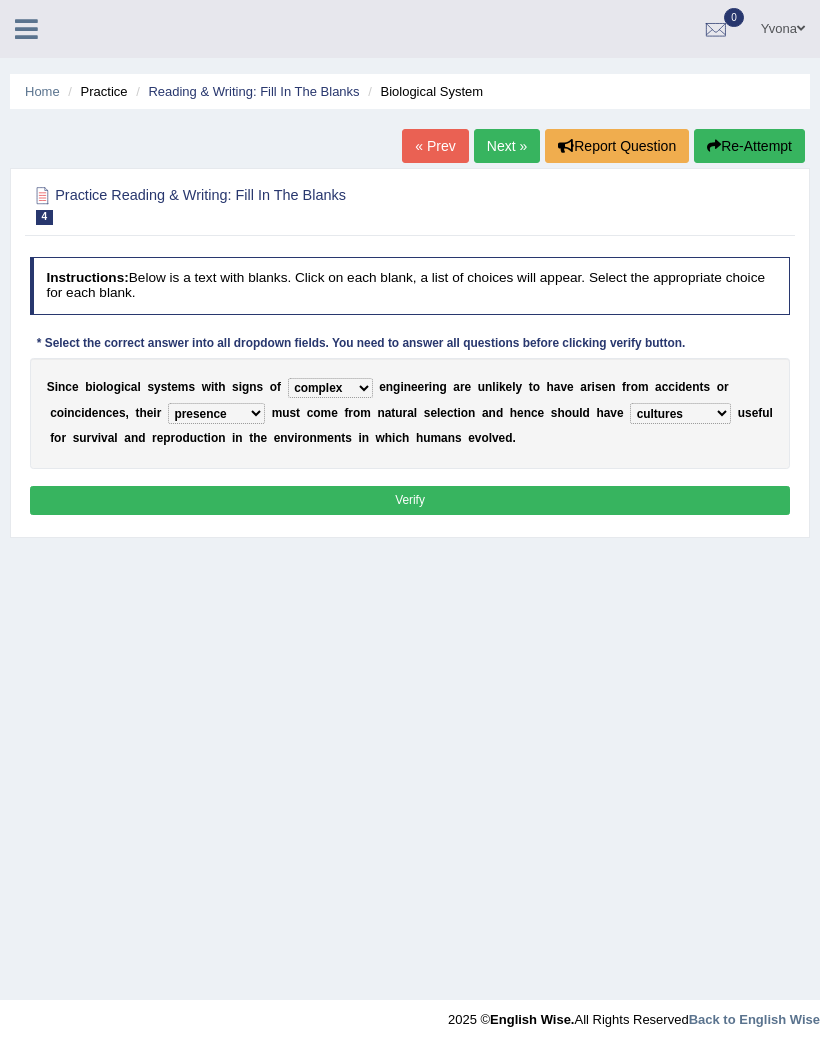 click on "Verify" at bounding box center (410, 500) 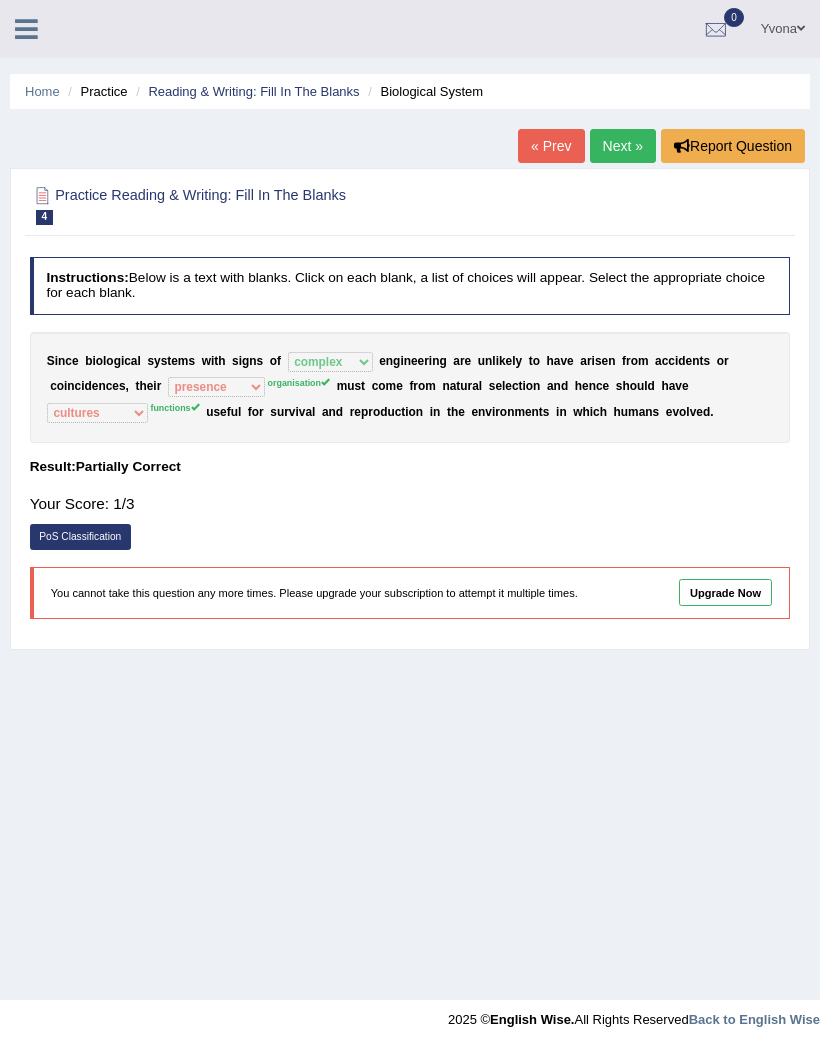 click on "PoS Classification" at bounding box center (80, 537) 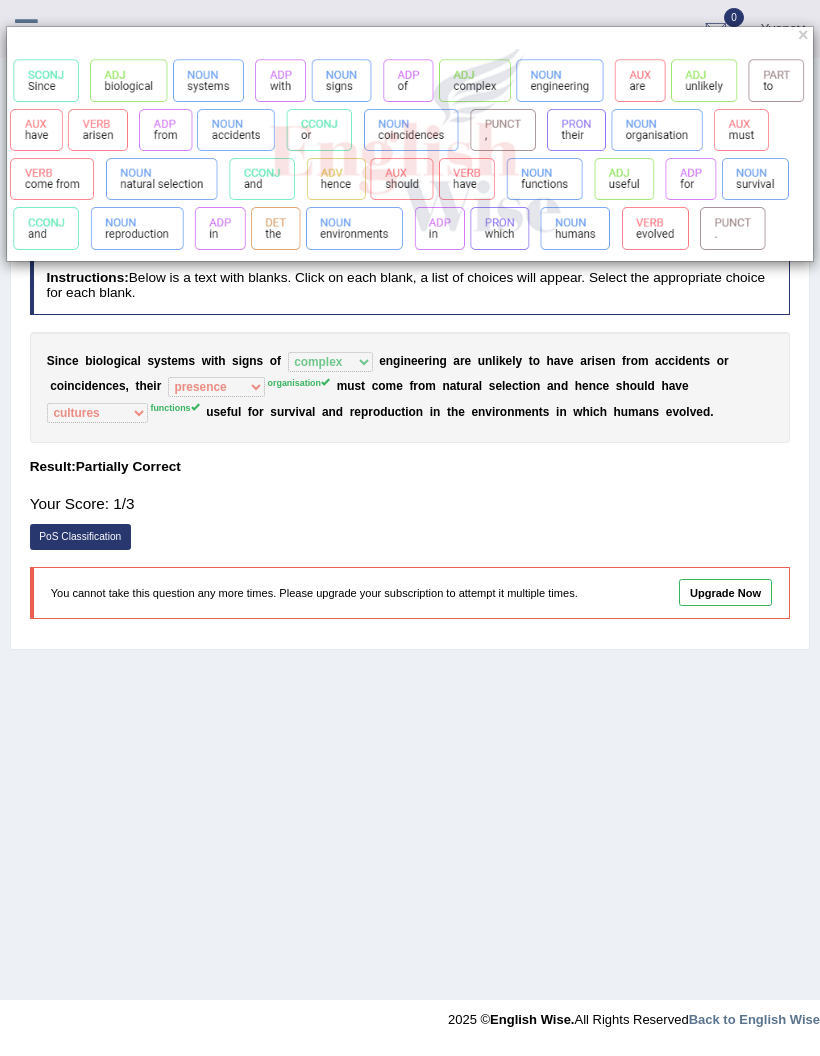 click on "×" at bounding box center [410, 528] 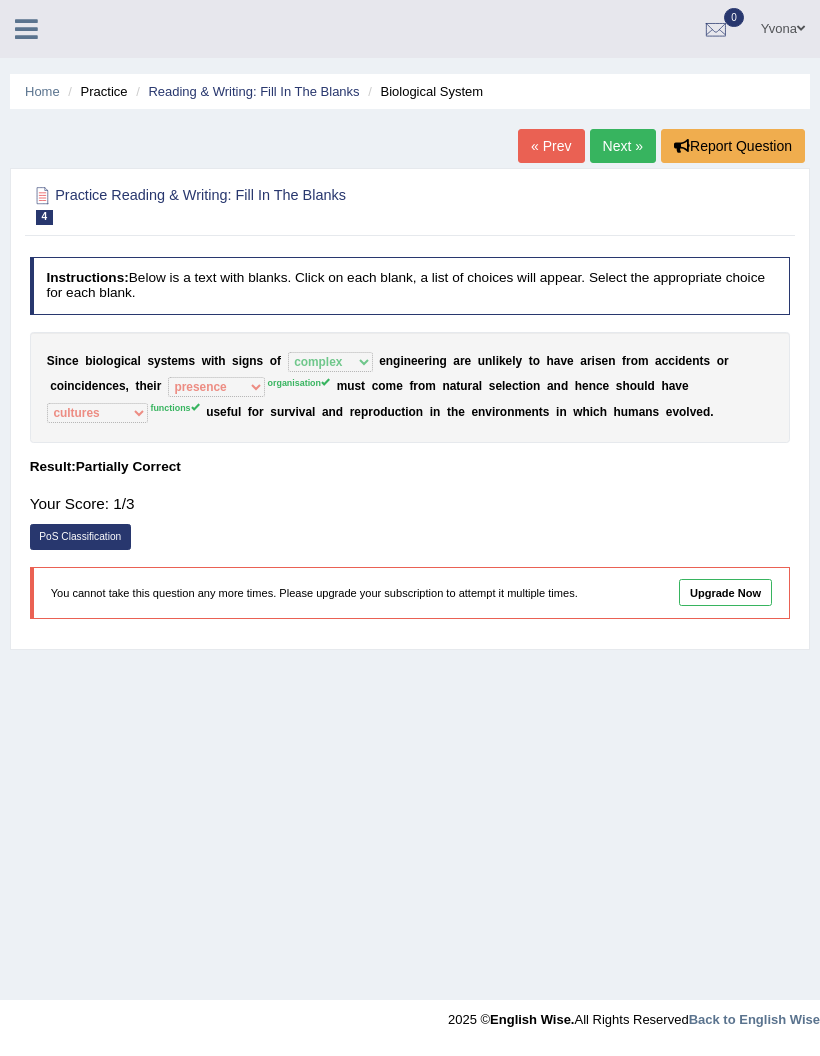 click on "Next »" at bounding box center [623, 146] 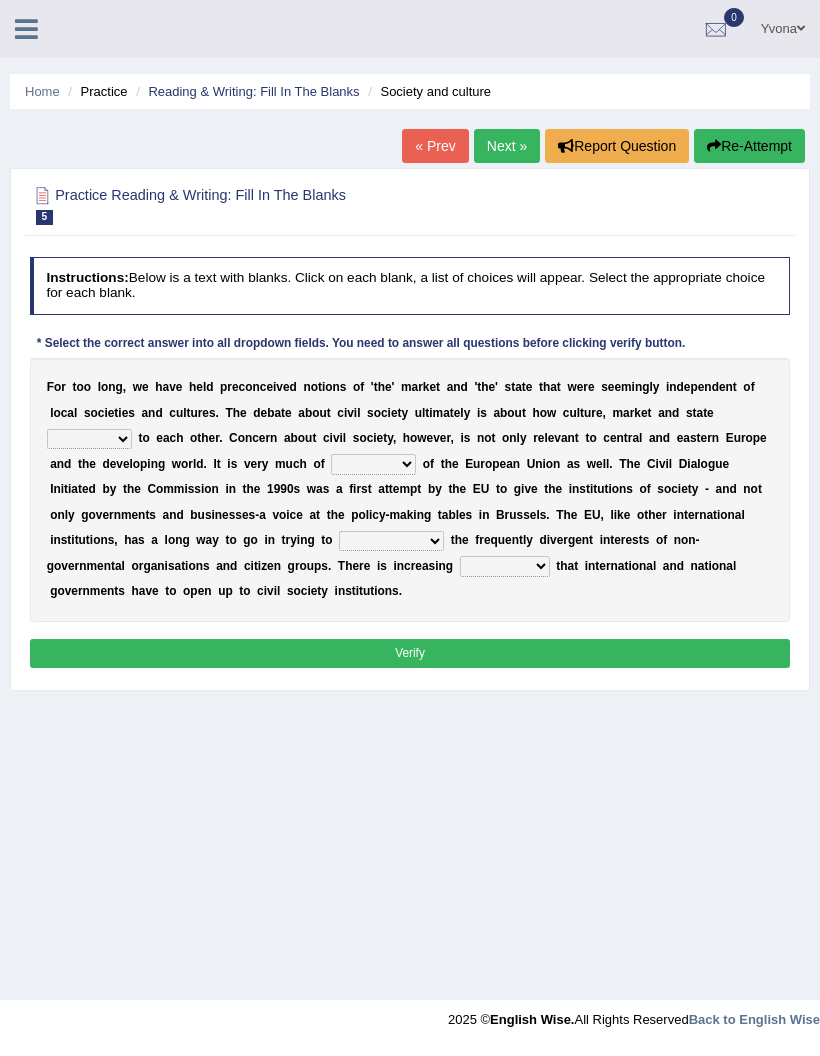 scroll, scrollTop: 0, scrollLeft: 0, axis: both 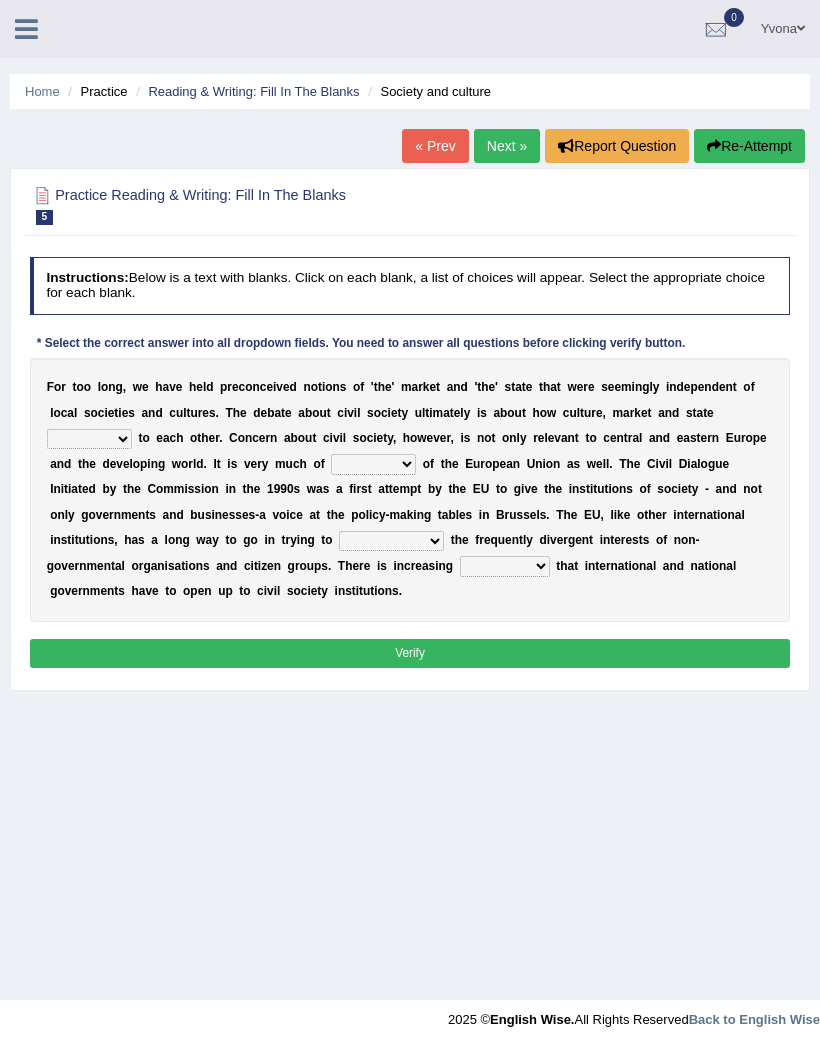 click on "stay relate bring telling" at bounding box center [89, 439] 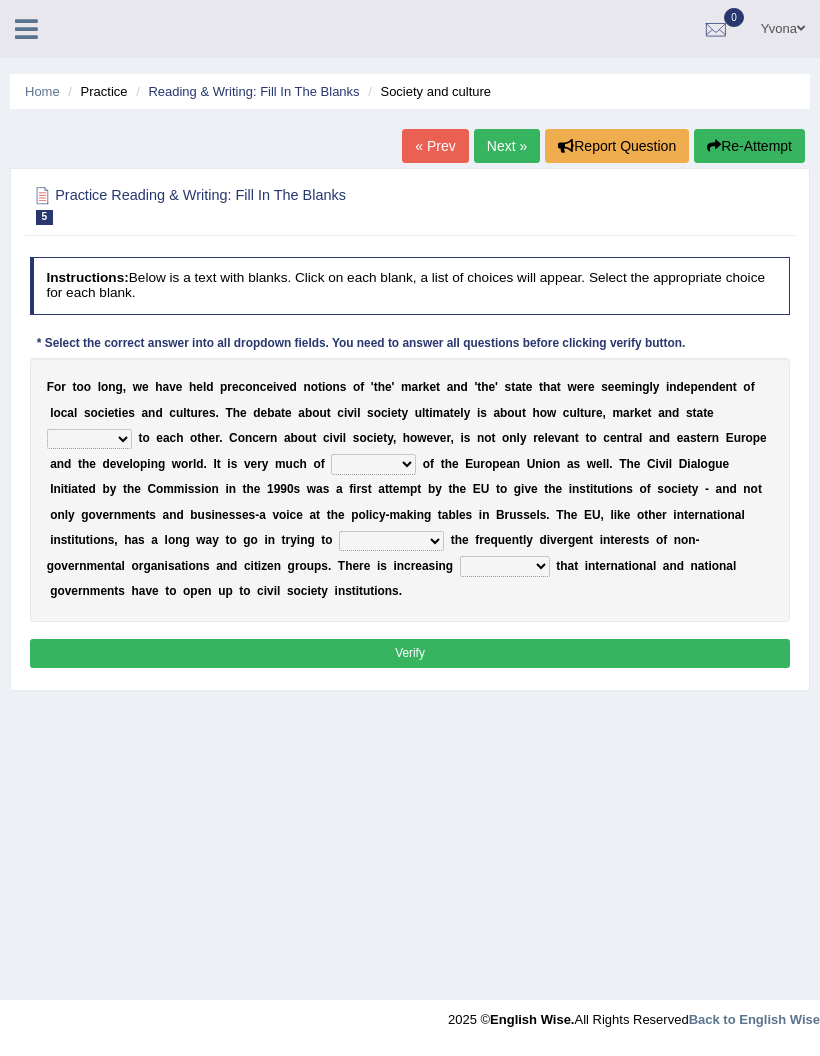 select on "relate" 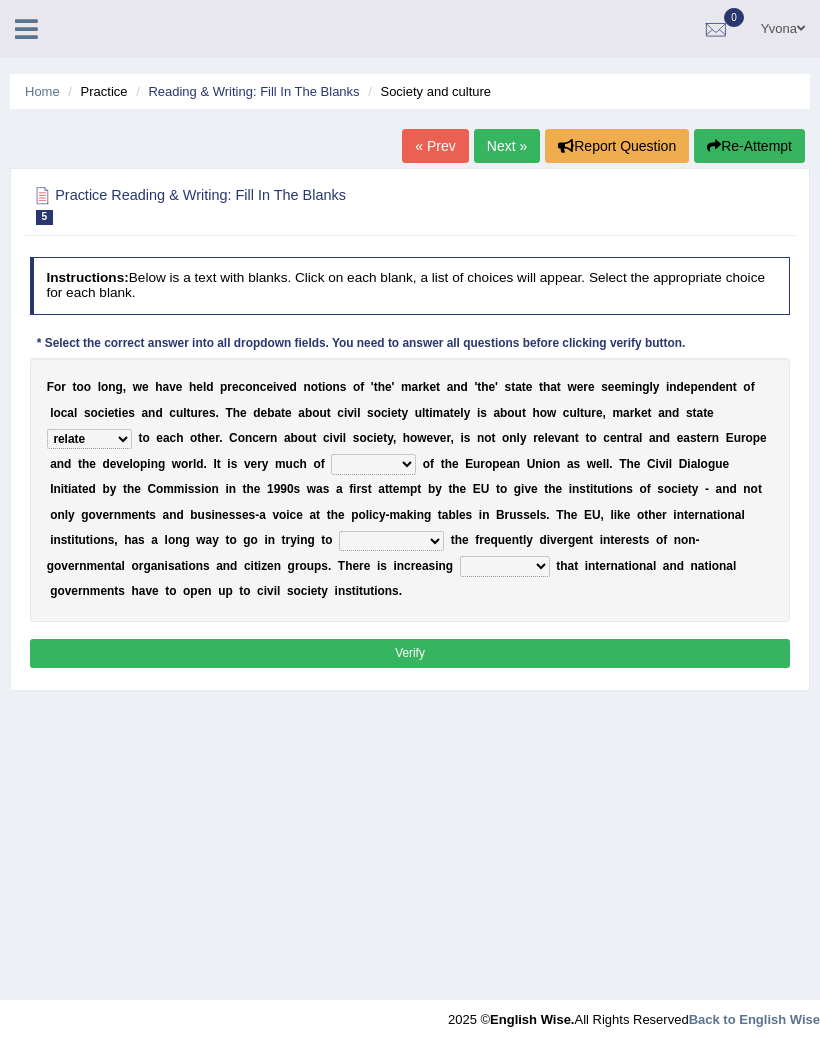 click on "interest brought shown suspect" at bounding box center [373, 464] 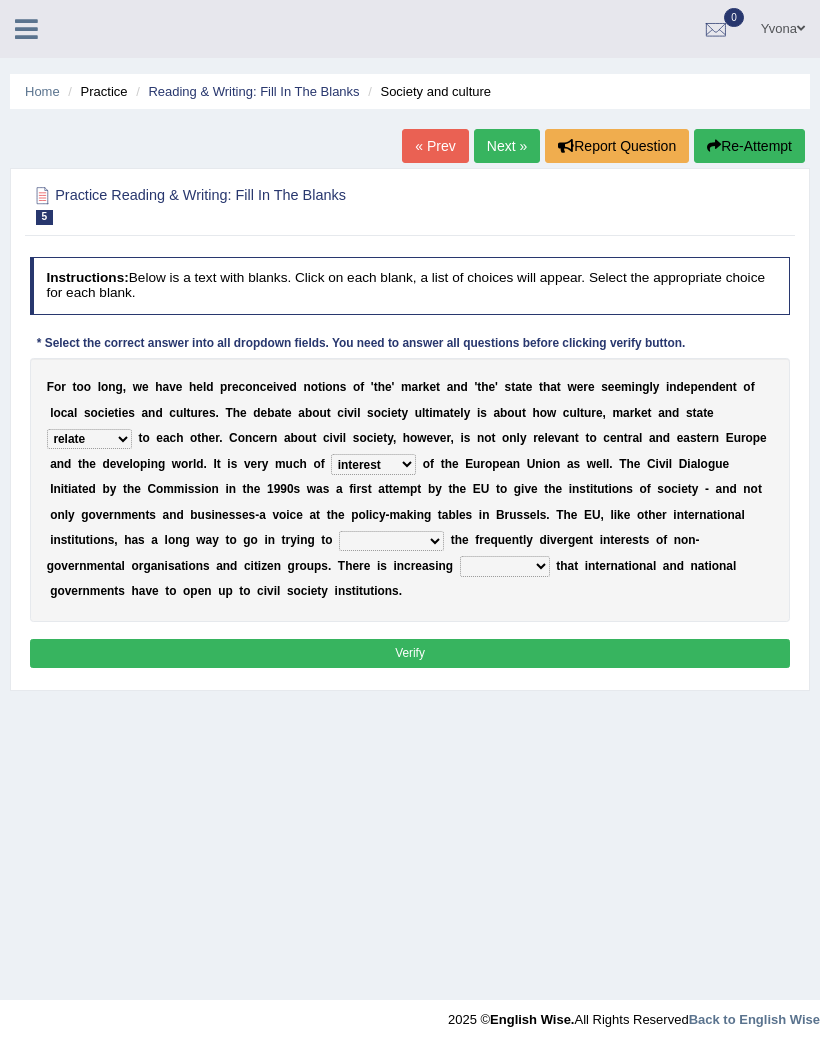 click on "indulge express supreme accommodate" at bounding box center [391, 541] 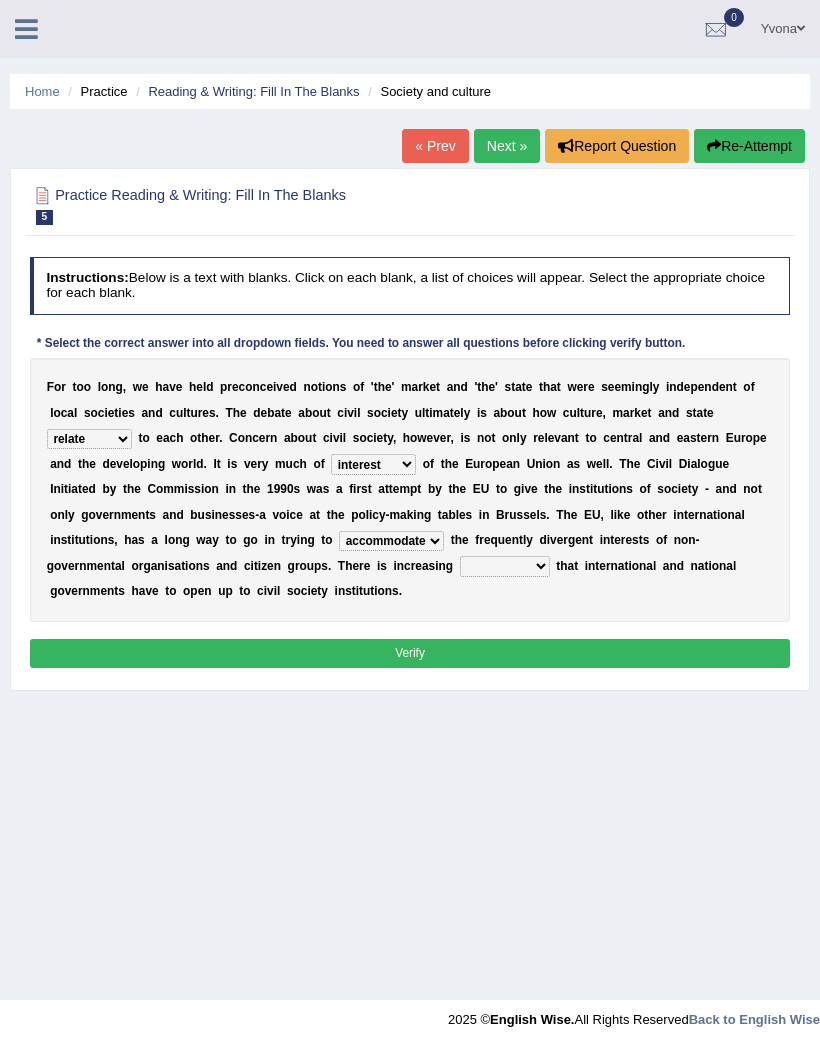 click on "tolerance expression recognition sample" at bounding box center [505, 566] 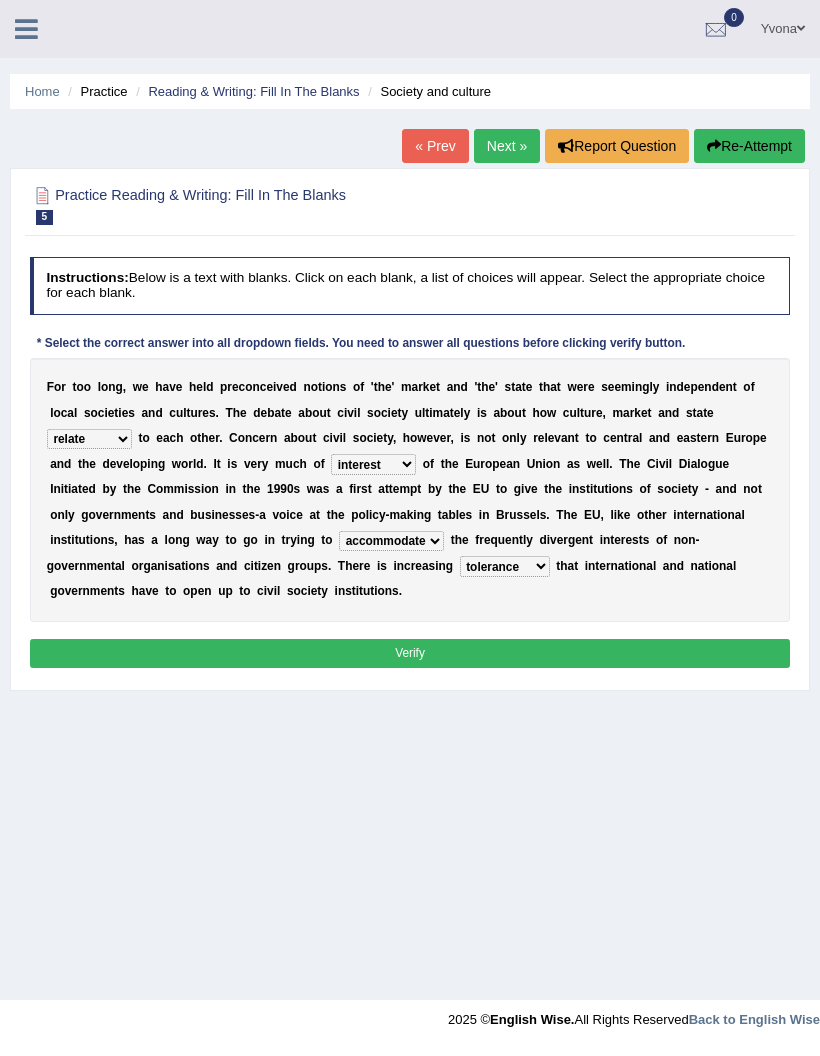 click on "Verify" at bounding box center (410, 653) 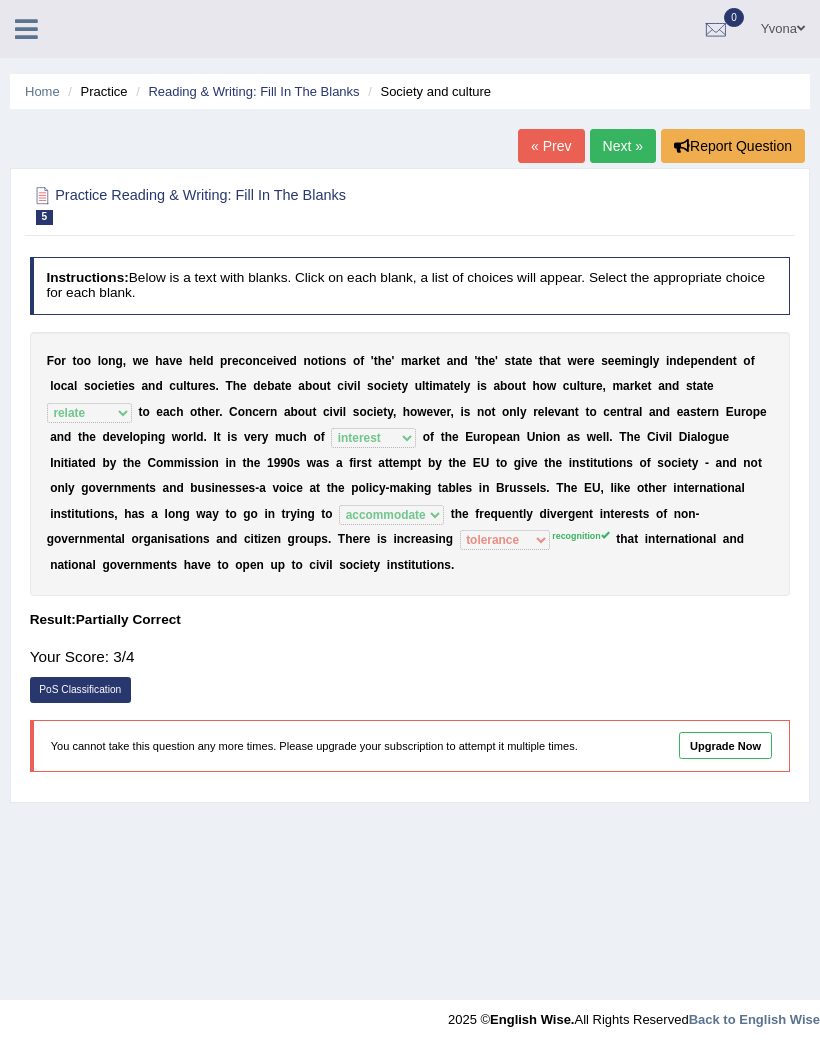 click on "Next »" at bounding box center (623, 146) 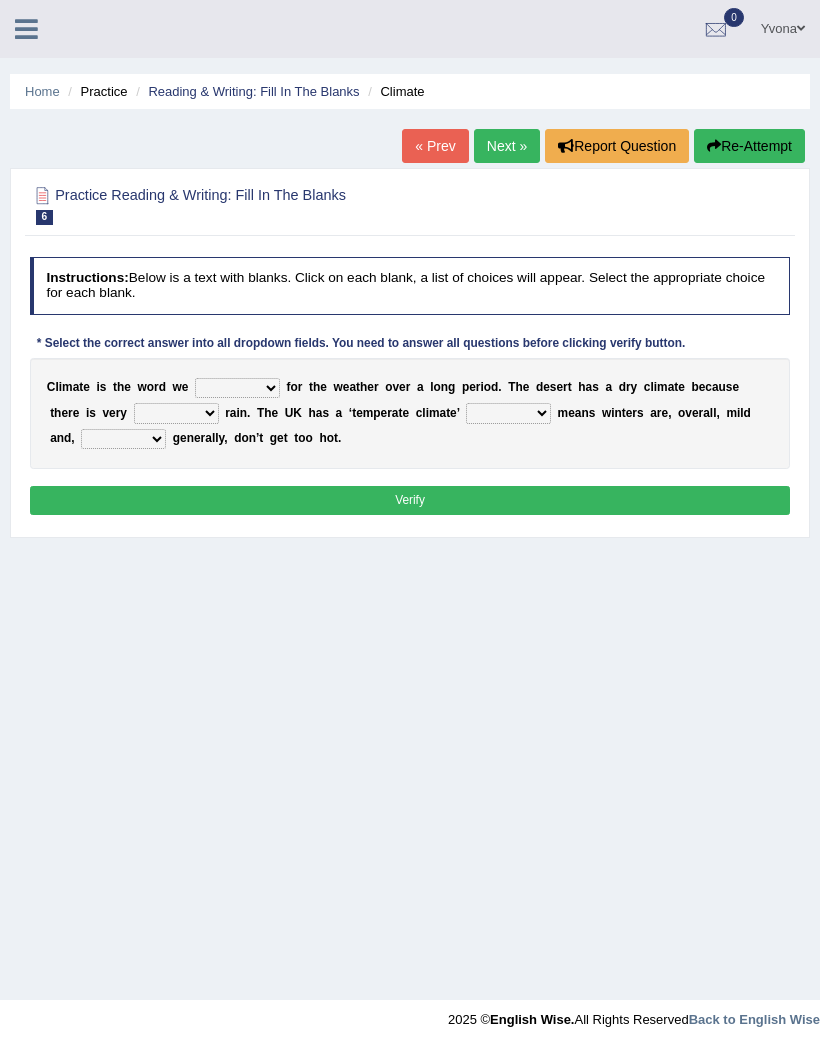 scroll, scrollTop: 0, scrollLeft: 0, axis: both 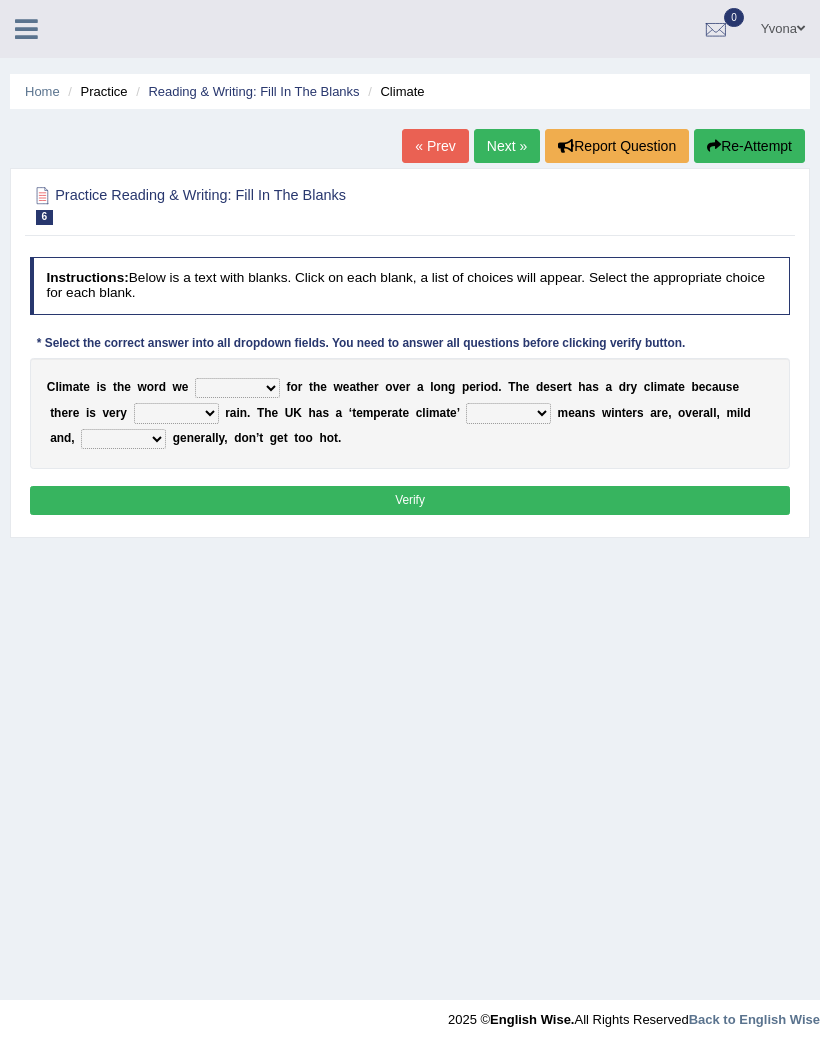 click on "give take use throw" at bounding box center (237, 388) 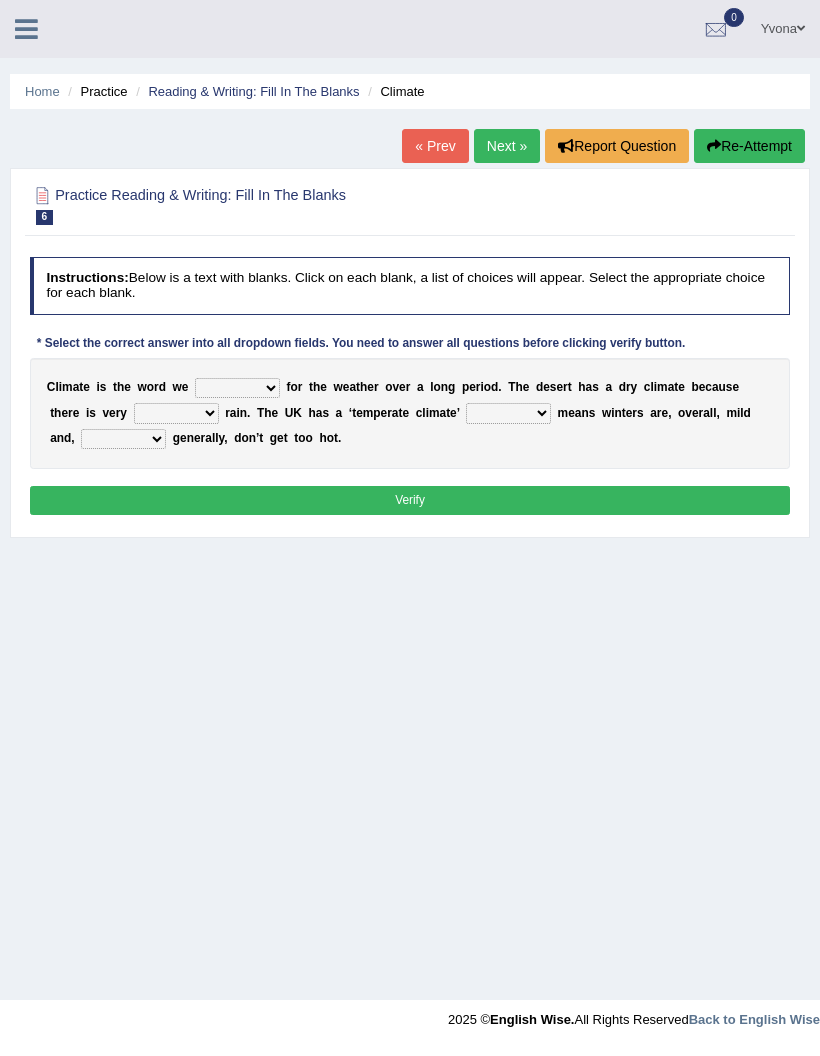 select on "use" 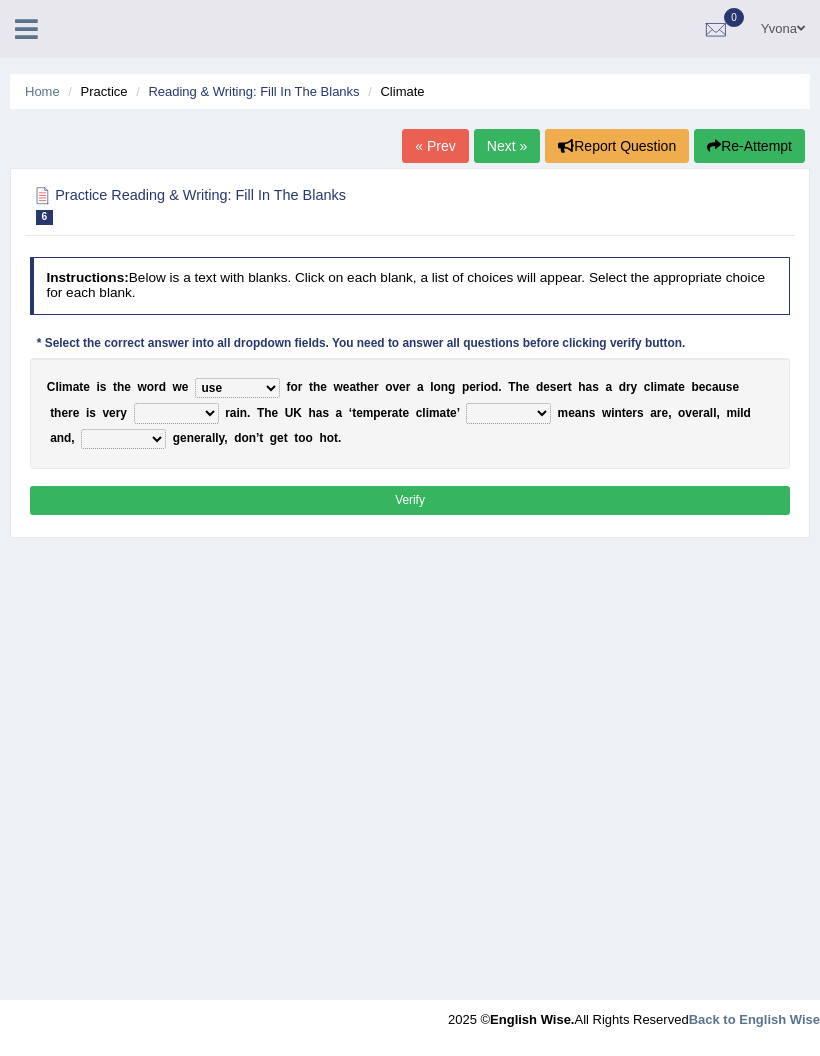 click on "much little least less" at bounding box center [176, 413] 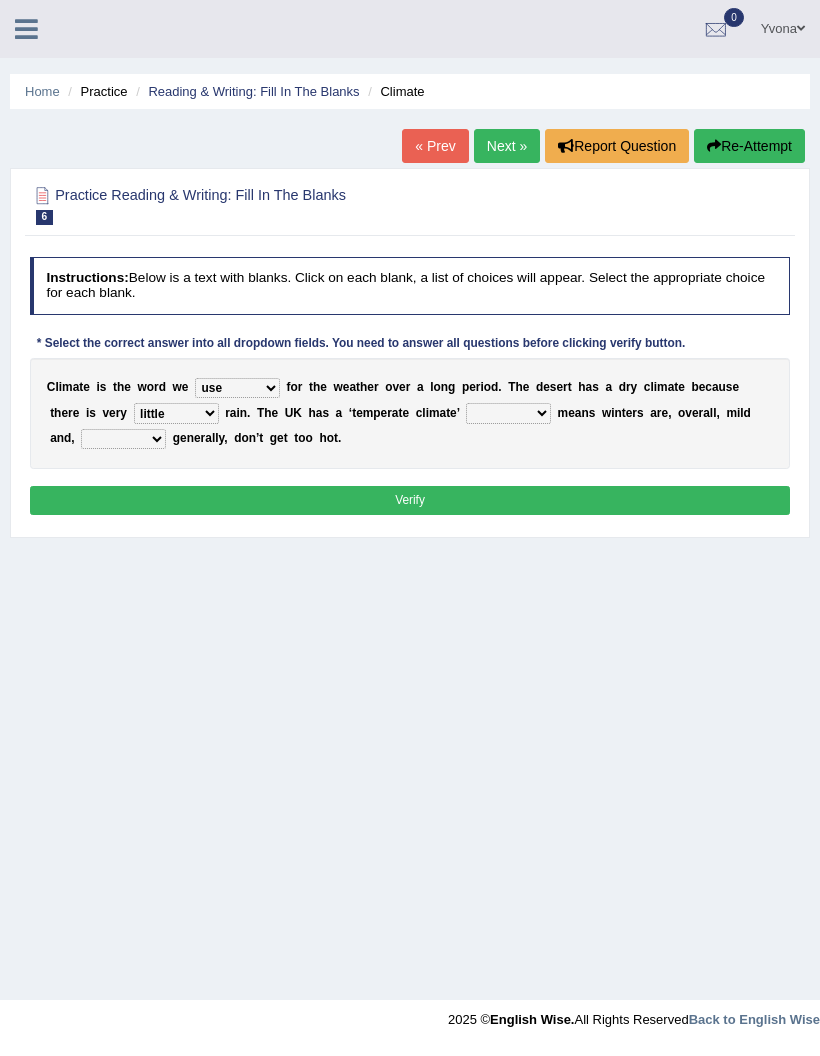 click on "when where which where" at bounding box center [508, 413] 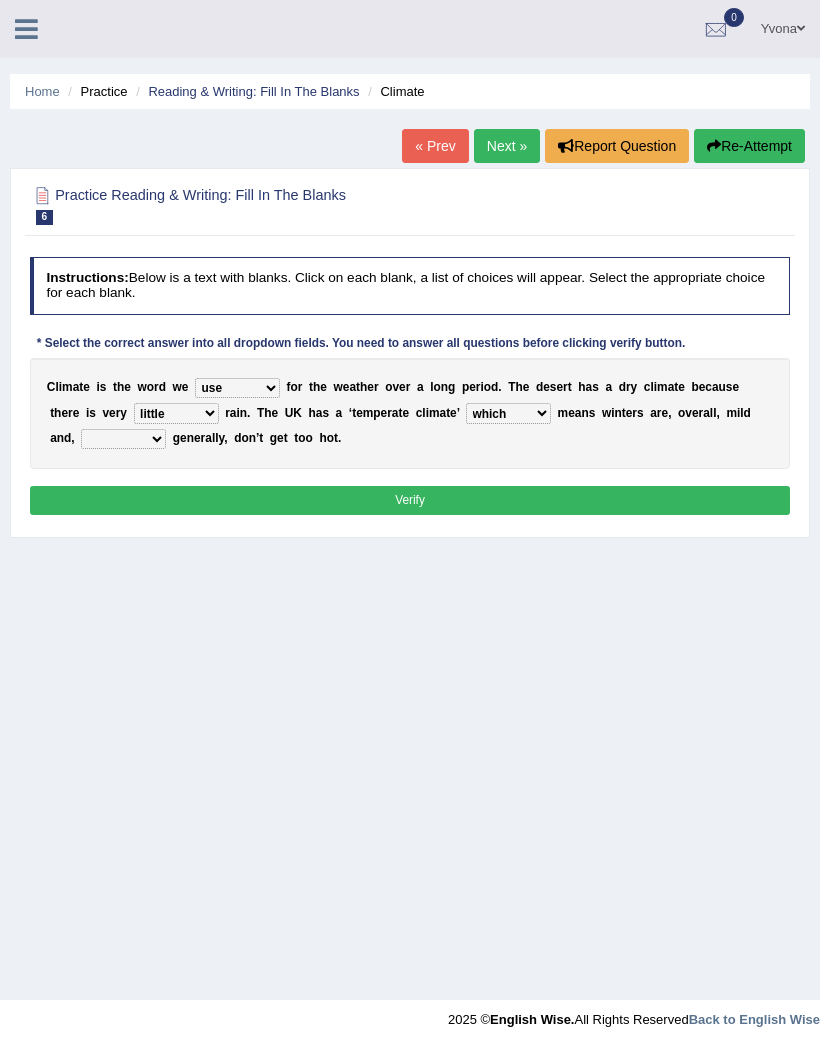 click on "weather winters summers warmer" at bounding box center [123, 439] 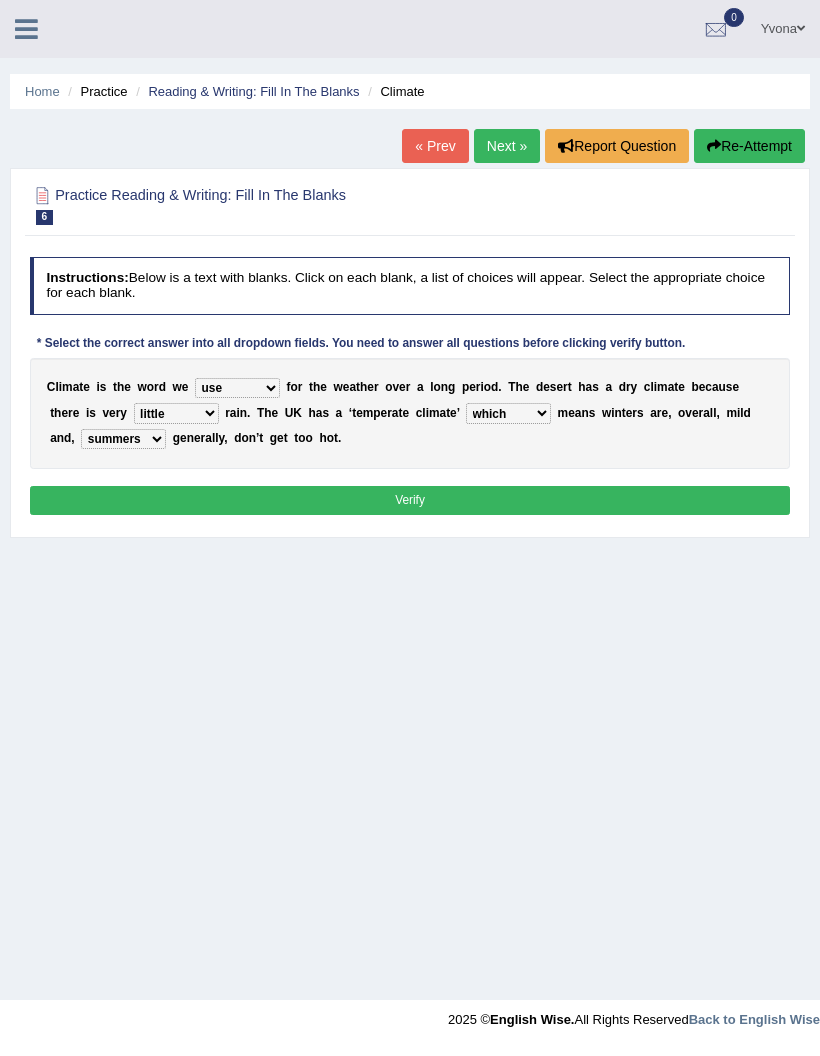 click on "Instructions:  Below is a text with blanks. Click on each blank, a list of choices will appear. Select the appropriate choice for each blank.
* Select the correct answer into all dropdown fields. You need to answer all questions before clicking verify button. C l i m a t e    i s    t h e    w o r d    w e    give take use throw    f o r    t h e    w e a t h e r    o v e r    a    l o n g    p e r i o d .    T h e    d e s e r t    h a s    a    d r y    c l i m a t e    b e c a u s e    t h e r e    i s    v e r y    much little least less    r a i n .    T h e    U K    h a s    a    ‘ t e m p e r a t e    c l i m a t e ’    when where which where    m e a n s    w i n t e r s    a r e ,    o v e r a l l ,    m i l d    a n d ,    weather winters summers warmer    g e n e r a l l y ,    d o n ’ t    g e t    t o o    h o t . Result:
×
Verify" at bounding box center (409, 389) 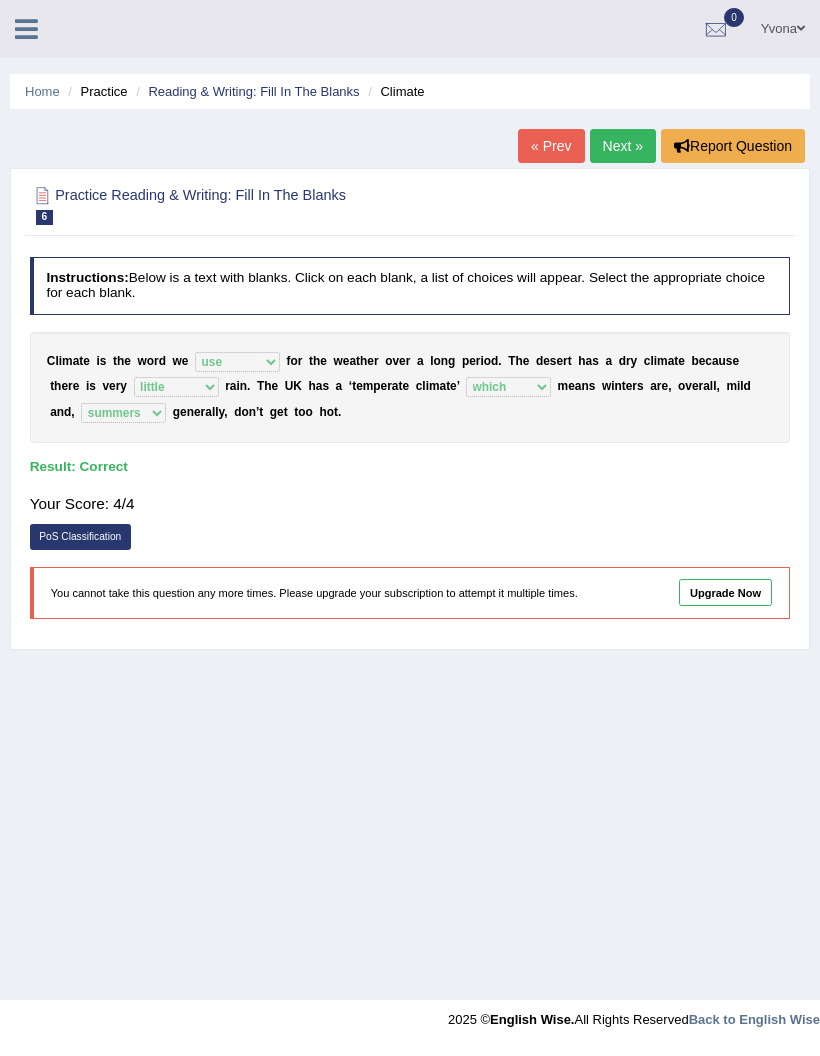 click on "Next »" at bounding box center [623, 146] 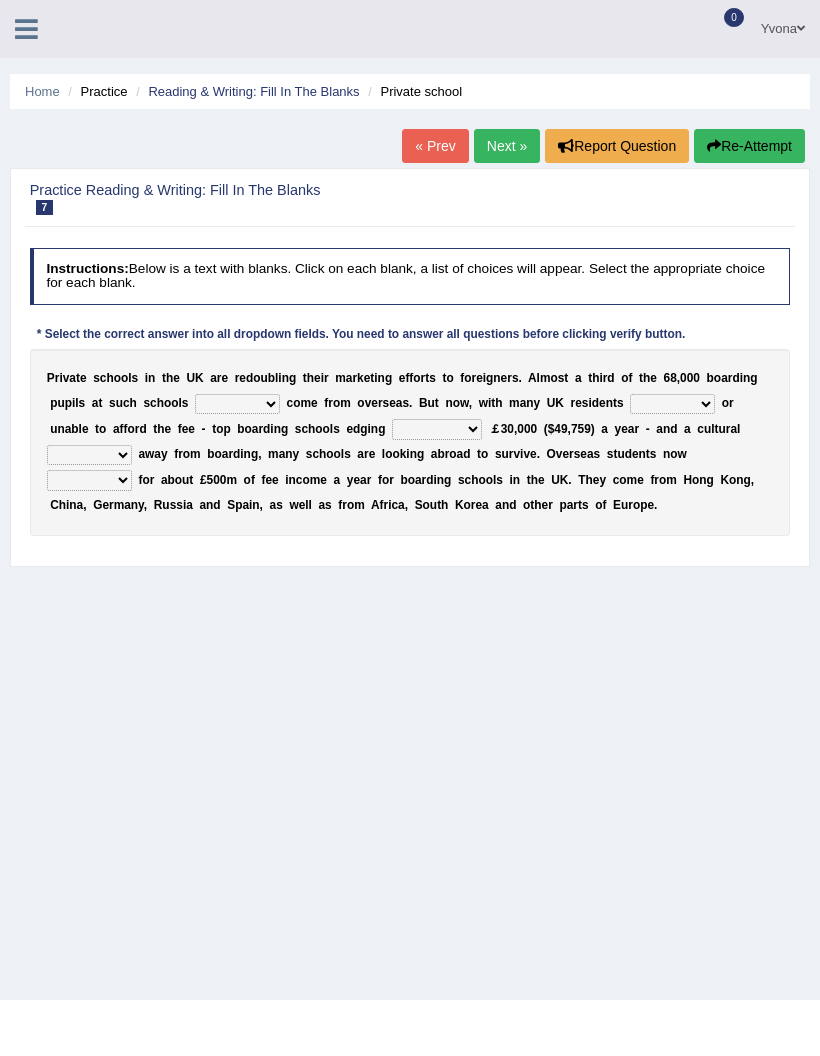 scroll, scrollTop: 0, scrollLeft: 0, axis: both 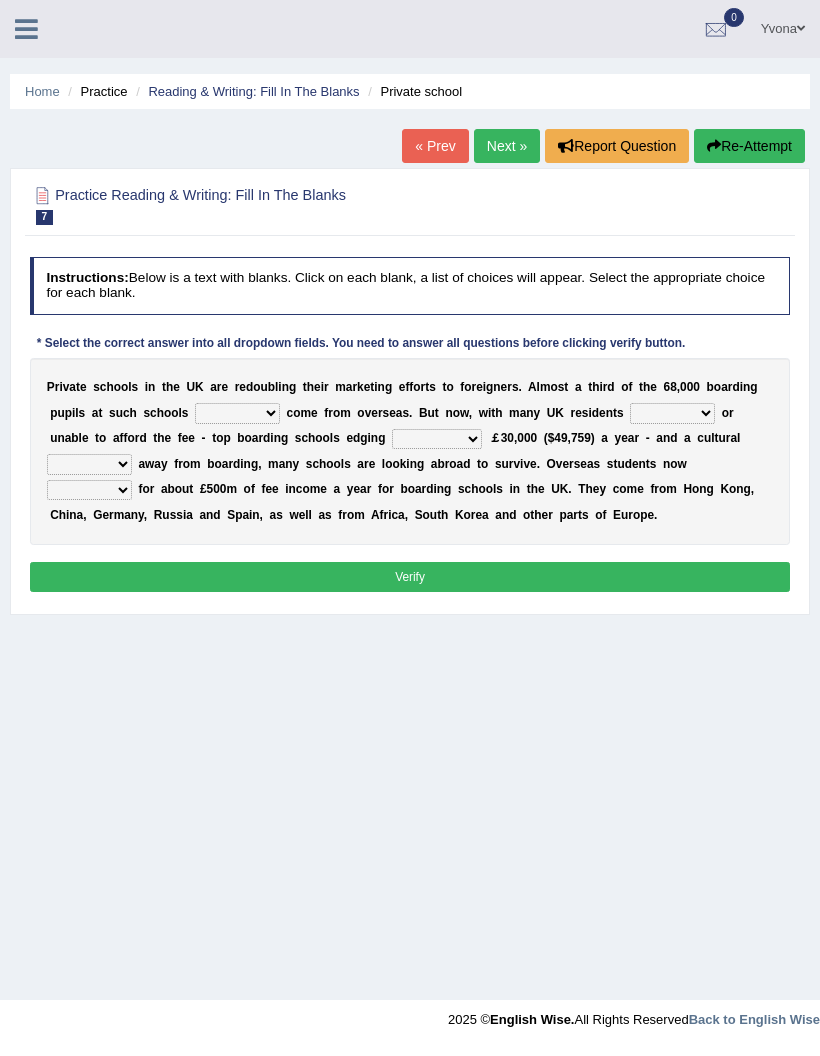 click on "all set already great news" at bounding box center [237, 413] 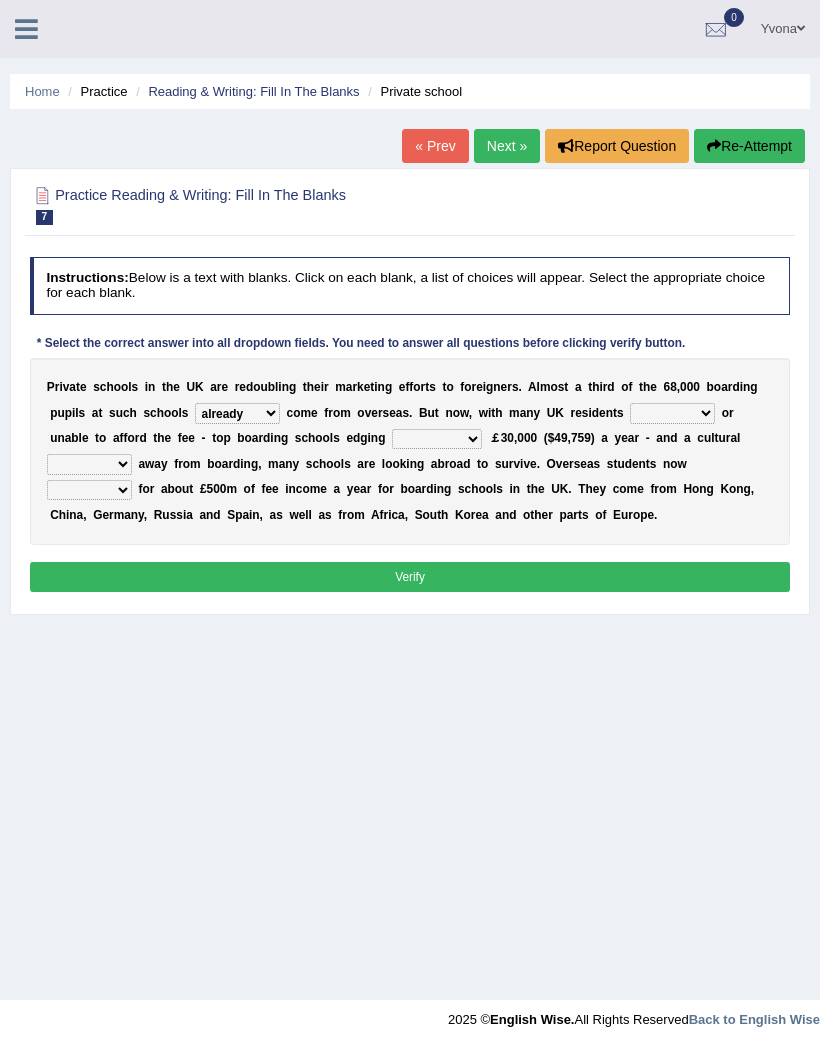 click on "answering unwilling realising storing" at bounding box center [672, 413] 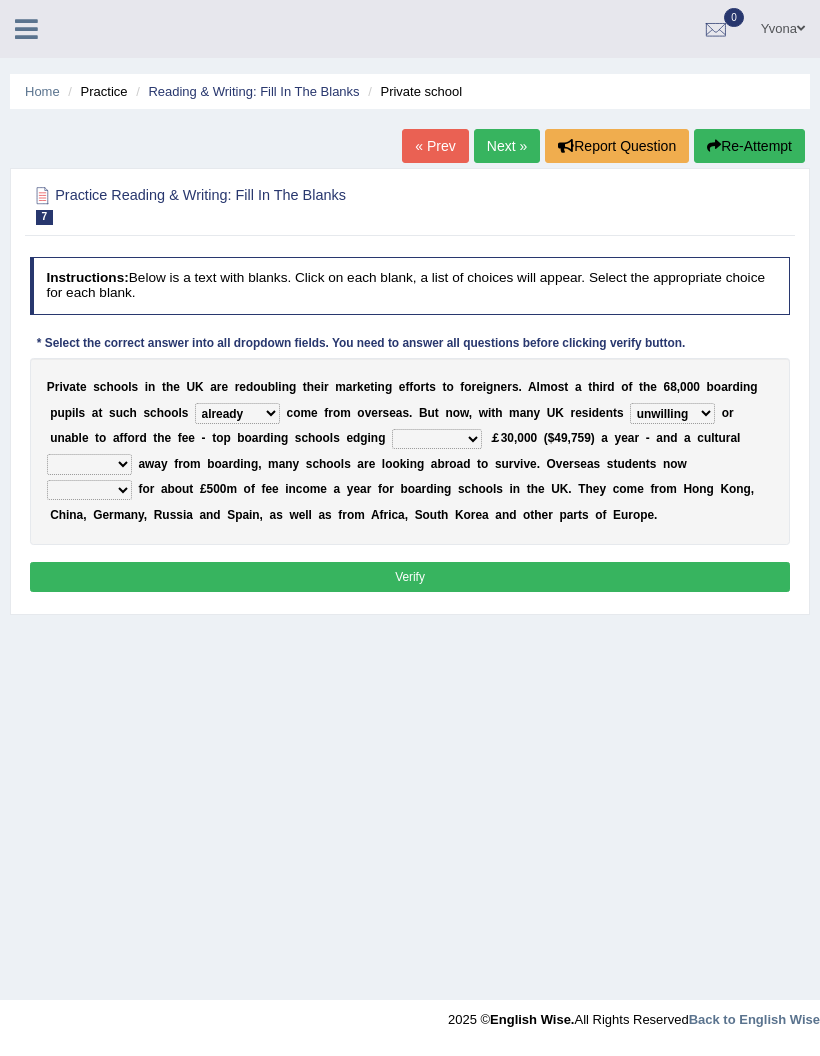 click on "rewards towards notification amounting" at bounding box center (437, 439) 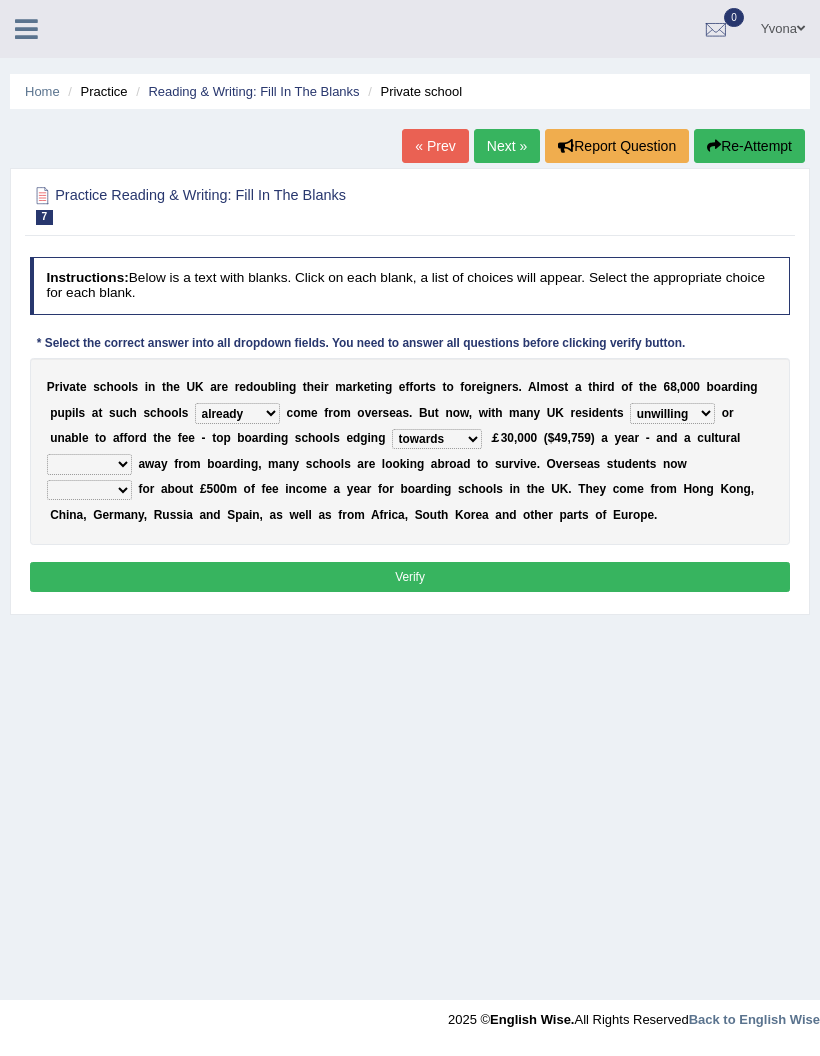 click on "go rattle shatter shift" at bounding box center [89, 464] 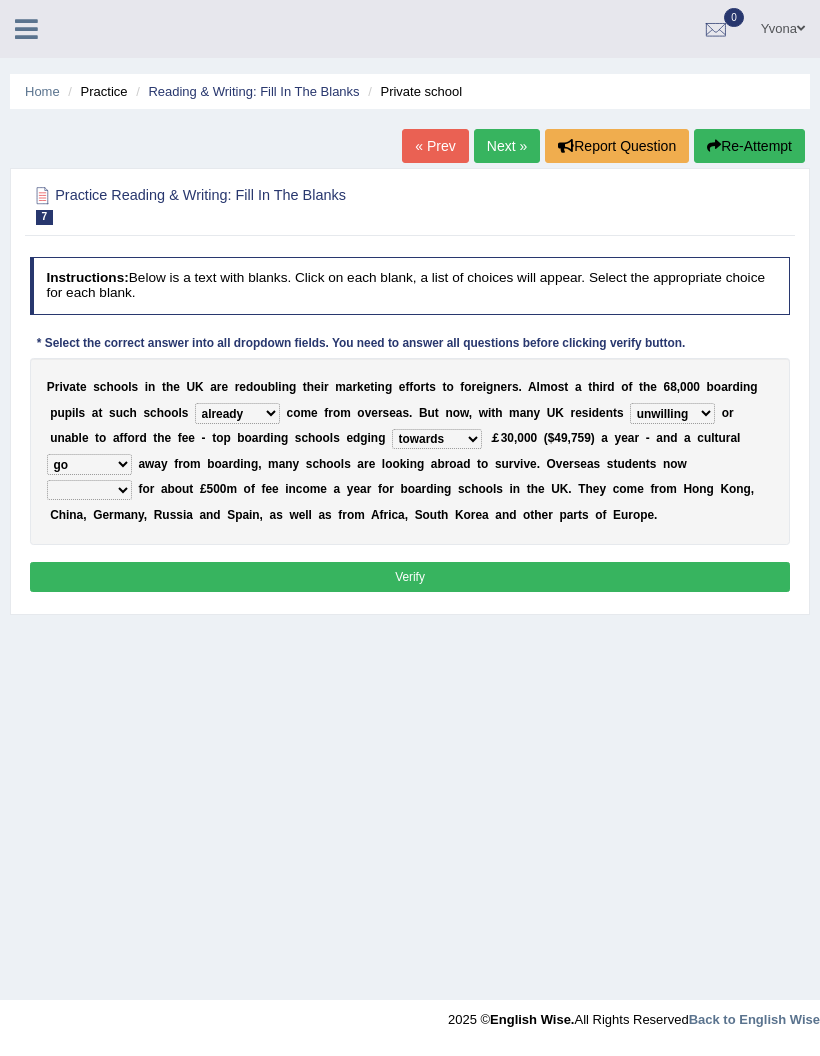 click on "hold think account say" at bounding box center [89, 490] 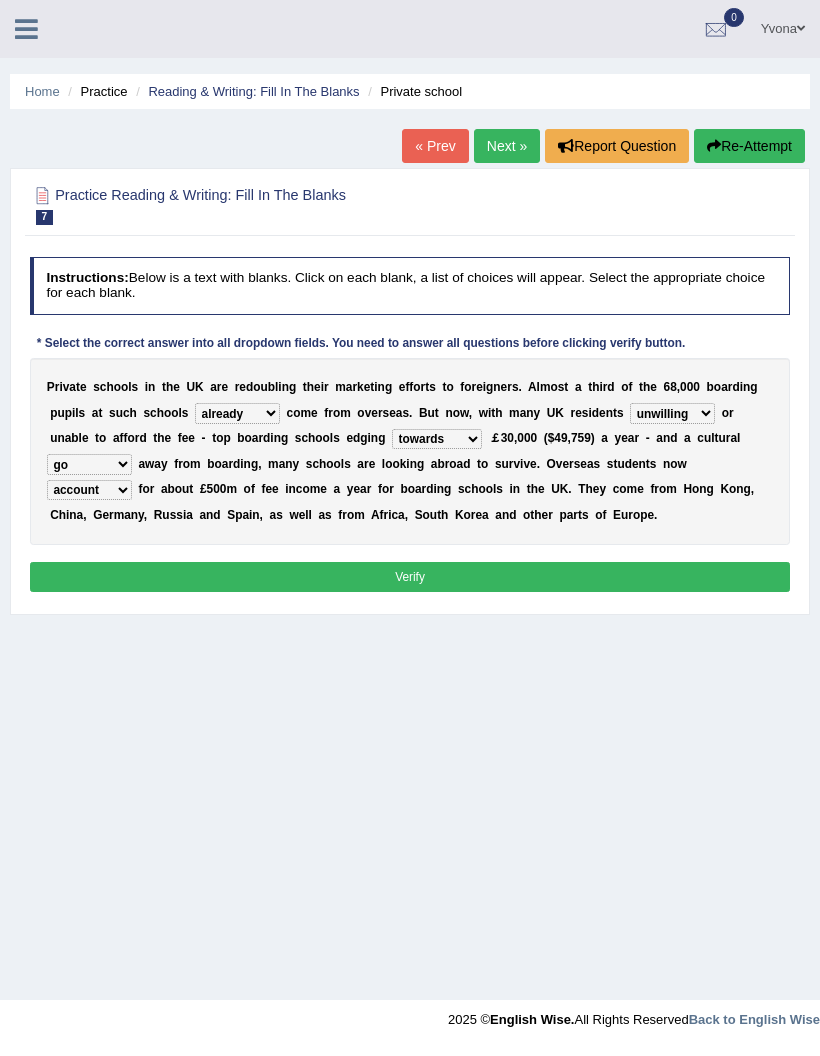 click on "Verify" at bounding box center [410, 576] 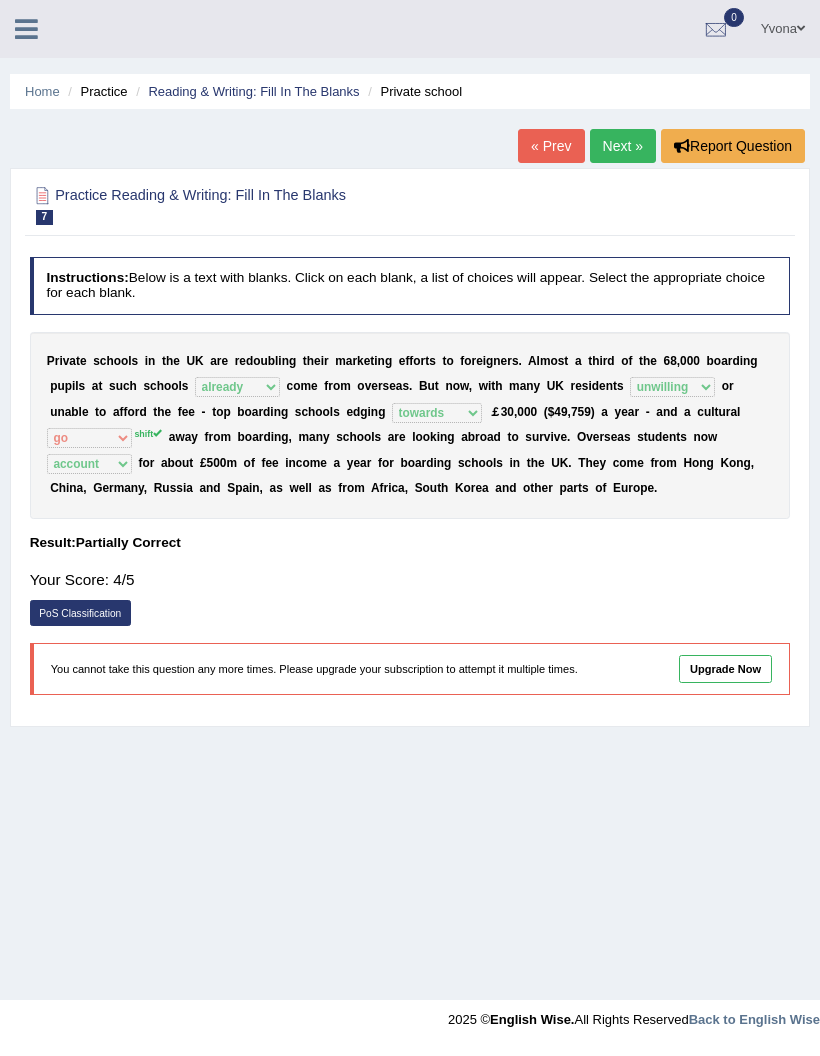 click on "Next »" at bounding box center (623, 146) 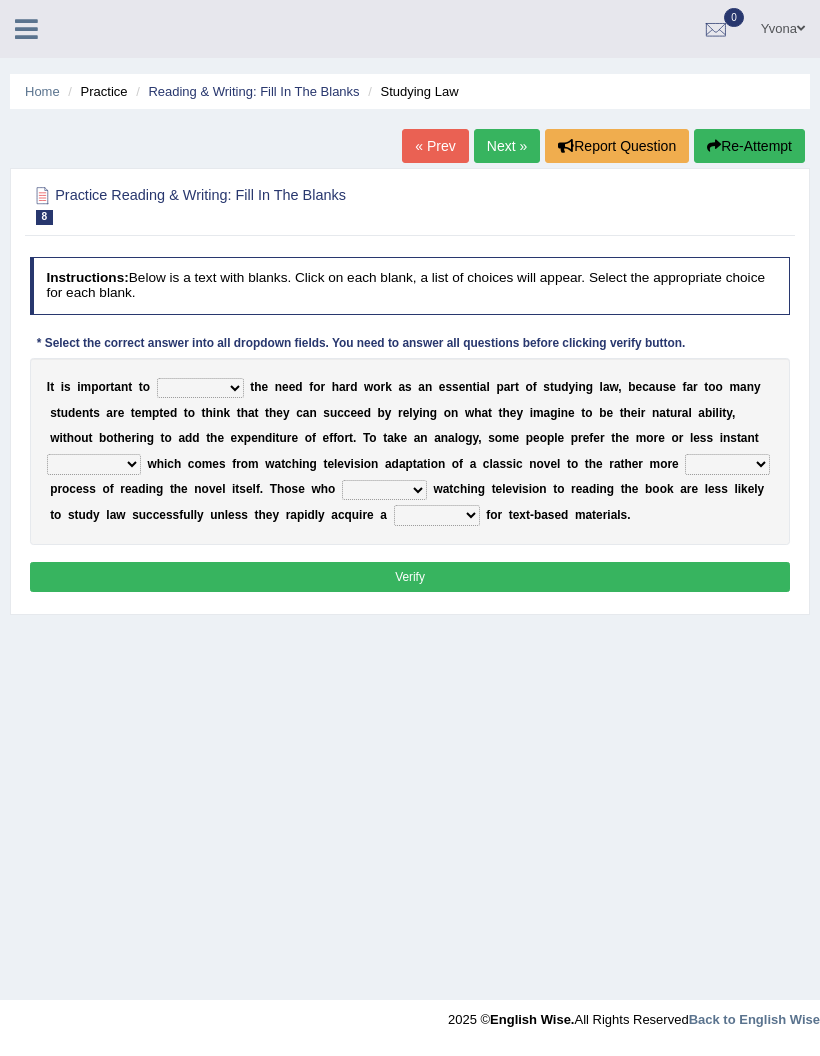 scroll, scrollTop: 0, scrollLeft: 0, axis: both 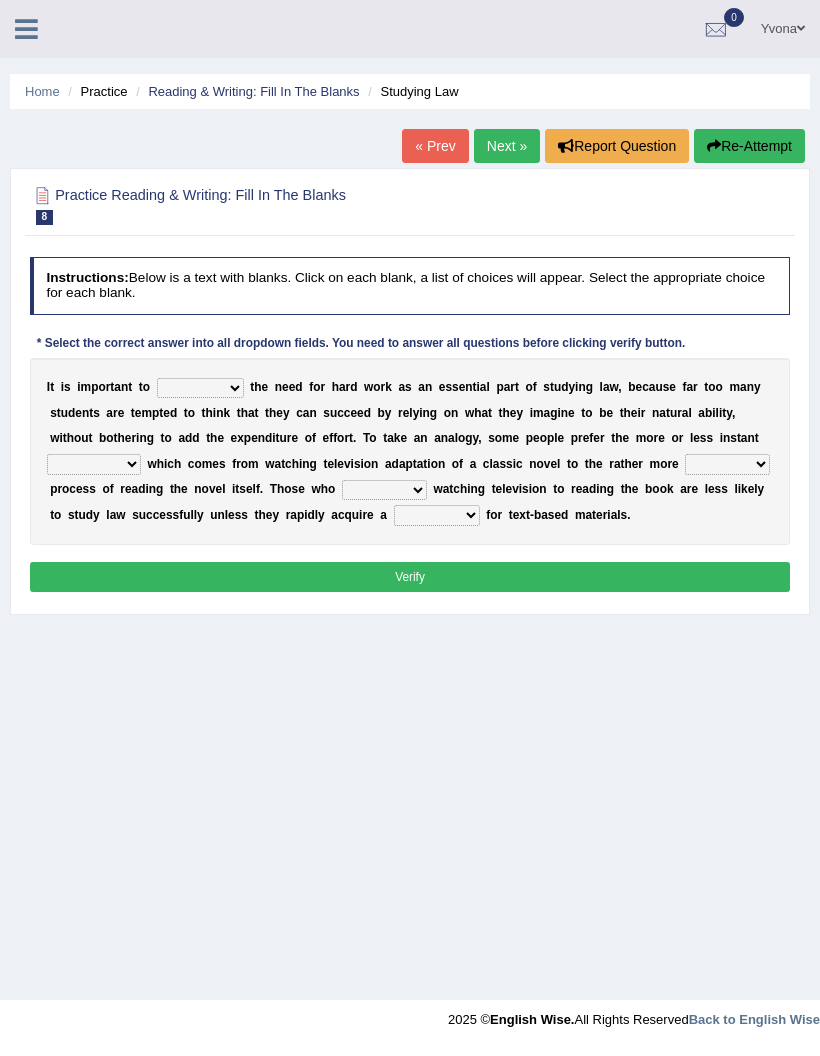 click on "emphasise criticise adjust replicate" at bounding box center [200, 388] 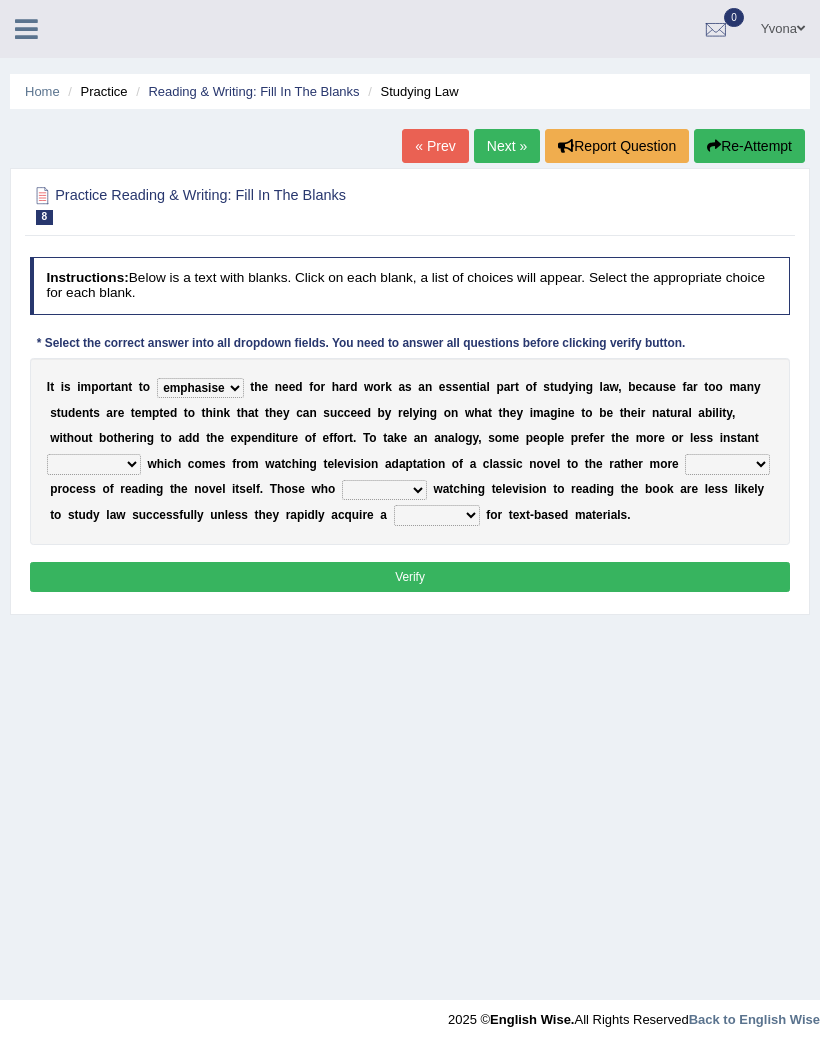 click on "satisfaction reaction gratification adjusted" at bounding box center [94, 464] 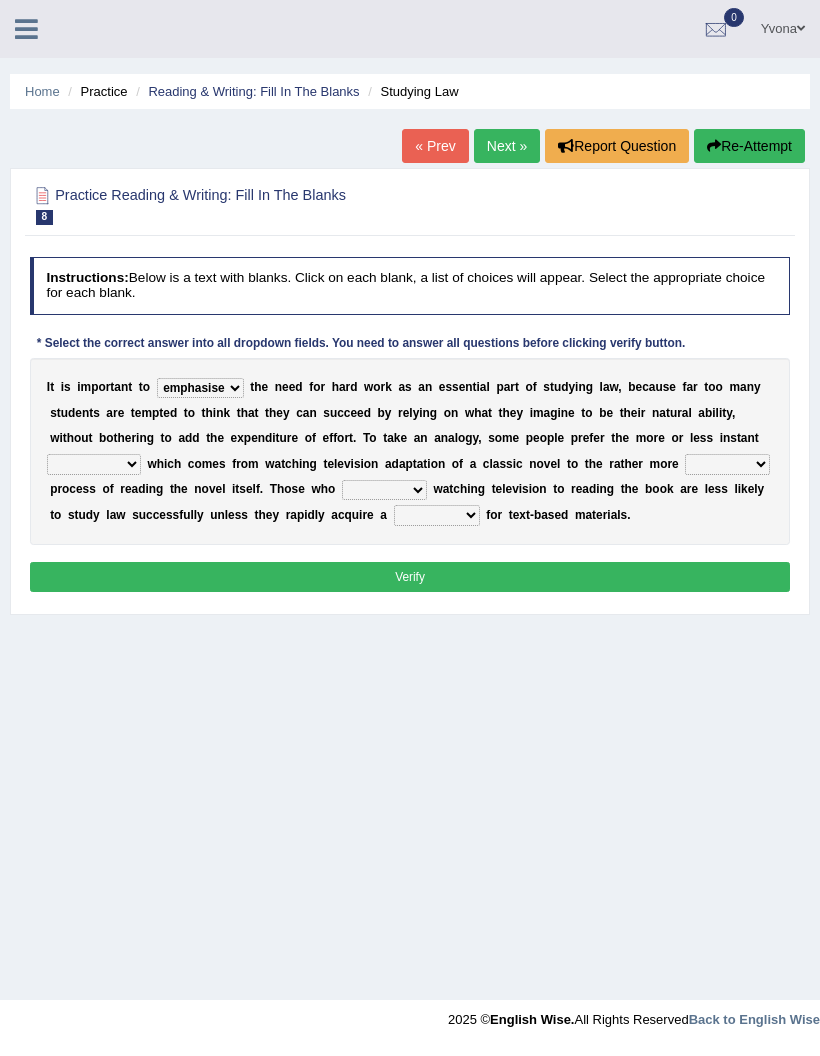 click on "I t    i s    i m p o r t a n t    t o    emphasise criticise adjust replicate    t h e    n e e d    f o r    h a r d    w o r k    a s    a n    e s s e n t i a l    p a r t    o f    s t u d y i n g    l a w ,    b e c a u s e    f a r    t o o    m a n y    s t u d e n t s    a r e    t e m p t e d    t o    t h i n k    t h a t    t h e y    c a n    s u c c e e d    b y    r e l y i n g    o n    w h a t    t h e y    i m a g i n e    t o    b e    t h e i r    n a t u r a l    a b i l i t y ,    w i t h o u t    b o t h e r i n g    t o    a d d    t h e    e x p e n d i t u r e    o f    e f f o r t .    T o    t a k e    a n    a n a l o g y ,    s o m e    p e o p l e    p r e f e r    t h e    m o r e    o r    l e s s    i n s t a n t    satisfaction reaction gratification adjusted    w h i c h    c o m e s    f r o m    w a t c h i n g    t e l e v i s i o n    a d a p t a t i o n    o f    a    c l a s s i c    n o v e l" at bounding box center [410, 451] 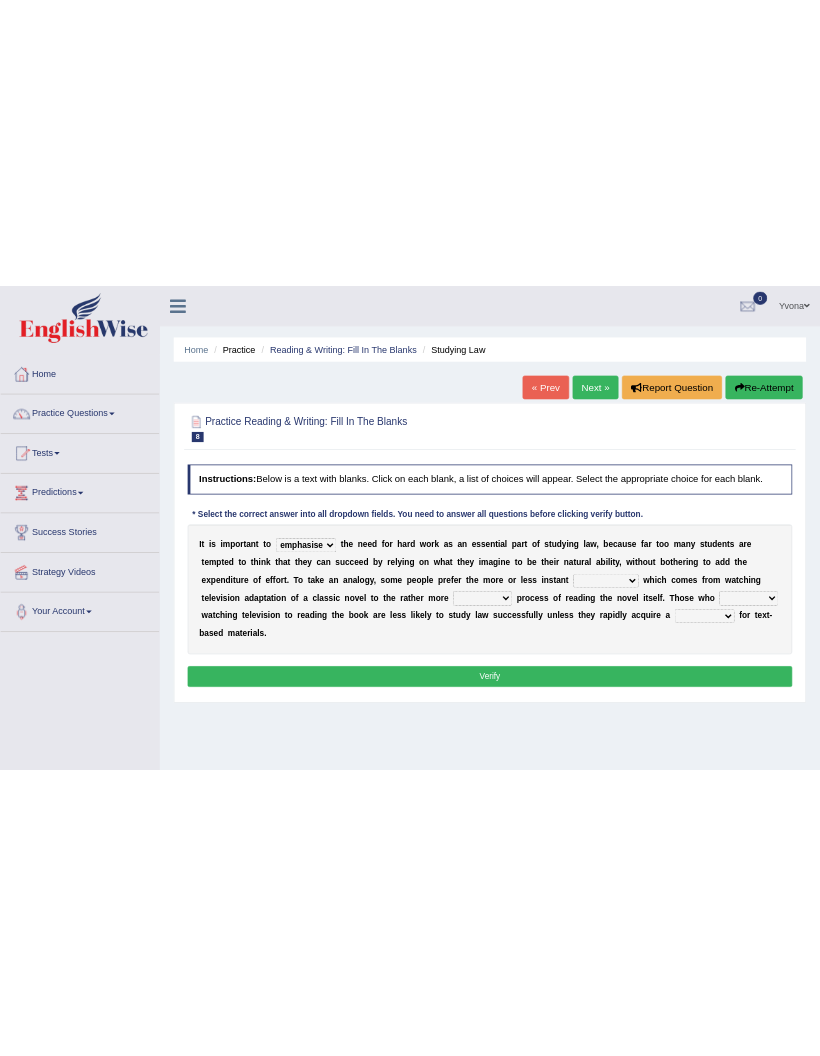 scroll, scrollTop: 0, scrollLeft: 0, axis: both 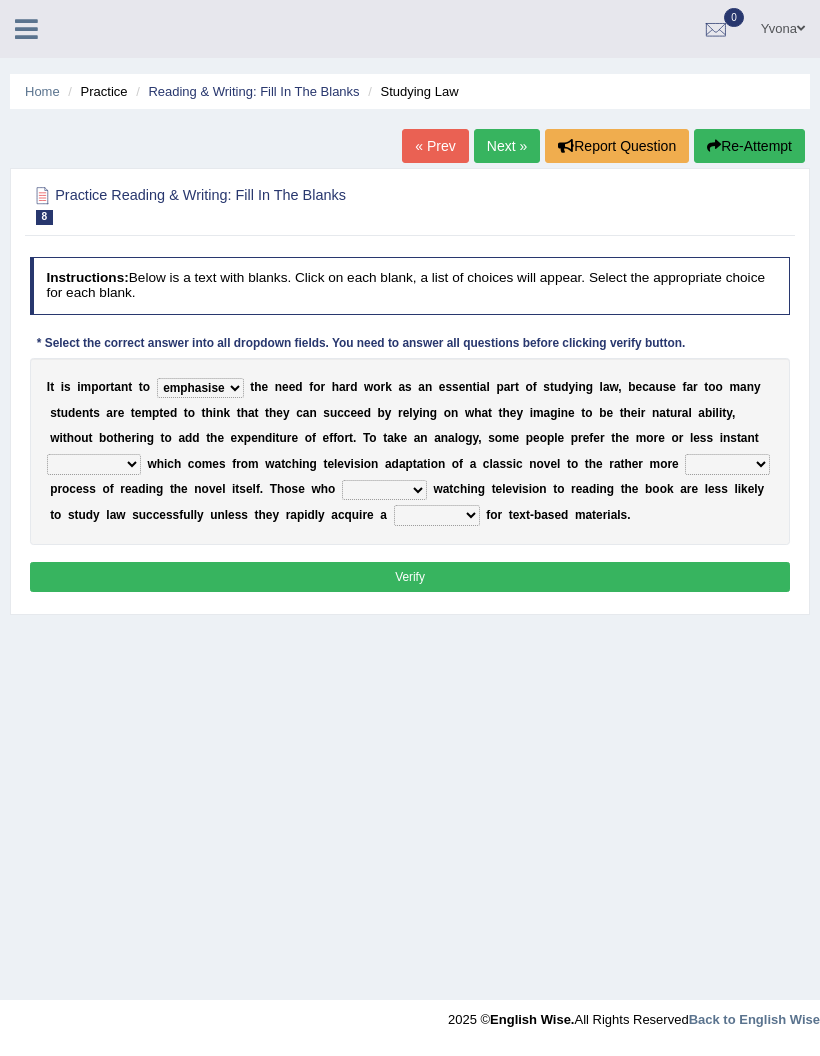 click on "satisfaction reaction gratification adjusted" at bounding box center (94, 464) 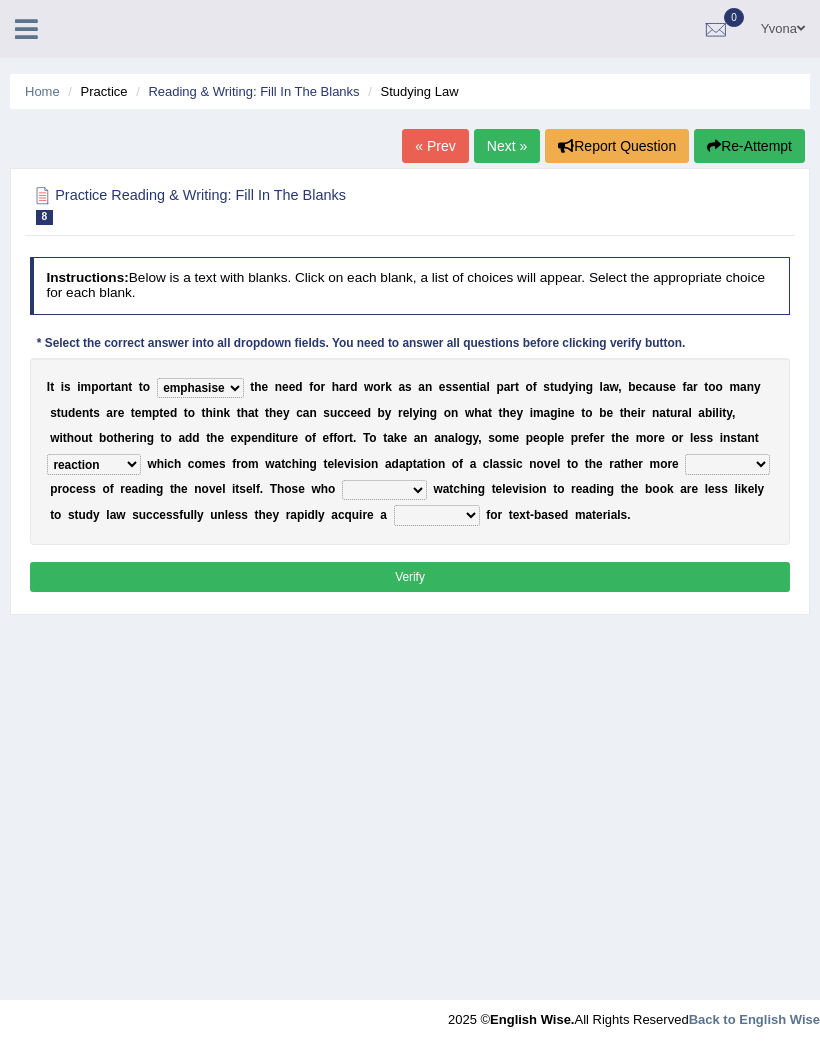 click on "fulfilling laborious acquire broken" at bounding box center (727, 464) 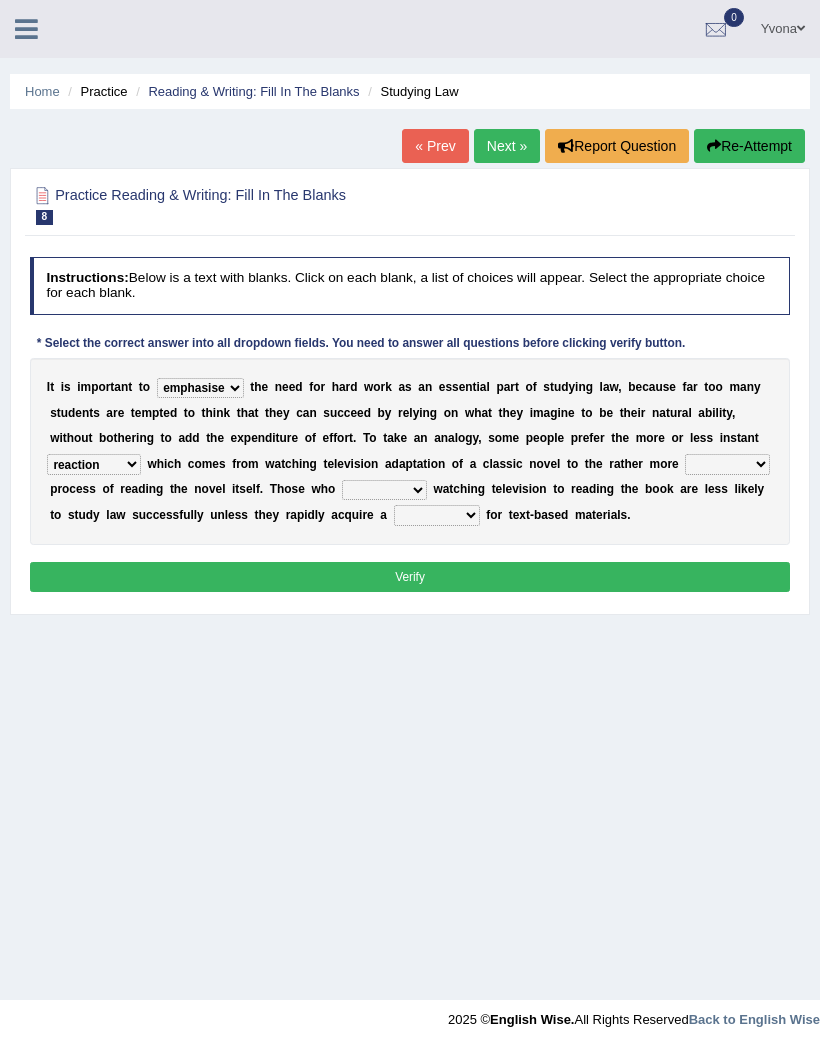 select on "fulfilling" 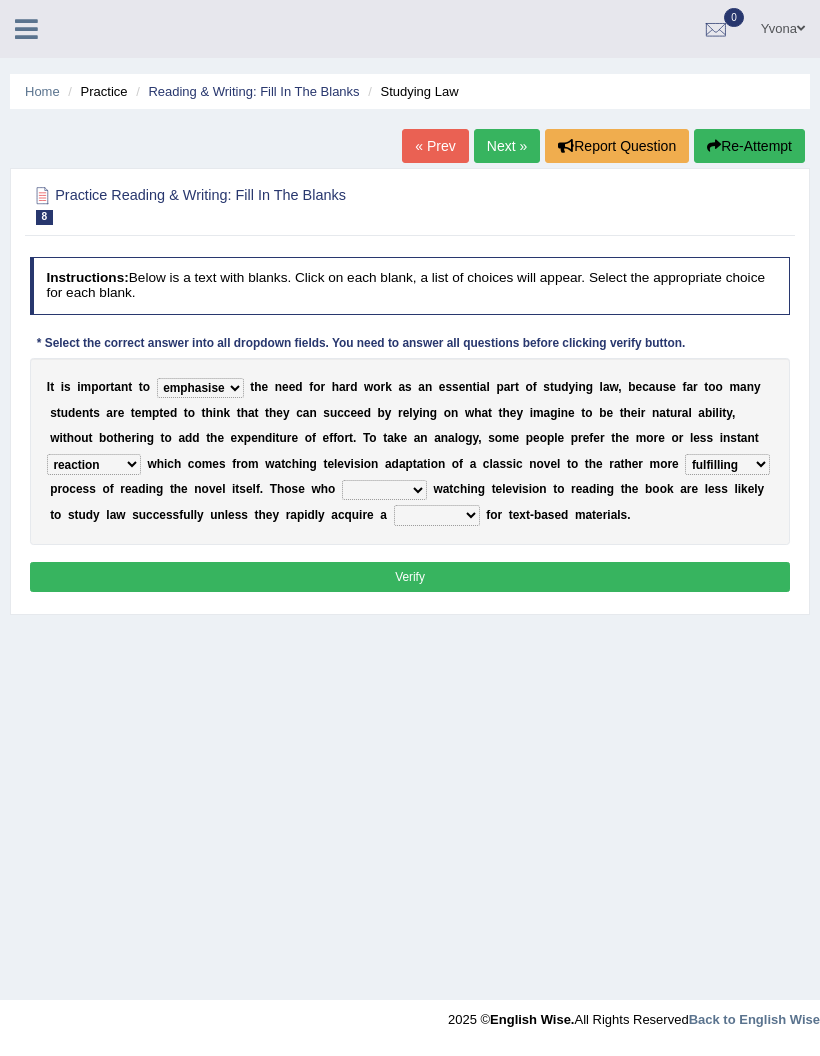 click on "refer prefer stuff knot" at bounding box center (384, 490) 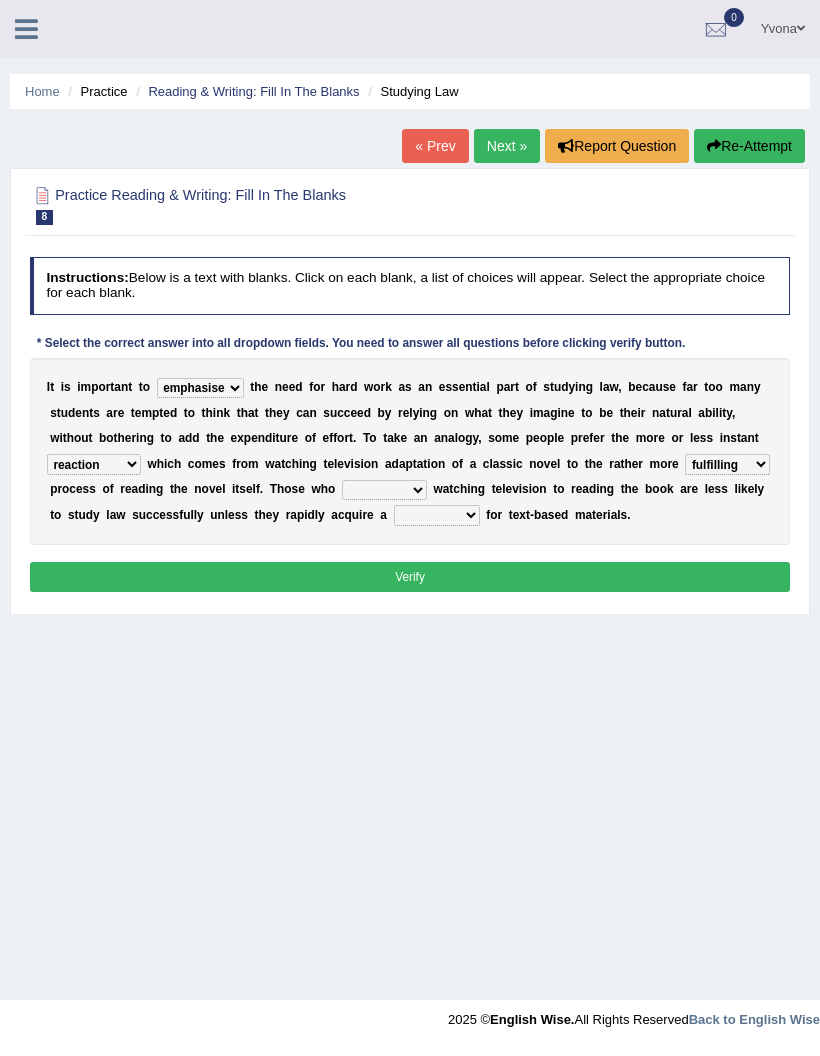 select on "prefer" 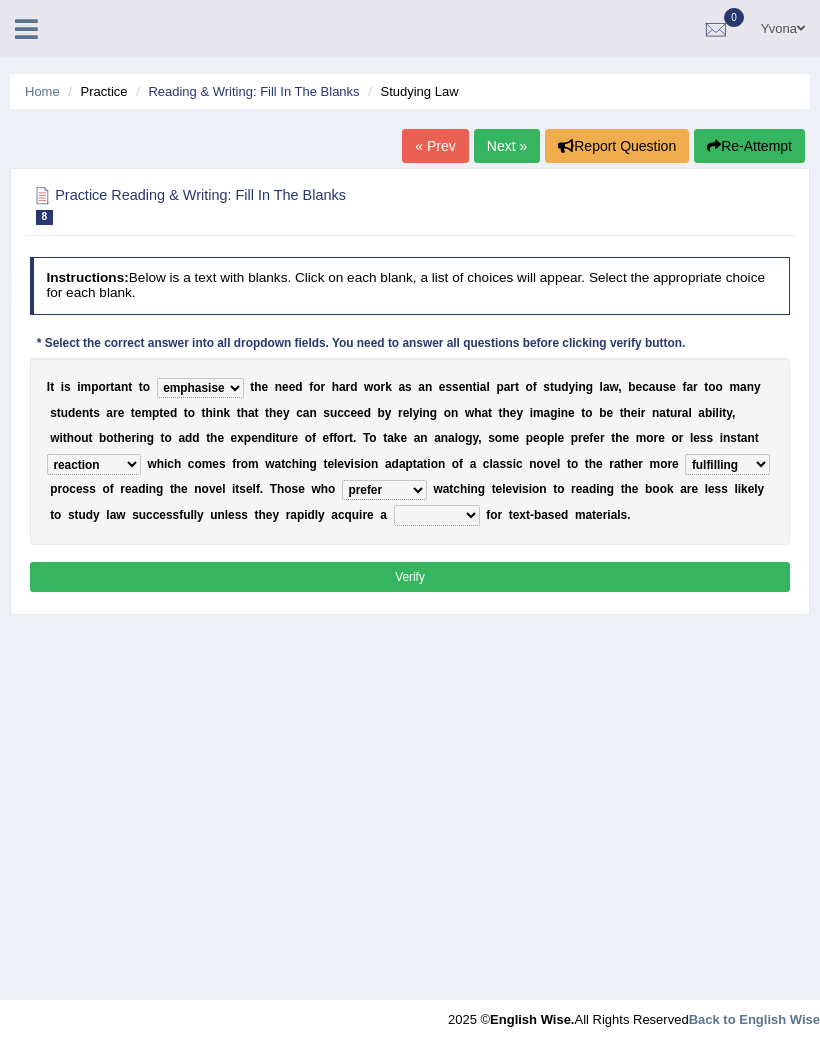 click on "judgement waste taste set" at bounding box center [437, 515] 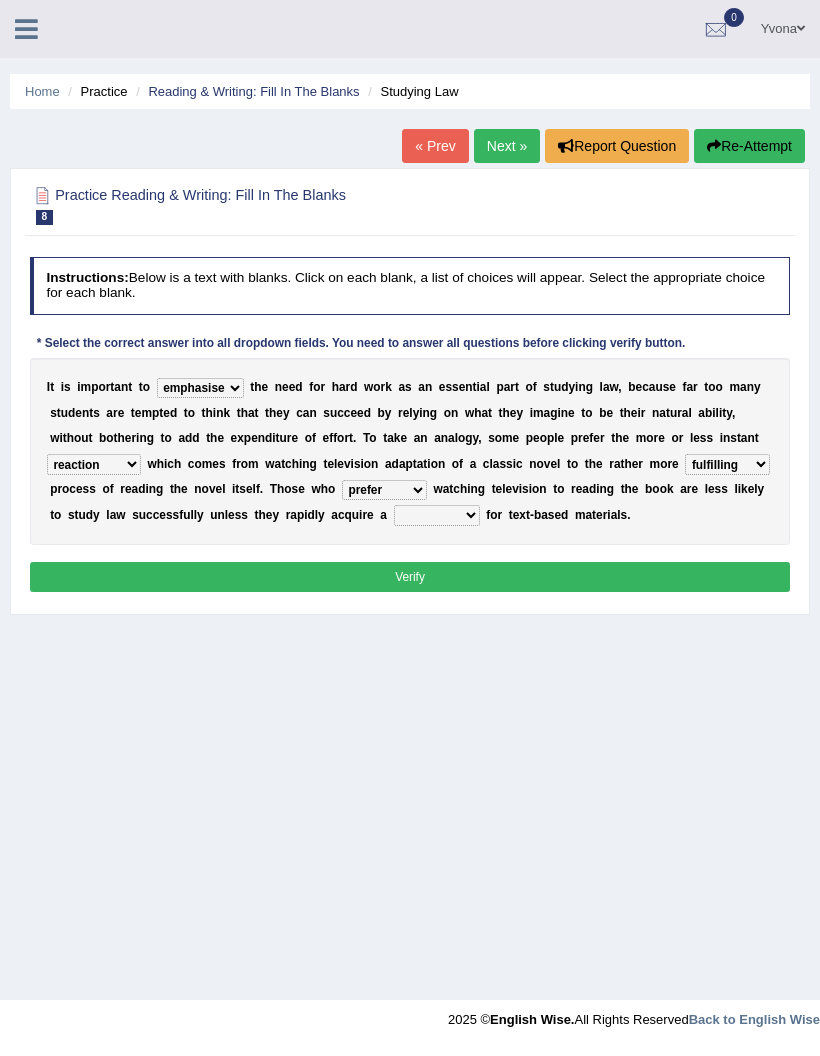 click on "judgement waste taste set" at bounding box center (437, 515) 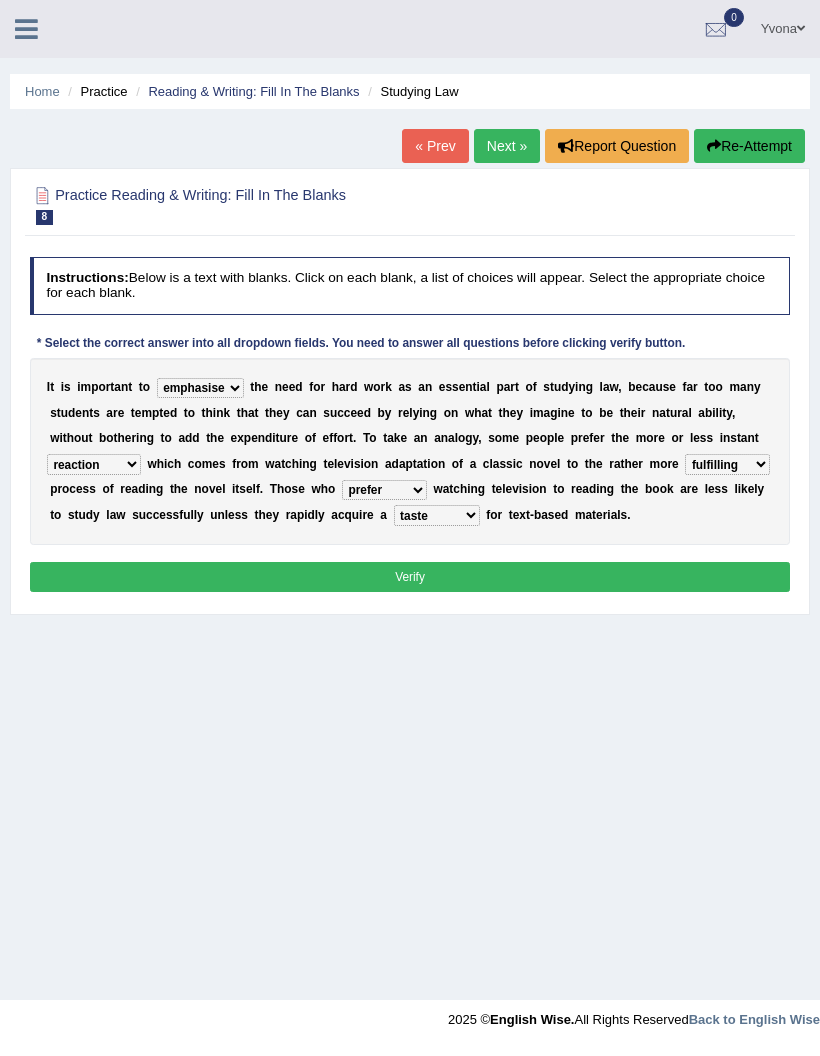 click on "Verify" at bounding box center [410, 576] 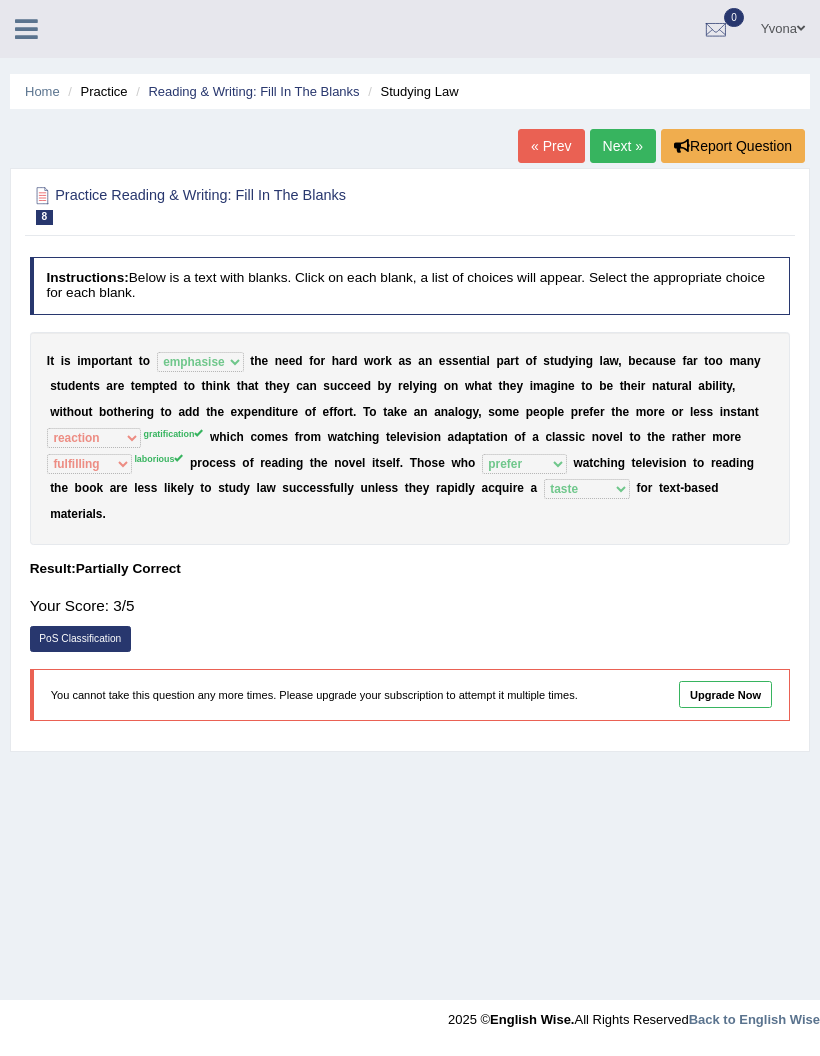 click on "Next »" at bounding box center [623, 146] 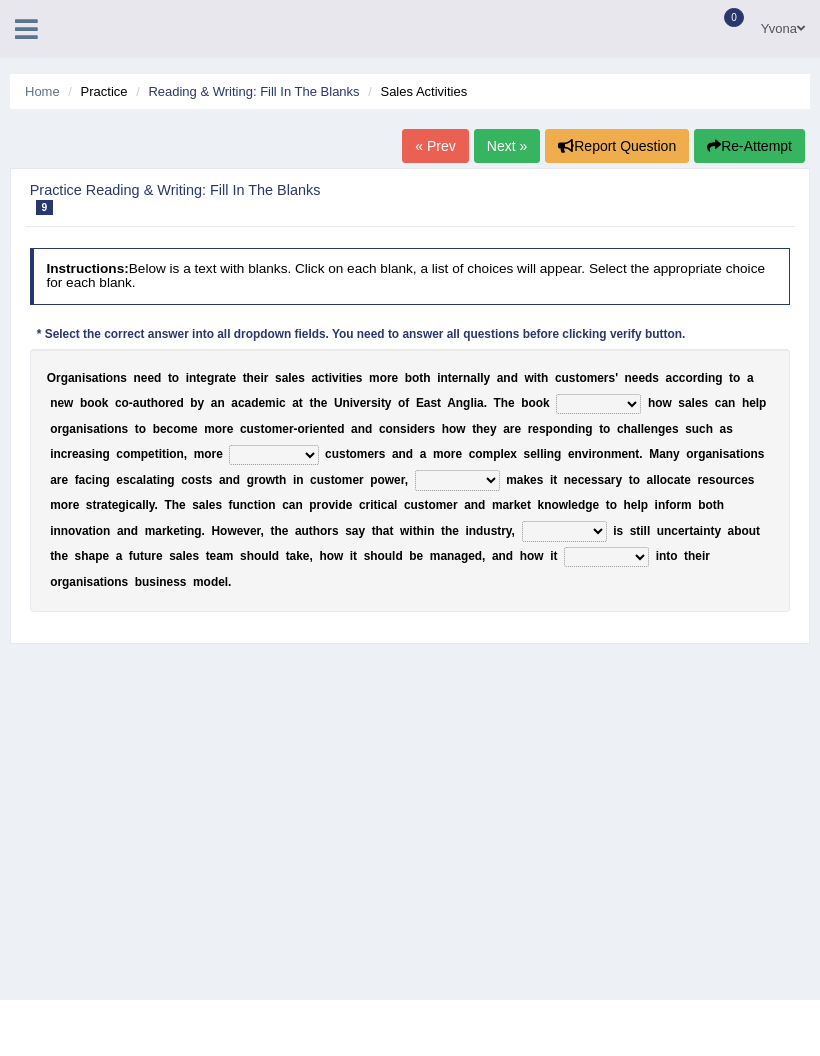 scroll, scrollTop: 0, scrollLeft: 0, axis: both 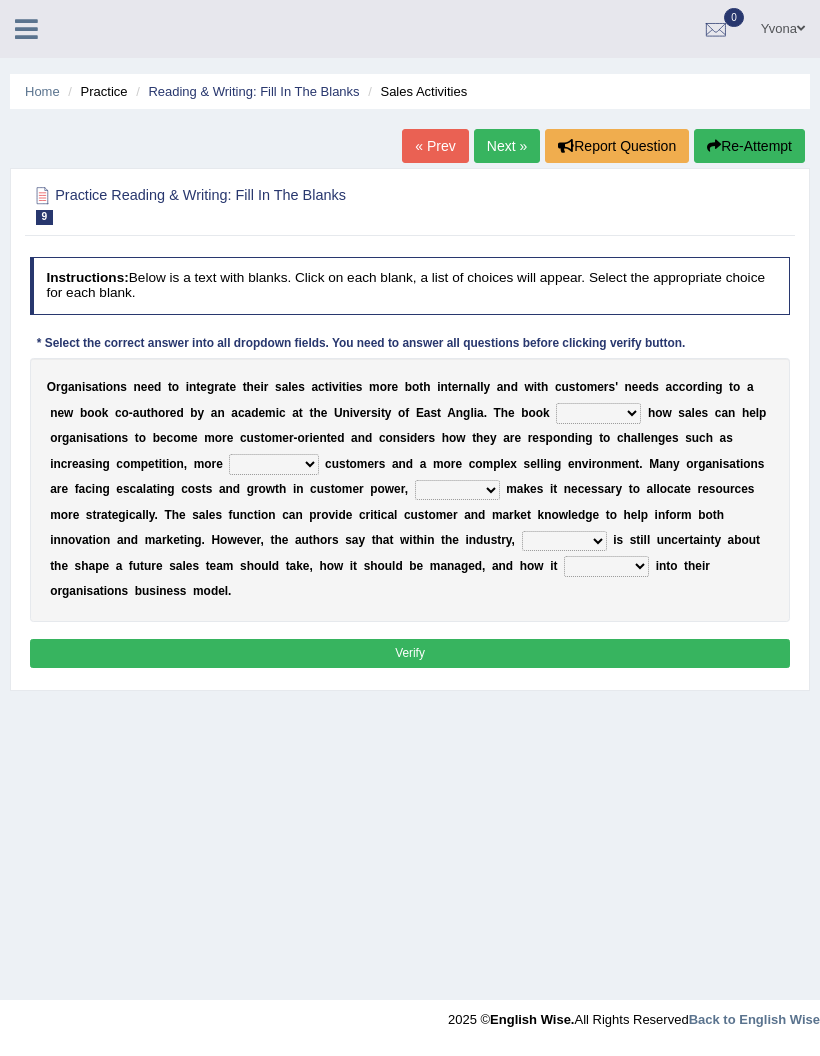 click on "expresses addresses injects inspires" at bounding box center [598, 413] 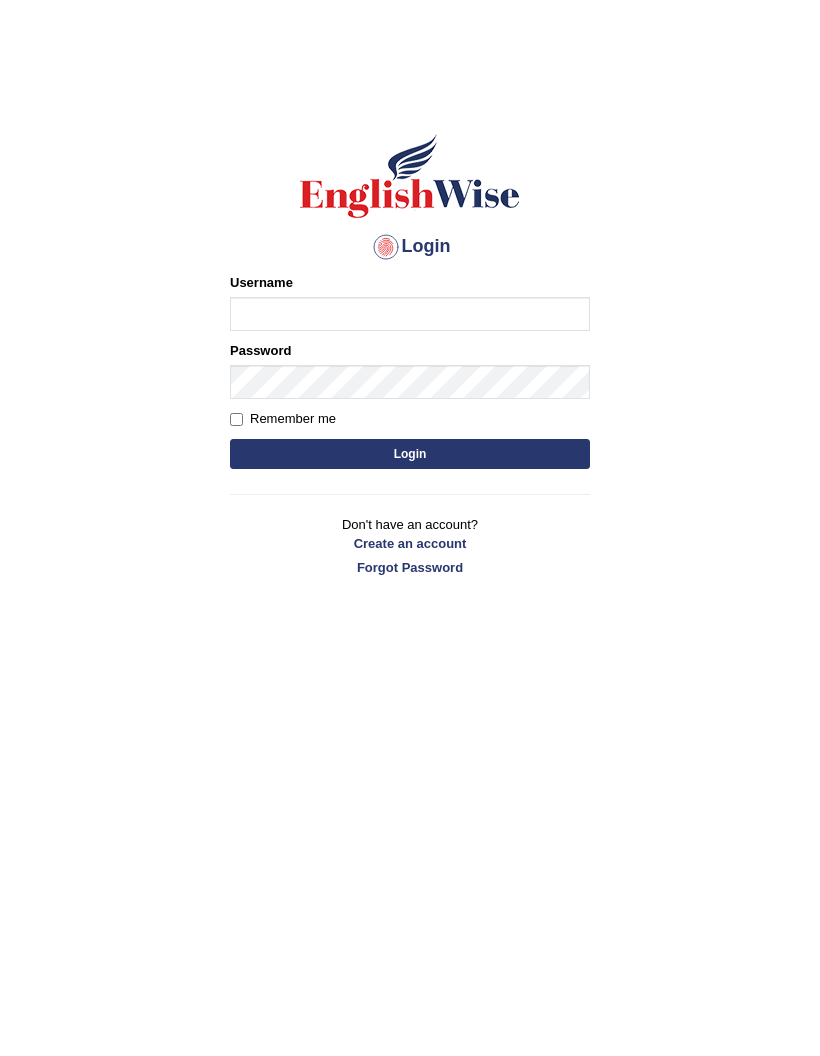 scroll, scrollTop: 0, scrollLeft: 0, axis: both 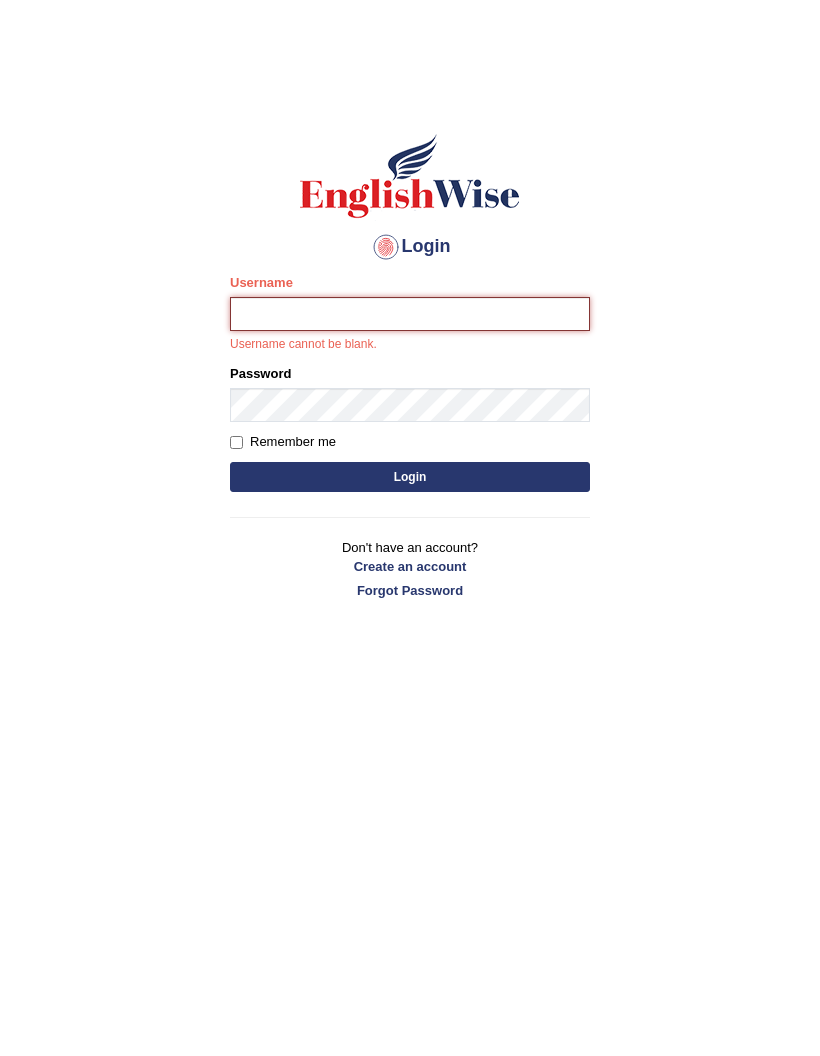 type on "[FIRST]" 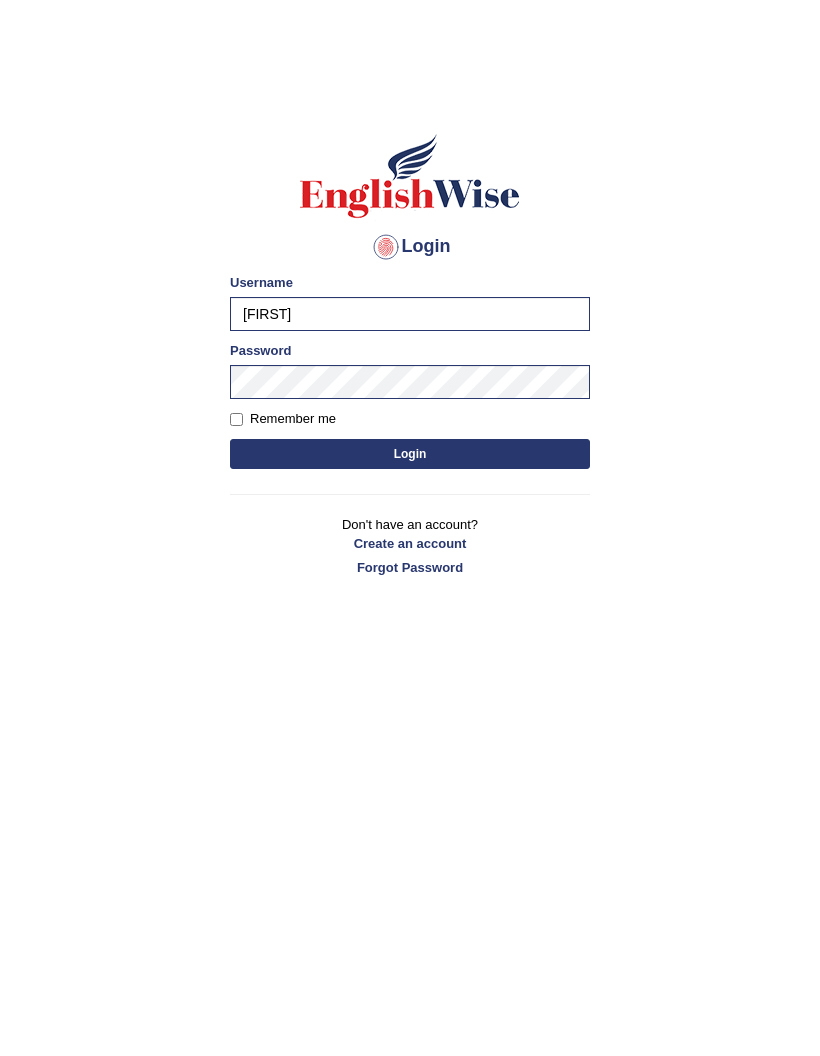 click on "Login" at bounding box center (410, 454) 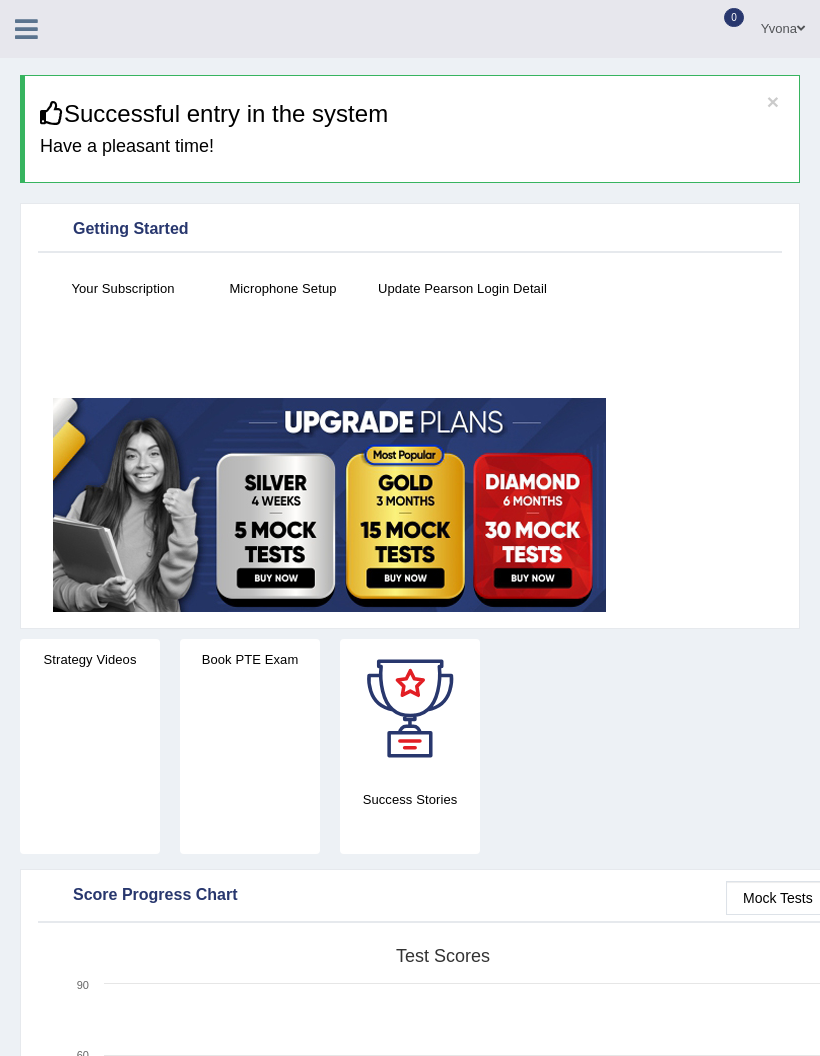 scroll, scrollTop: 0, scrollLeft: 0, axis: both 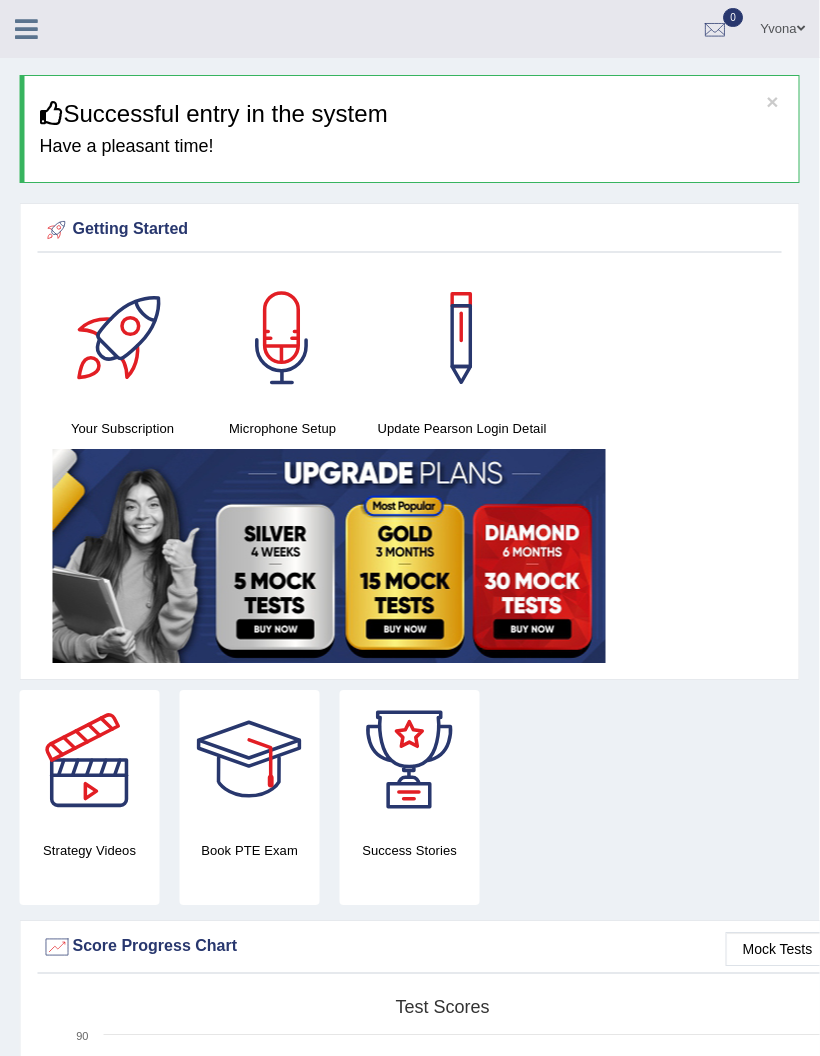 click at bounding box center (26, 29) 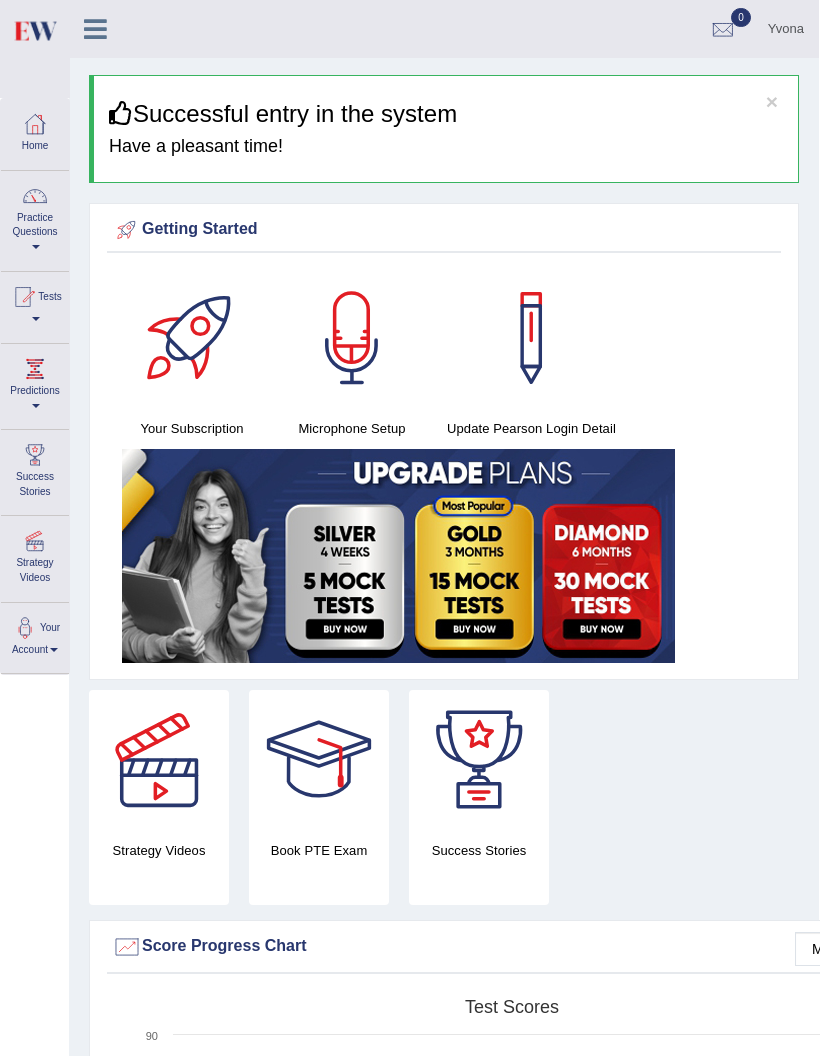 click on "Practice Questions" at bounding box center (35, 218) 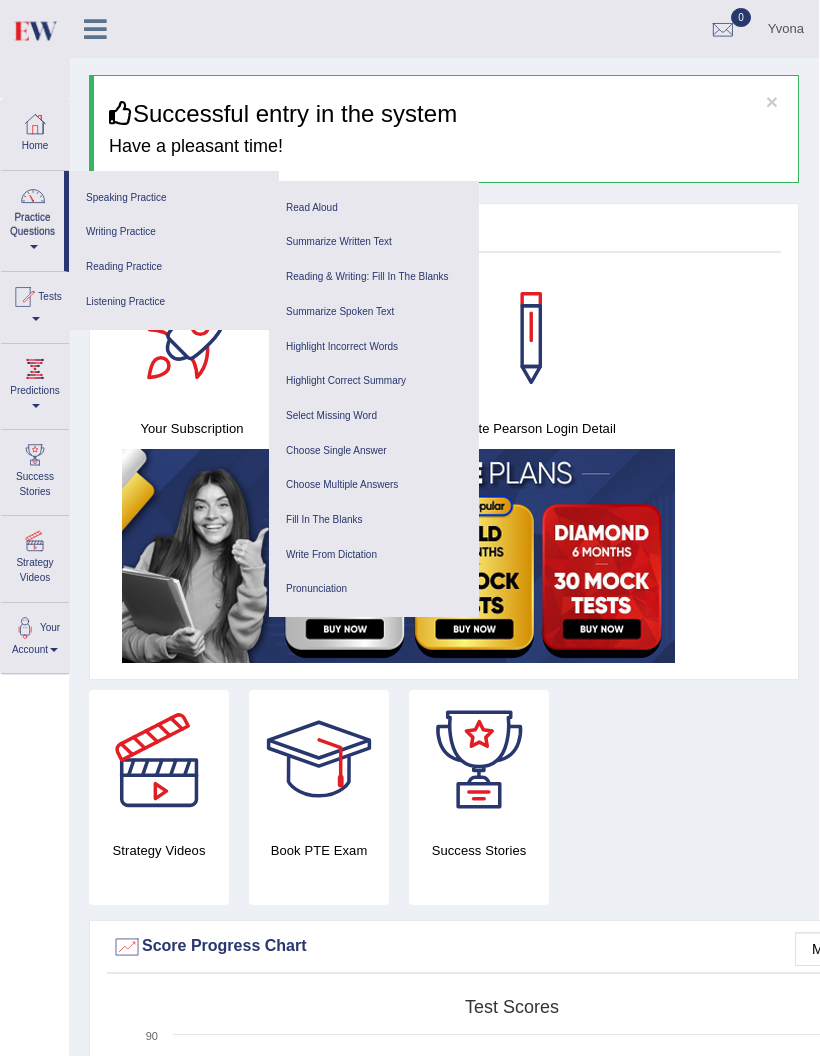 click on "Reading & Writing: Fill In The Blanks" at bounding box center [374, 277] 